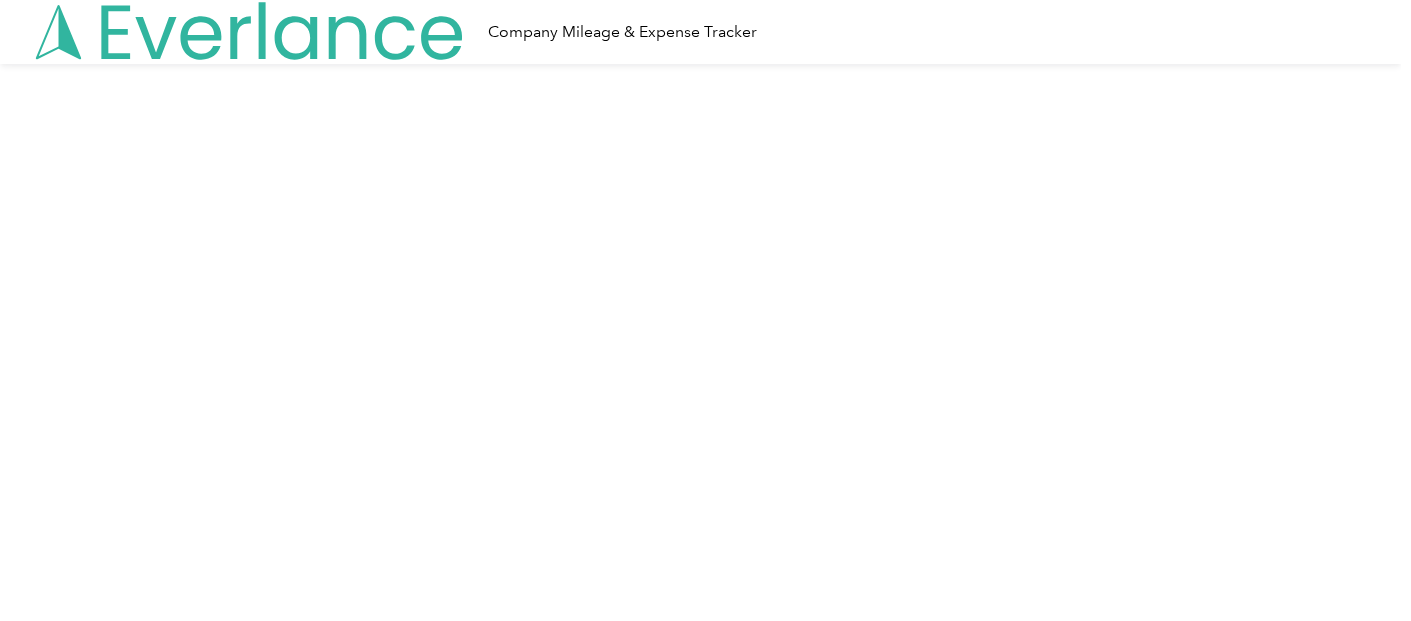 scroll, scrollTop: 0, scrollLeft: 0, axis: both 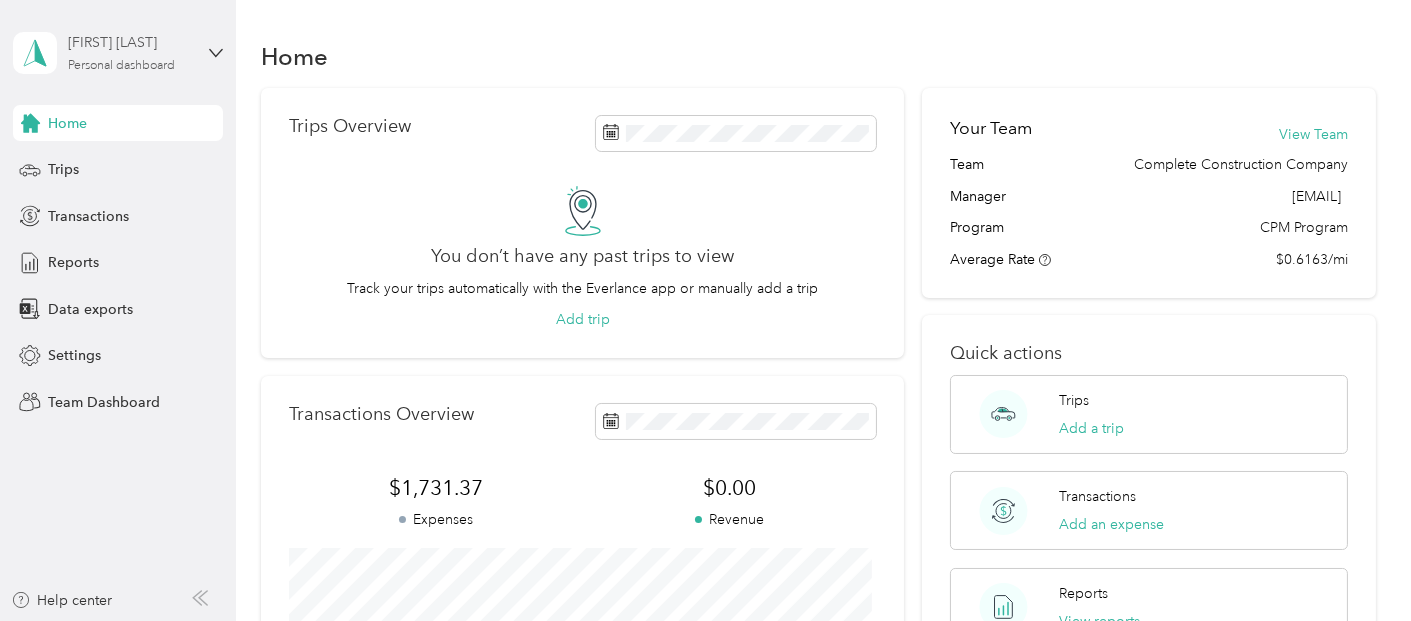 click on "Personal dashboard" at bounding box center (121, 66) 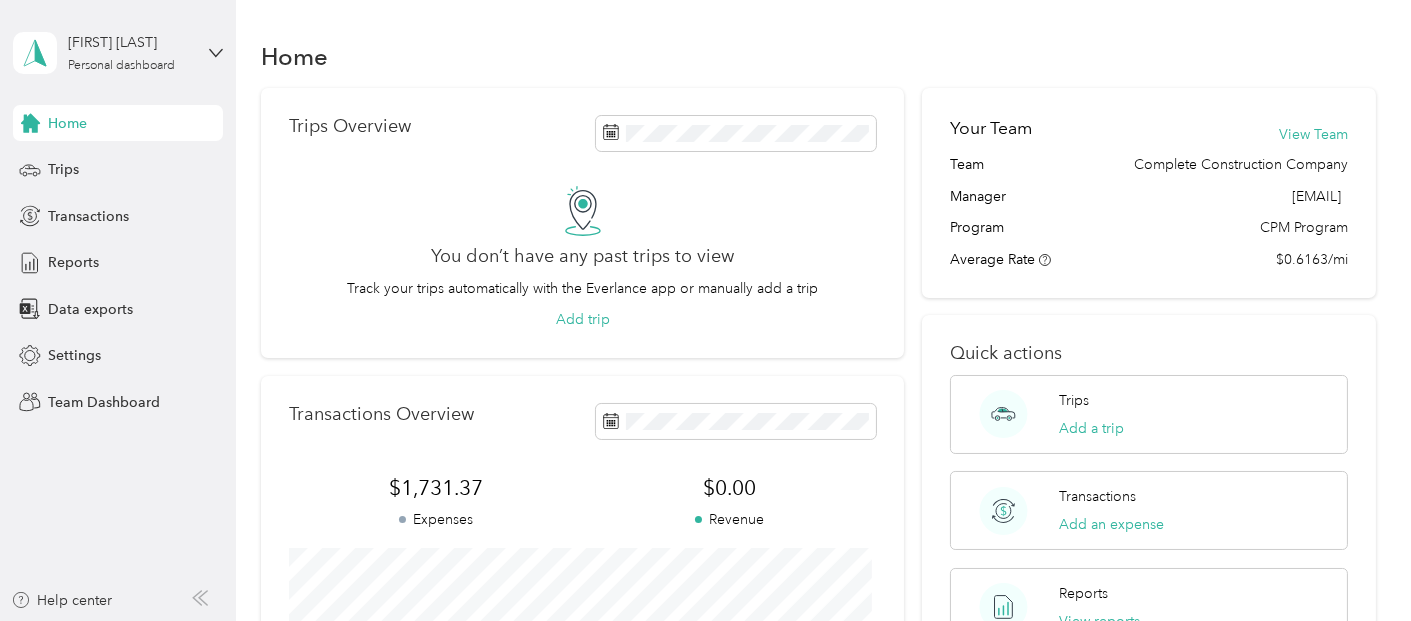 click on "Team dashboard" at bounding box center [84, 163] 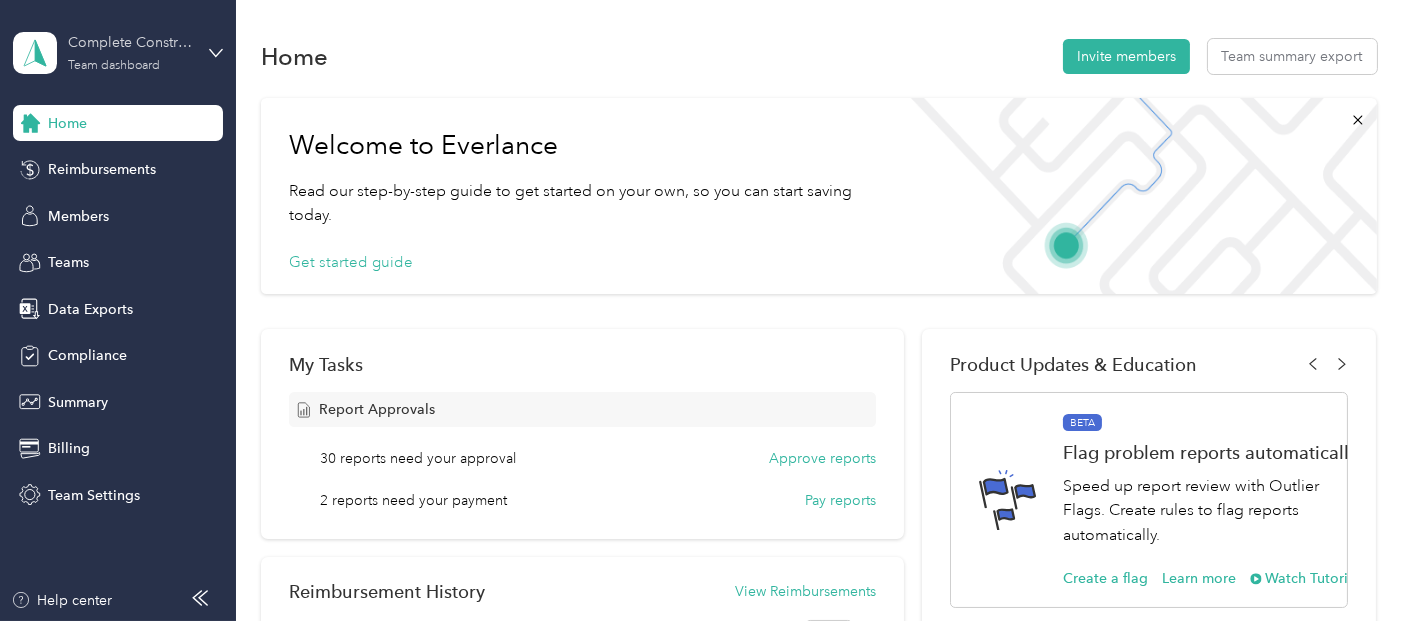 click on "Complete Construction Company" at bounding box center (130, 42) 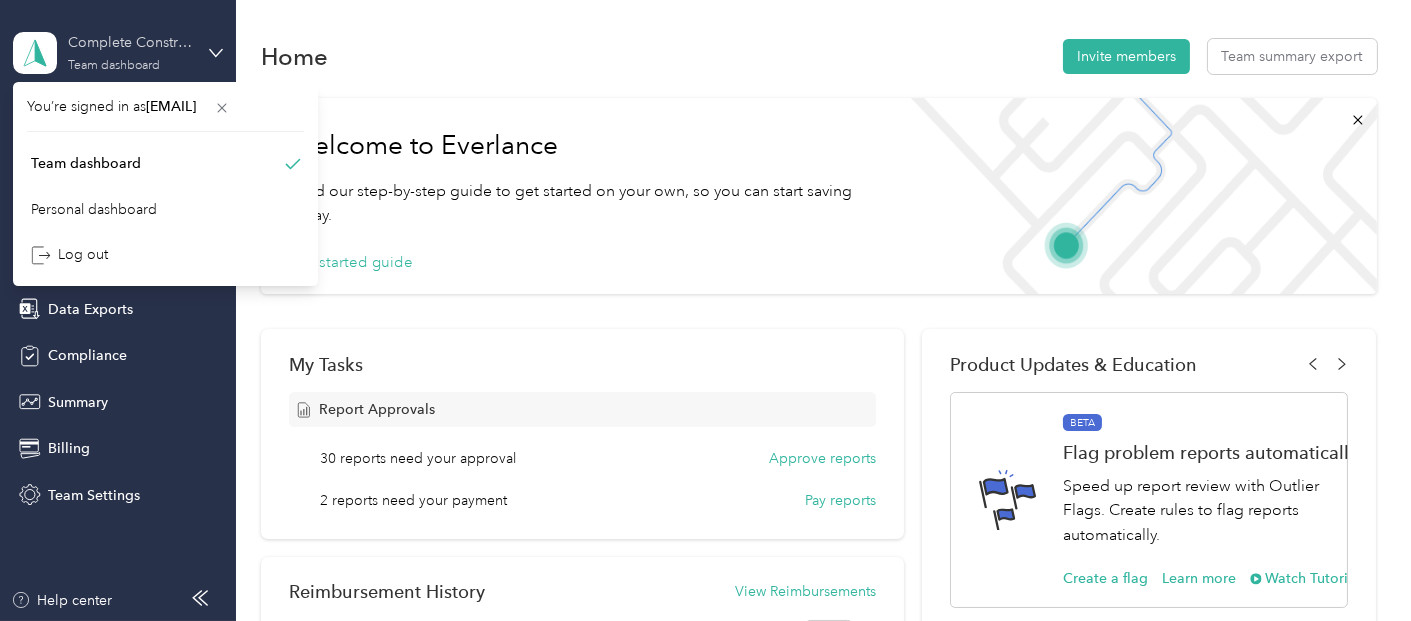 click on "Complete Construction Company" at bounding box center [130, 42] 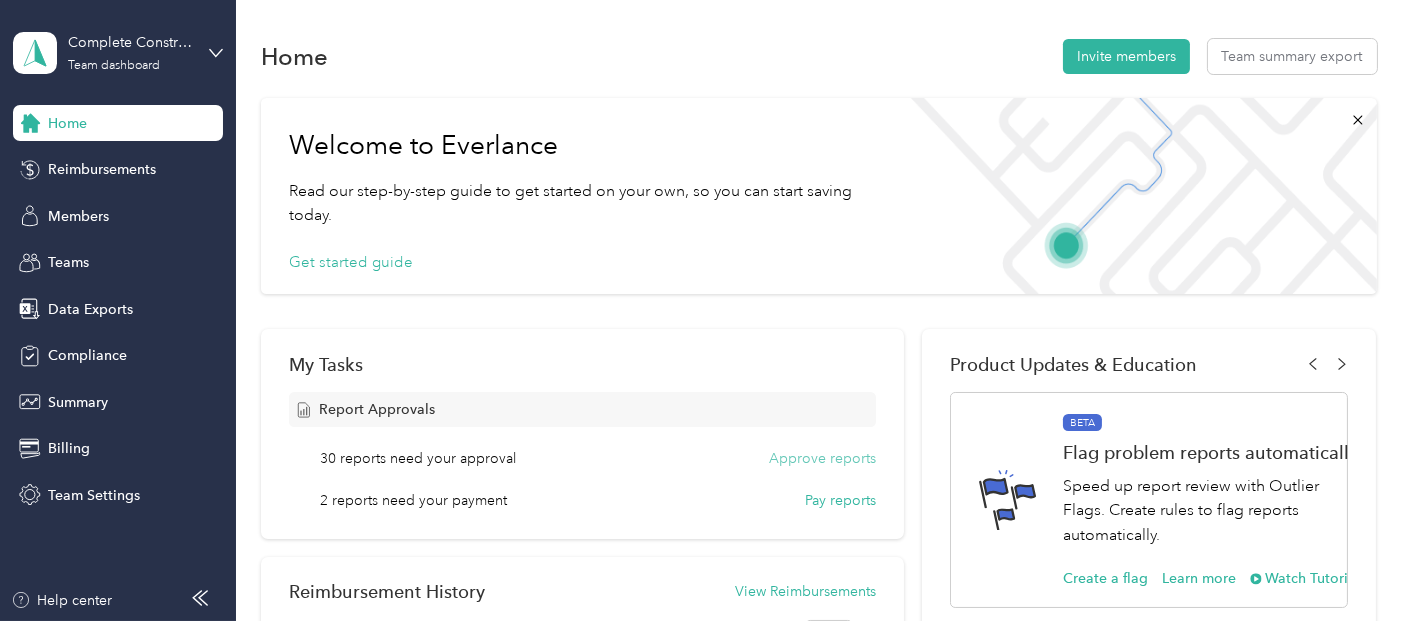 click on "Approve reports" at bounding box center [822, 458] 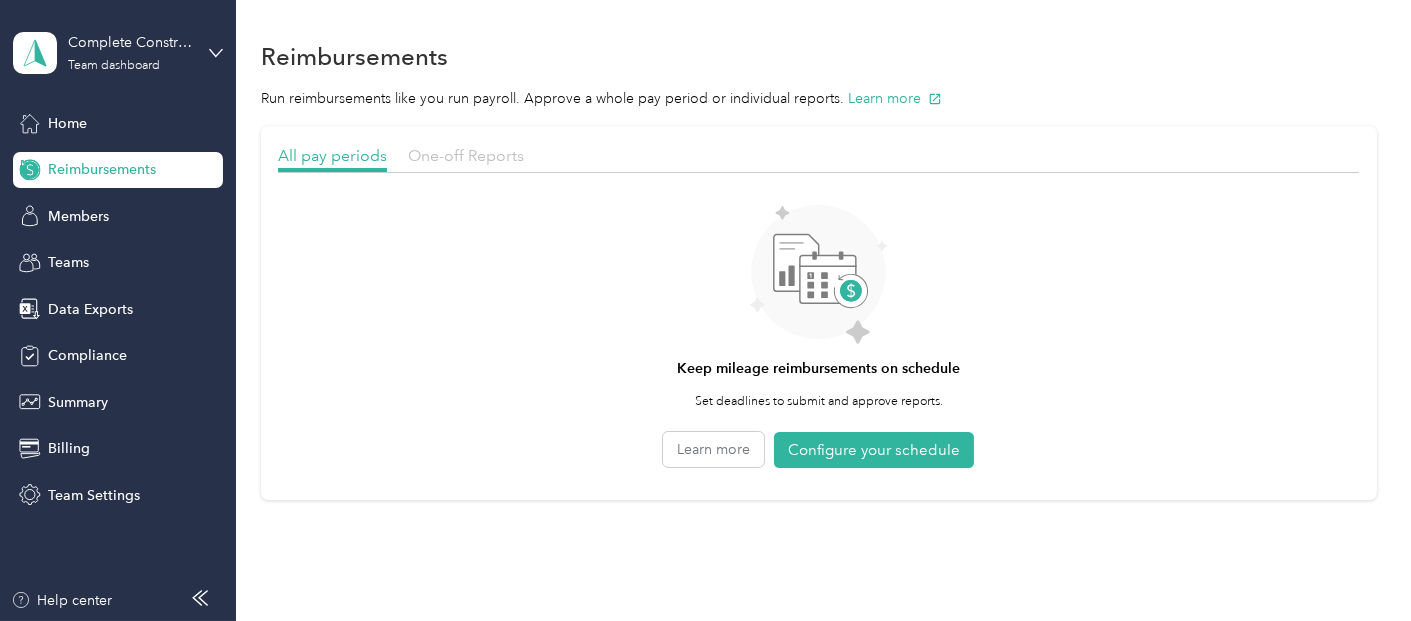 click on "One-off Reports" at bounding box center [466, 155] 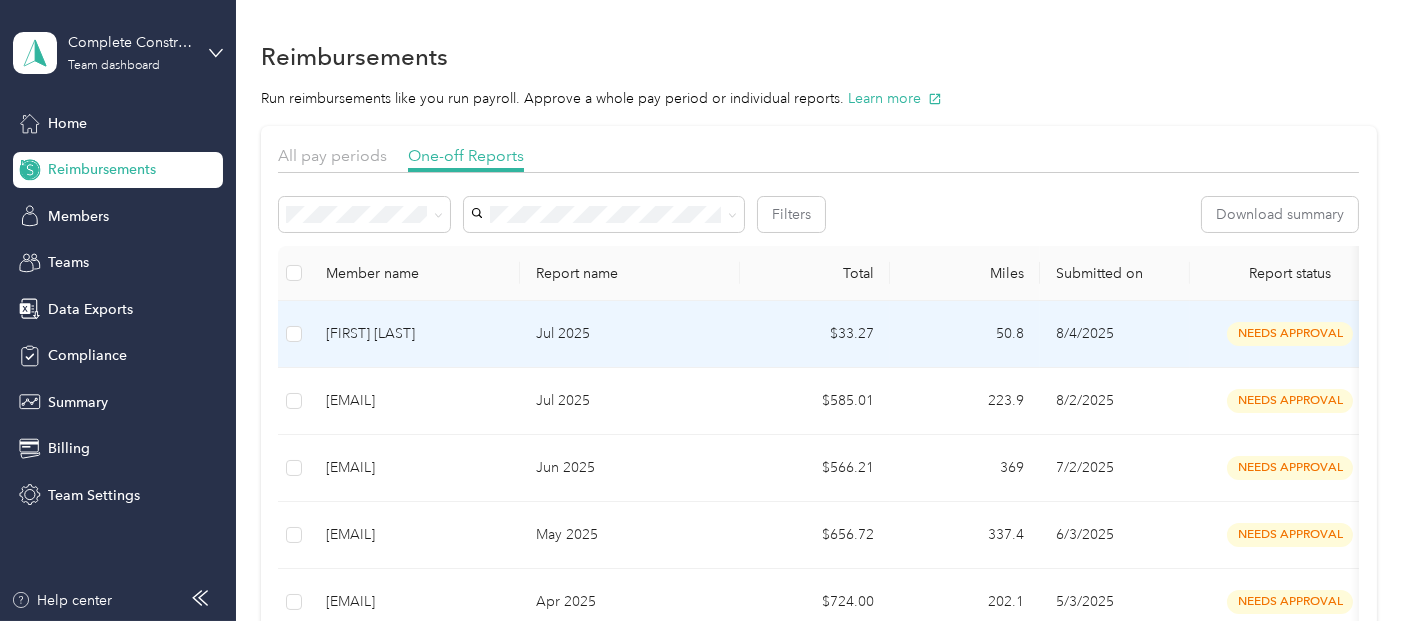 click on "$33.27" at bounding box center [815, 334] 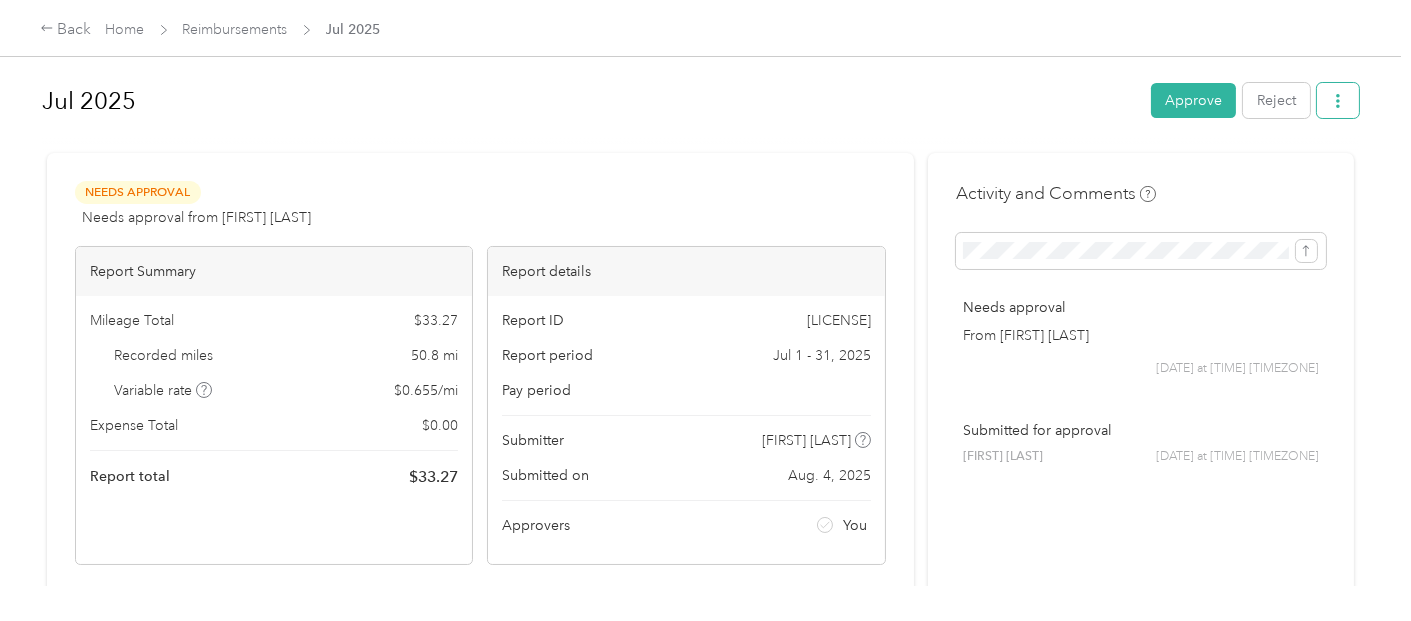 click 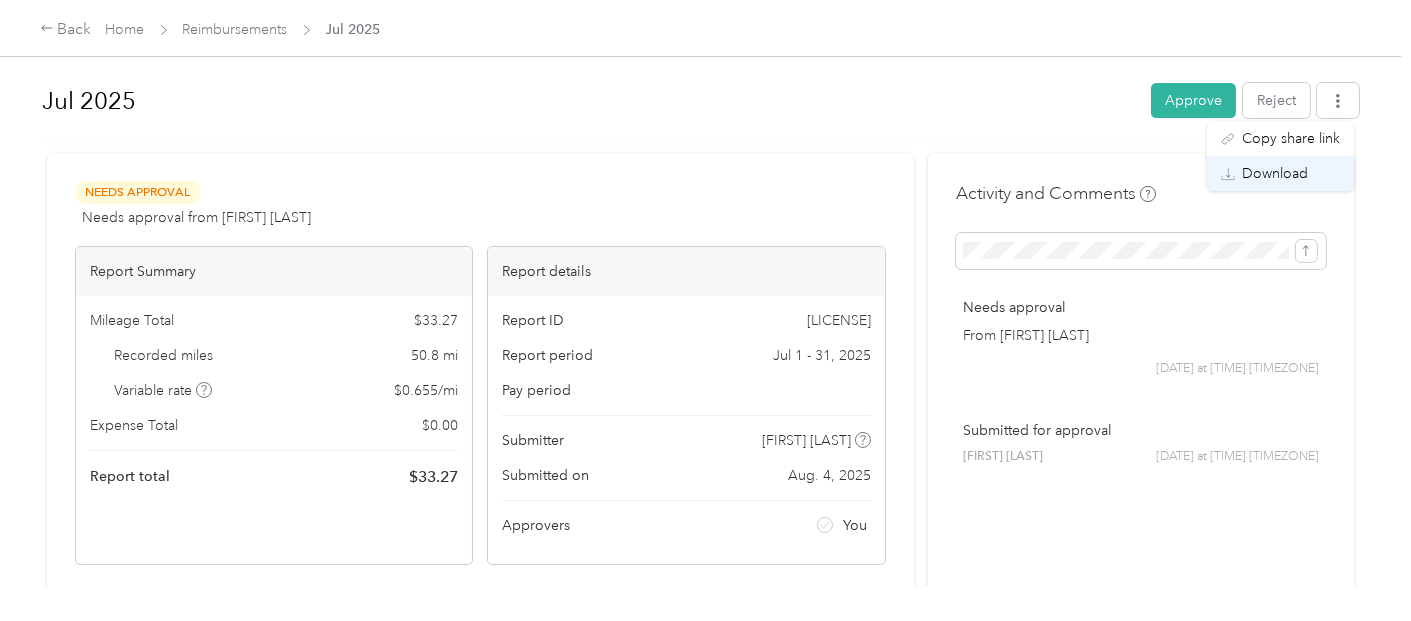 click on "Download" at bounding box center (1275, 173) 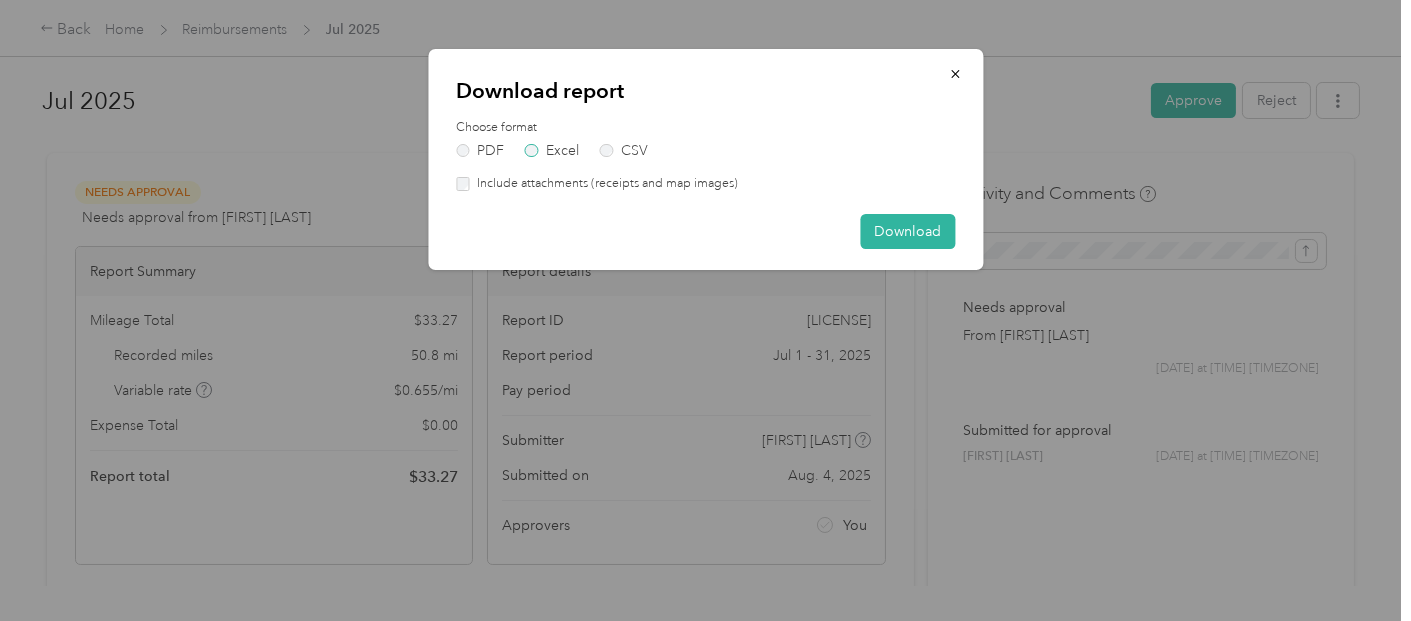 click on "Excel" at bounding box center [552, 151] 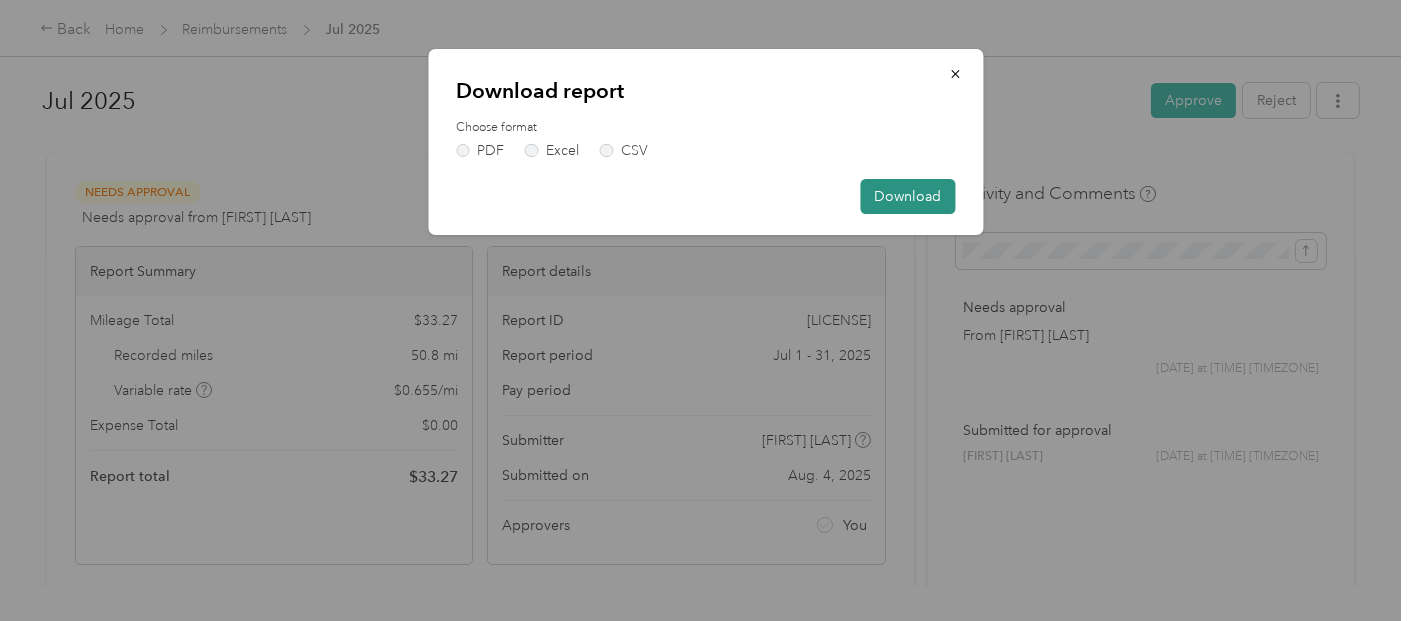 click on "Download" at bounding box center (907, 196) 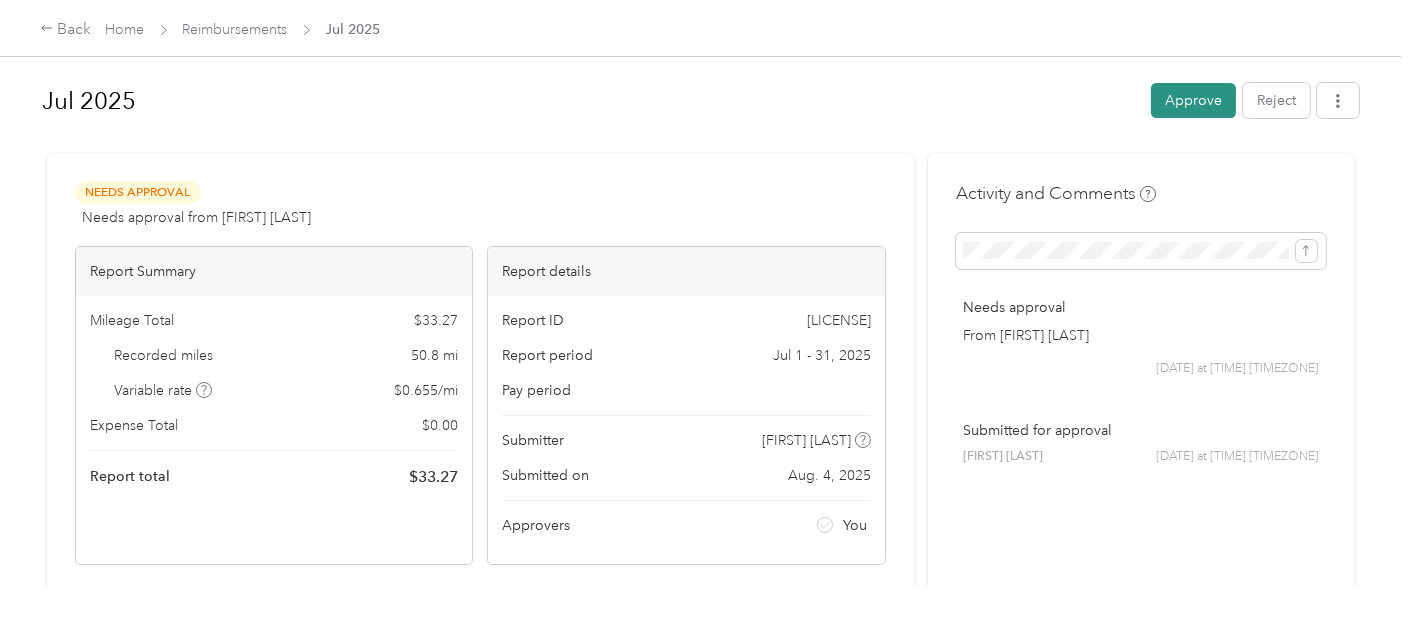 click on "Approve" at bounding box center (1193, 100) 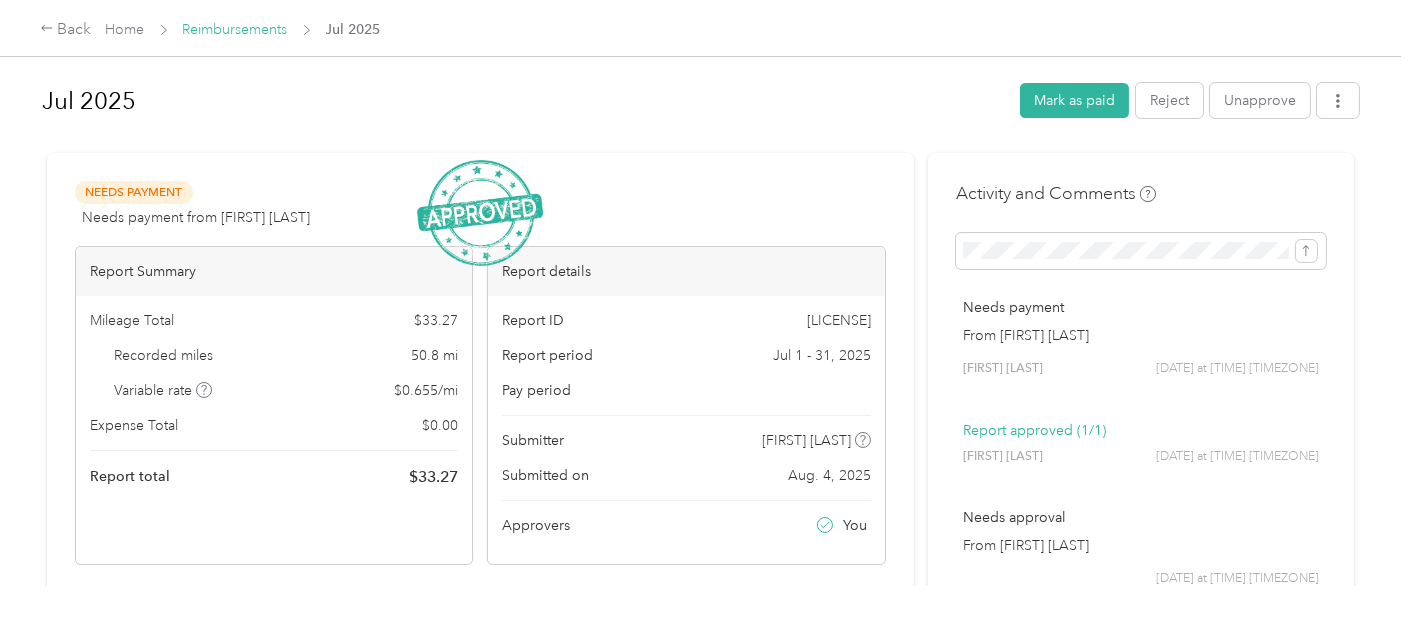 click on "Reimbursements" at bounding box center (235, 29) 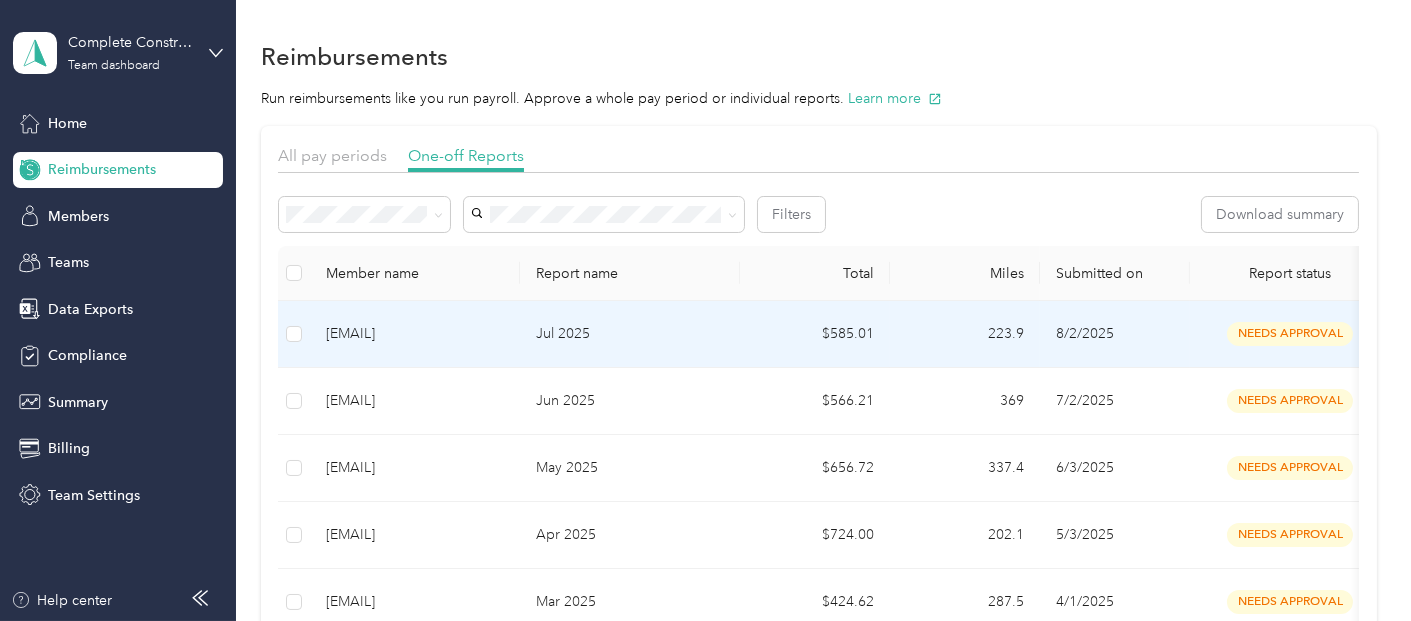 click on "Jul 2025" at bounding box center (630, 334) 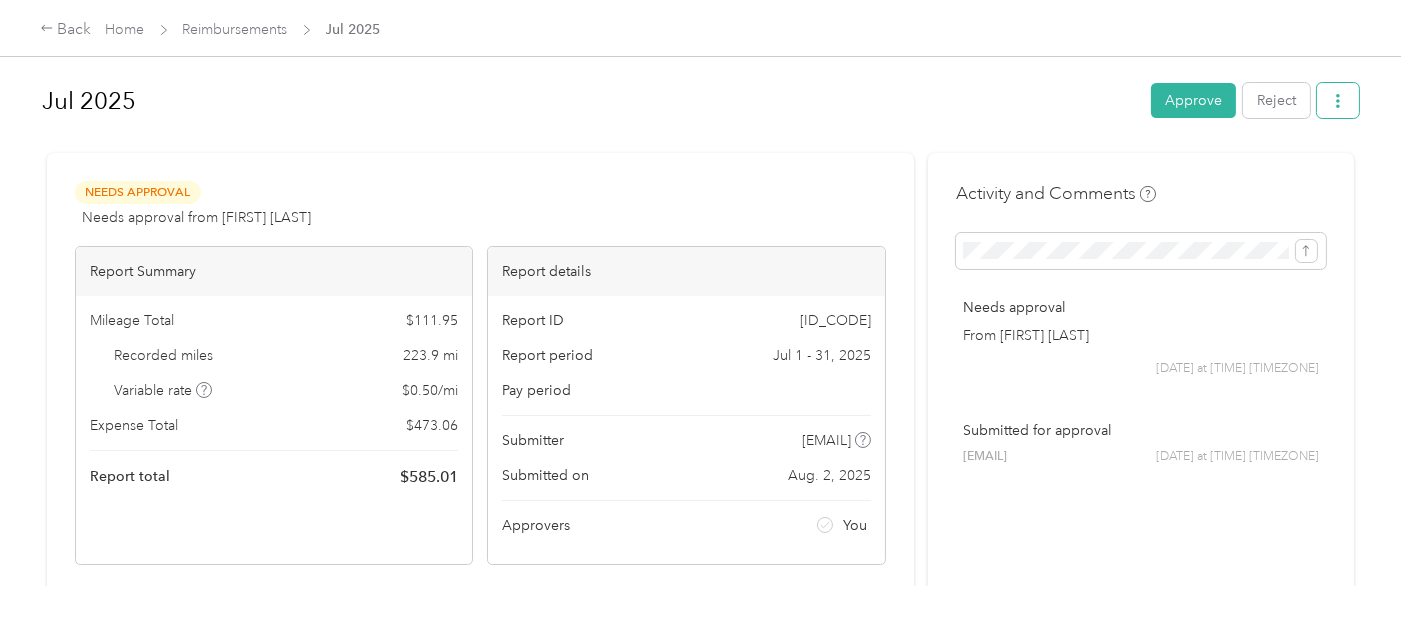 click at bounding box center [1338, 100] 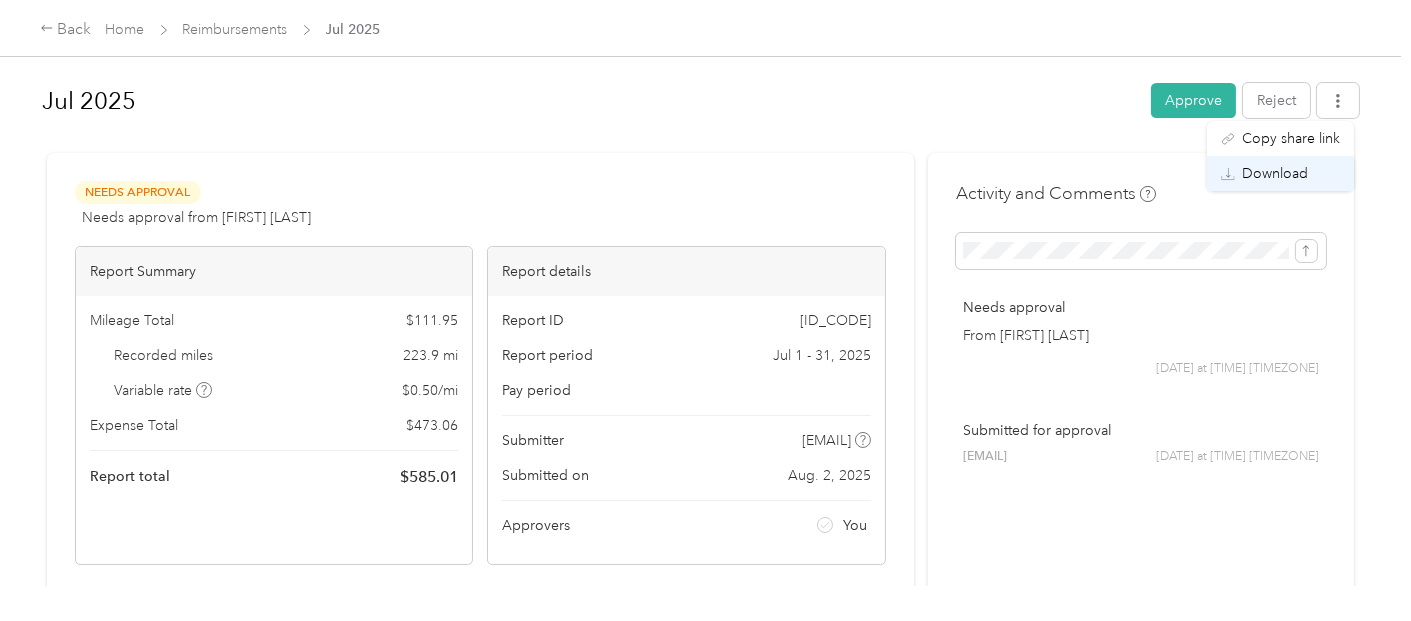 click on "Download" at bounding box center [1275, 173] 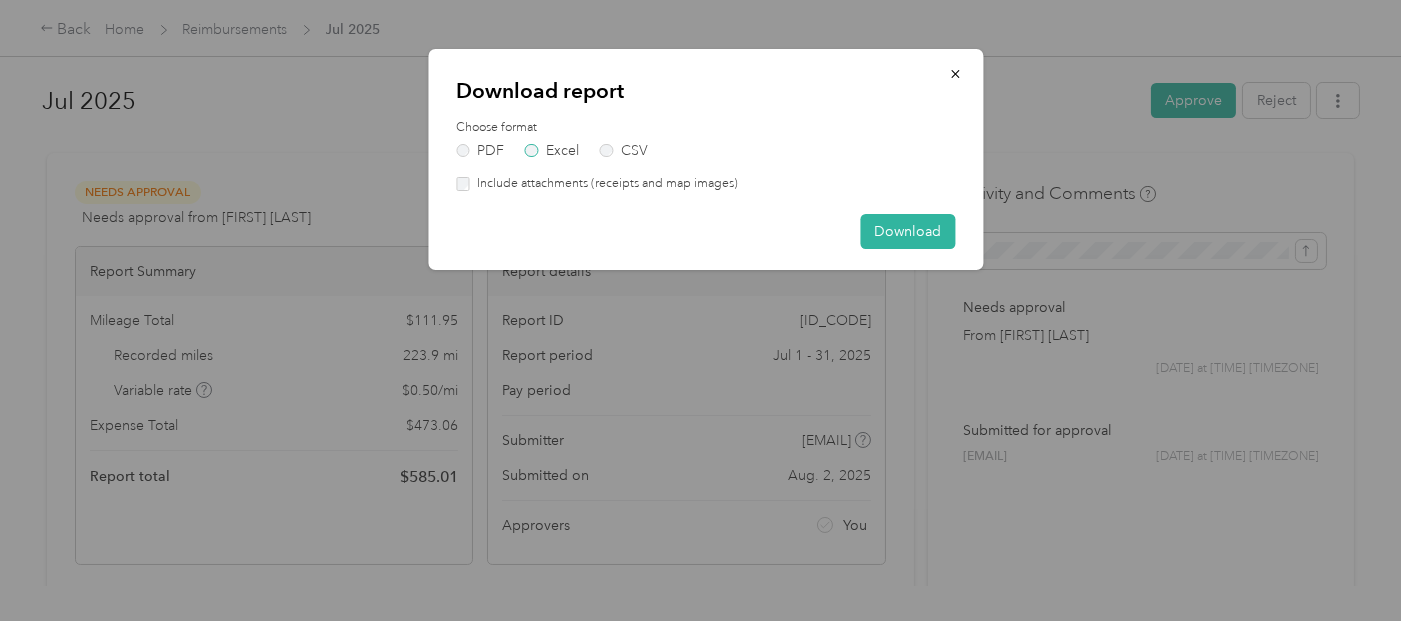 click on "Excel" at bounding box center (552, 151) 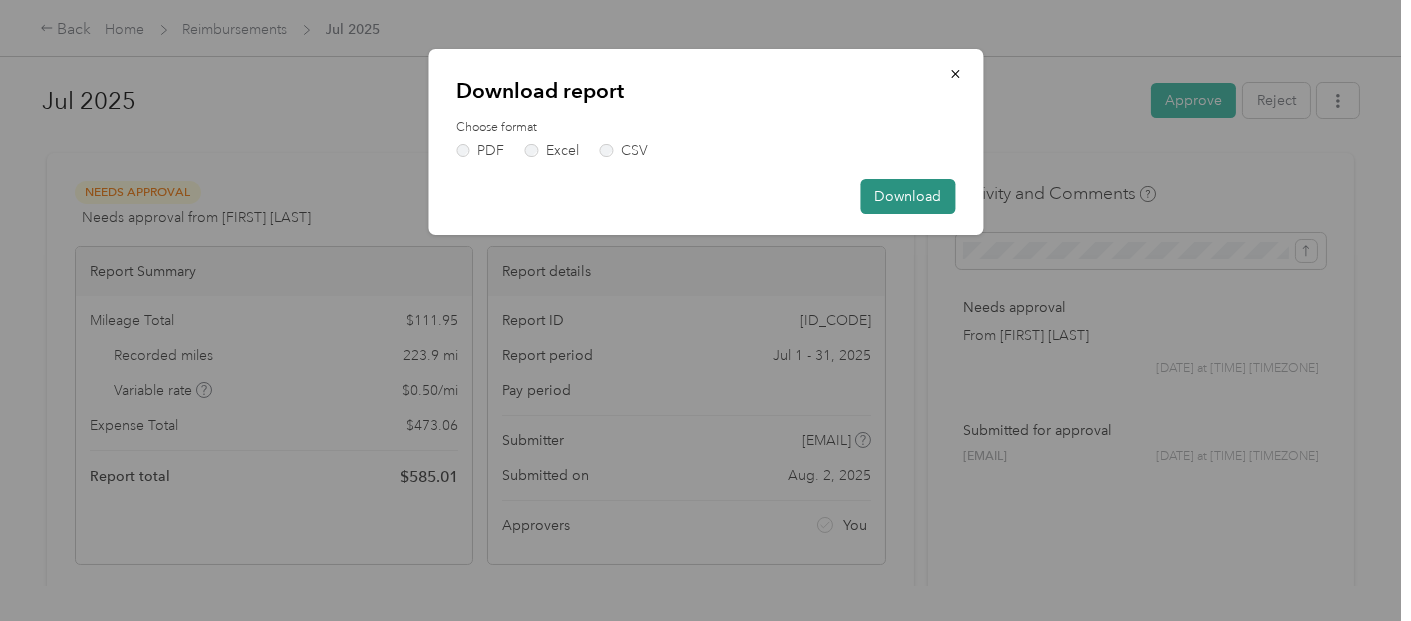 click on "Download" at bounding box center [907, 196] 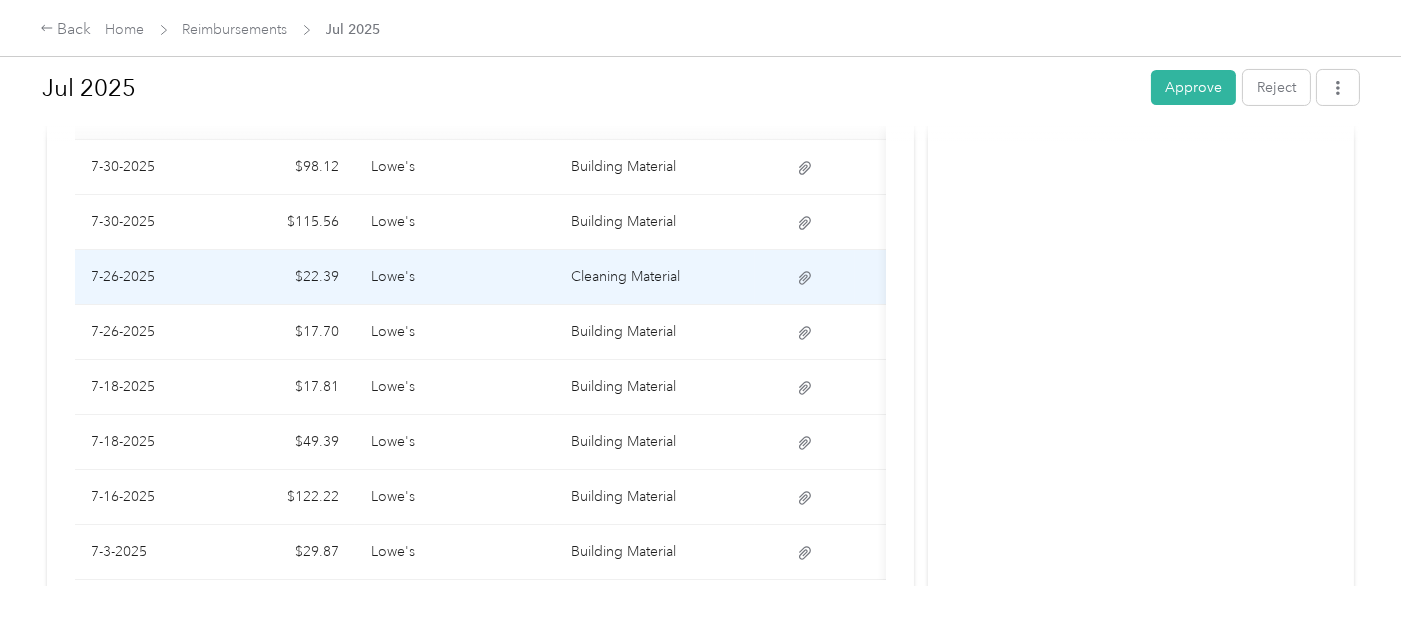 scroll, scrollTop: 497, scrollLeft: 0, axis: vertical 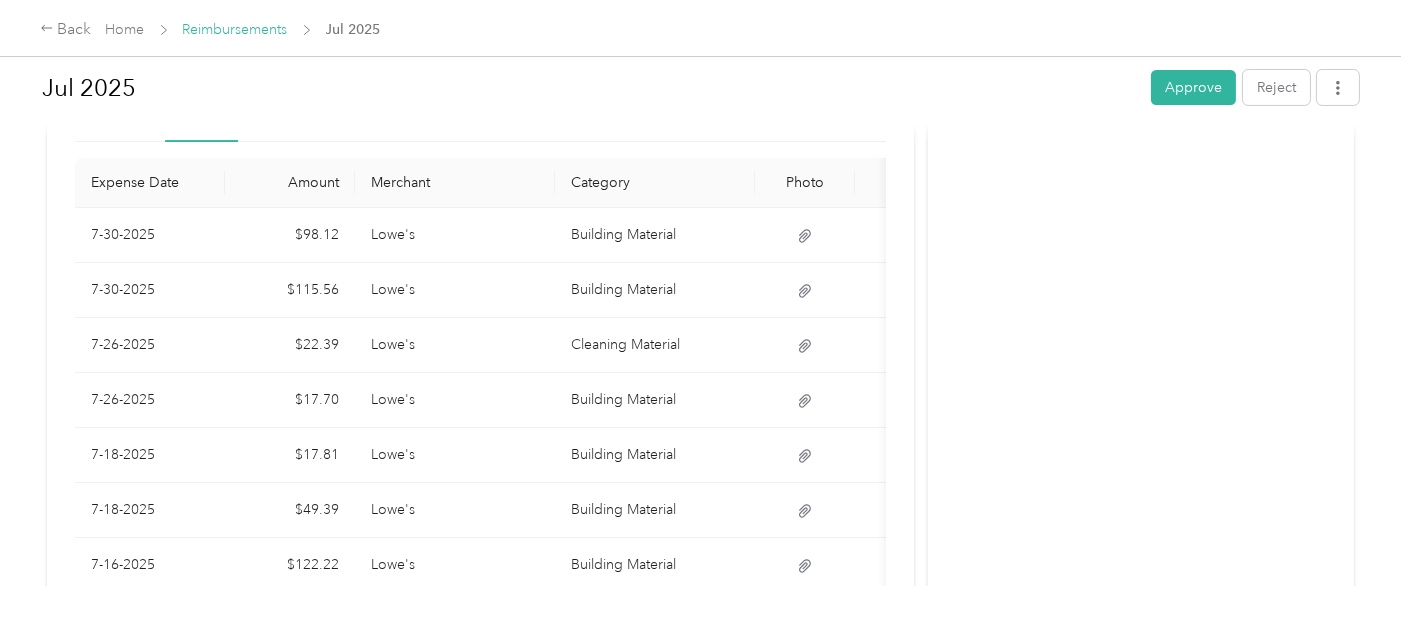 click on "Reimbursements" at bounding box center (235, 29) 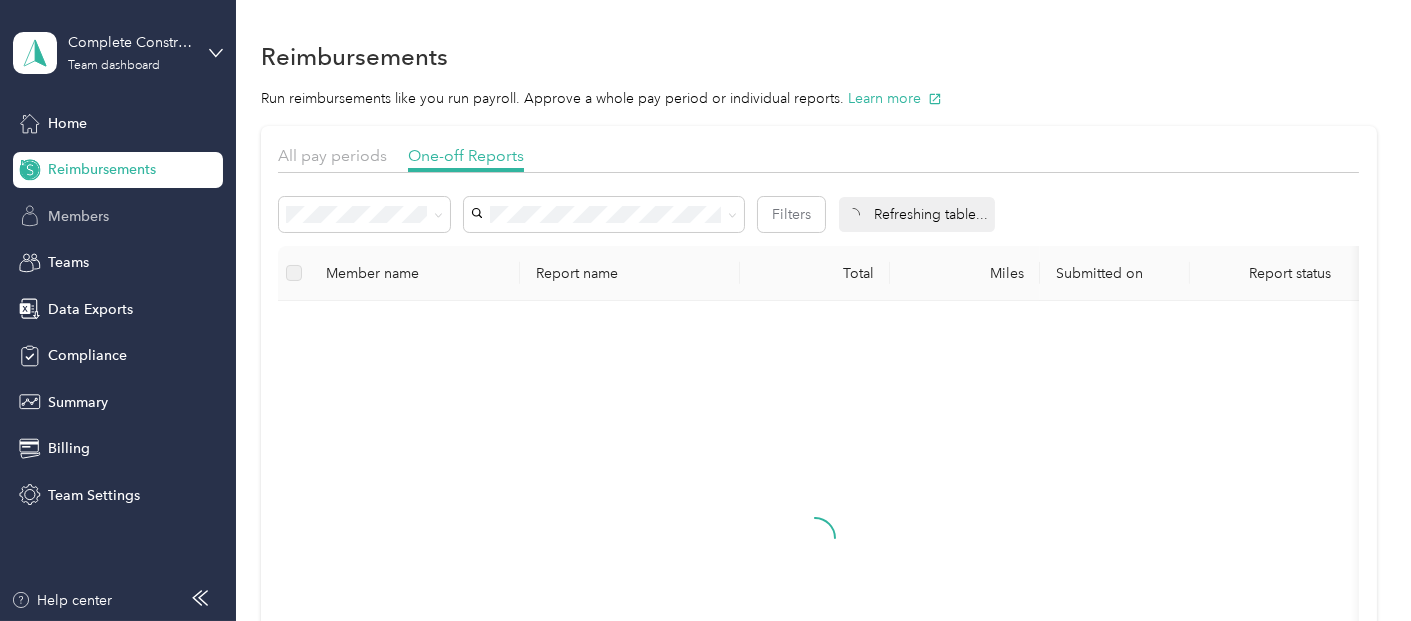 click on "Members" at bounding box center [78, 216] 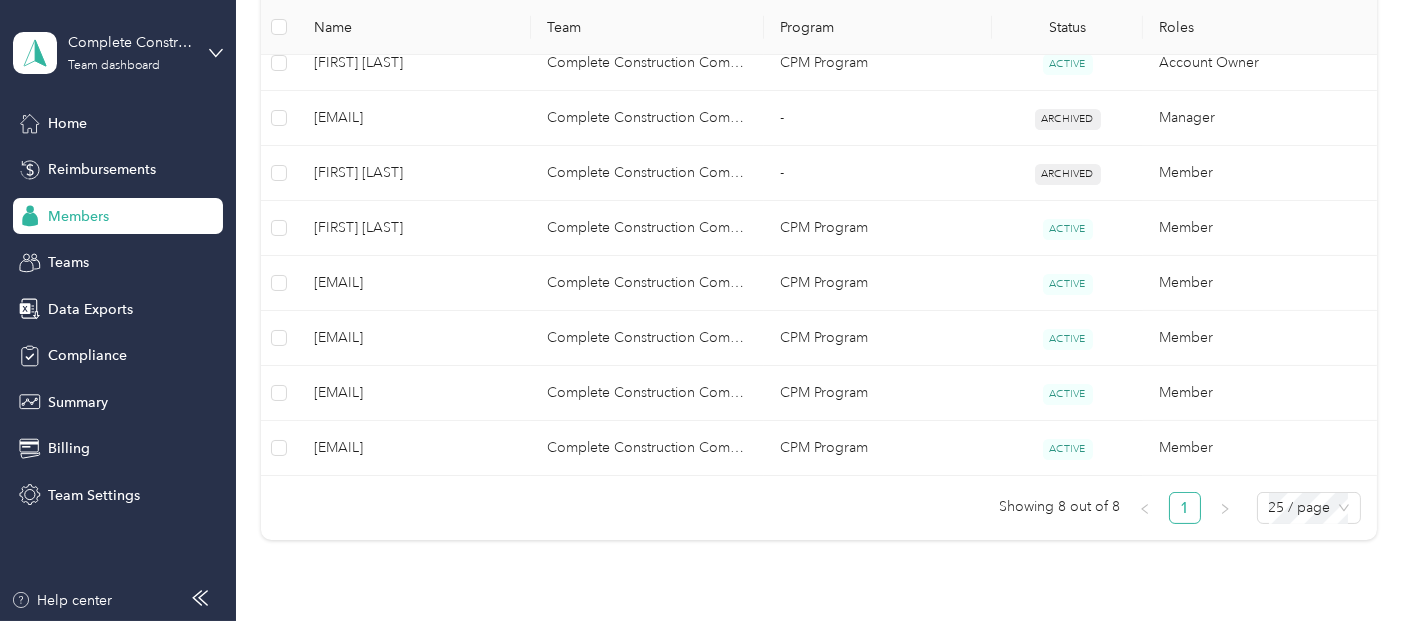 scroll, scrollTop: 555, scrollLeft: 0, axis: vertical 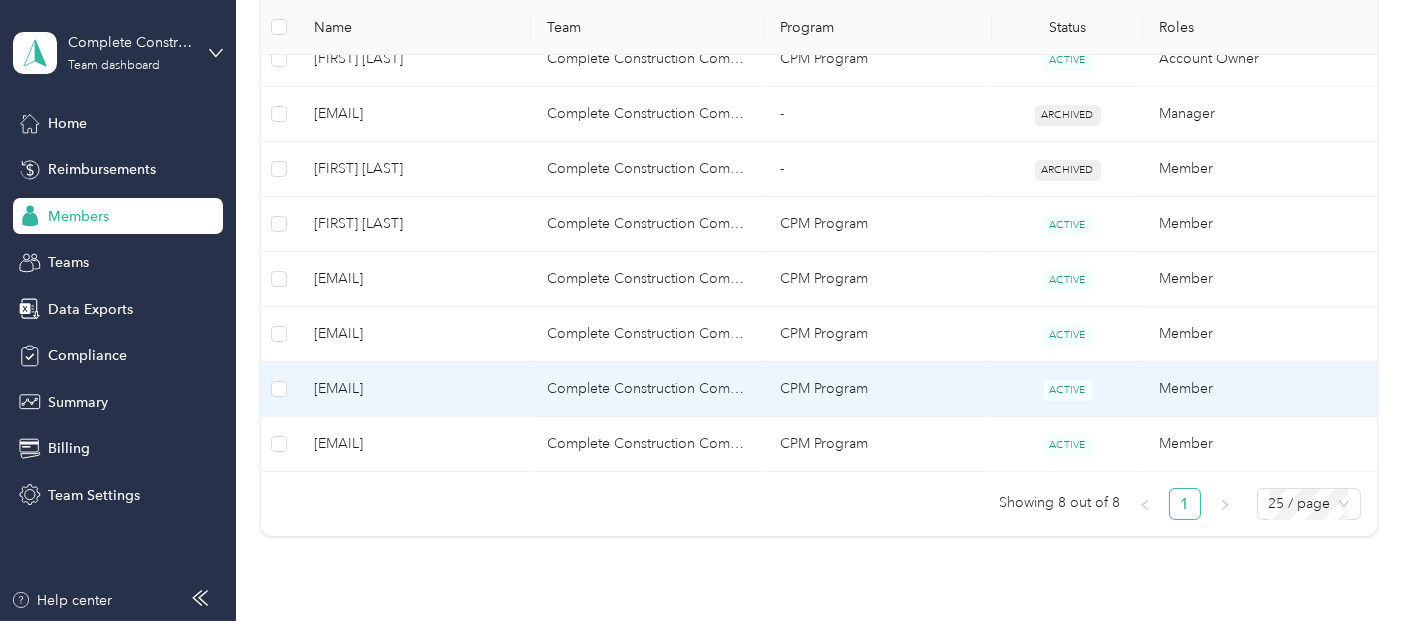click on "[EMAIL]" at bounding box center [414, 389] 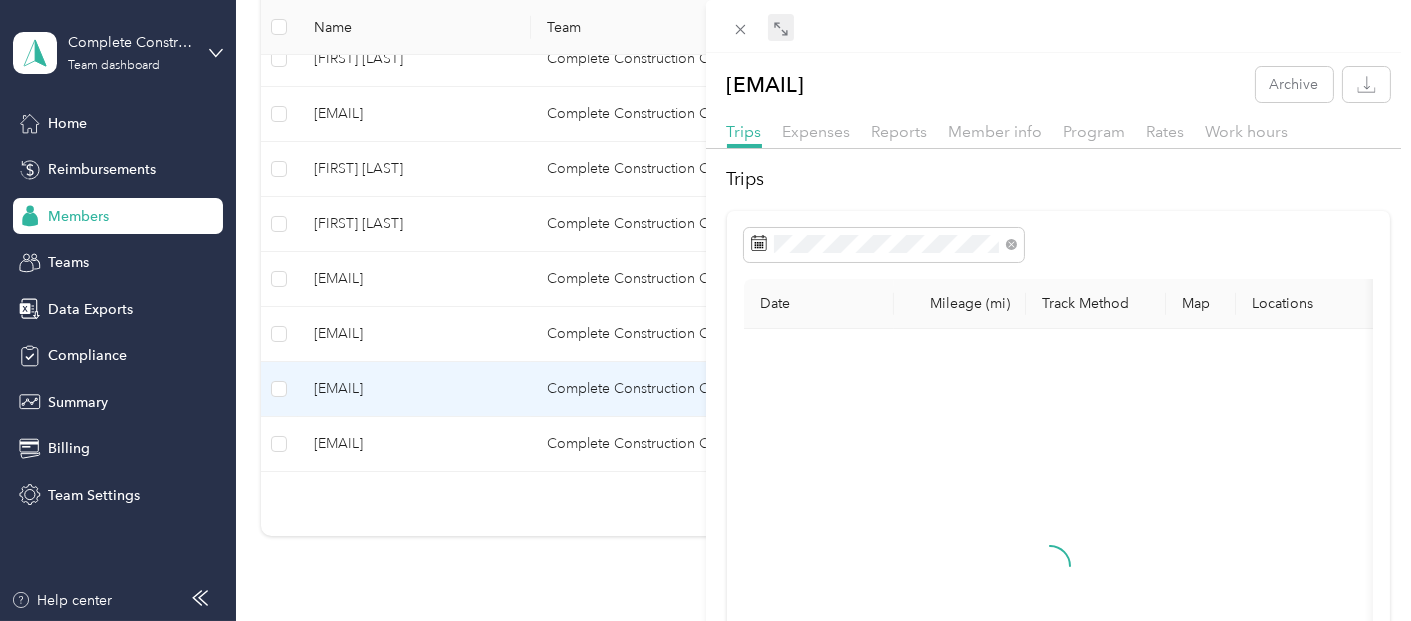 click 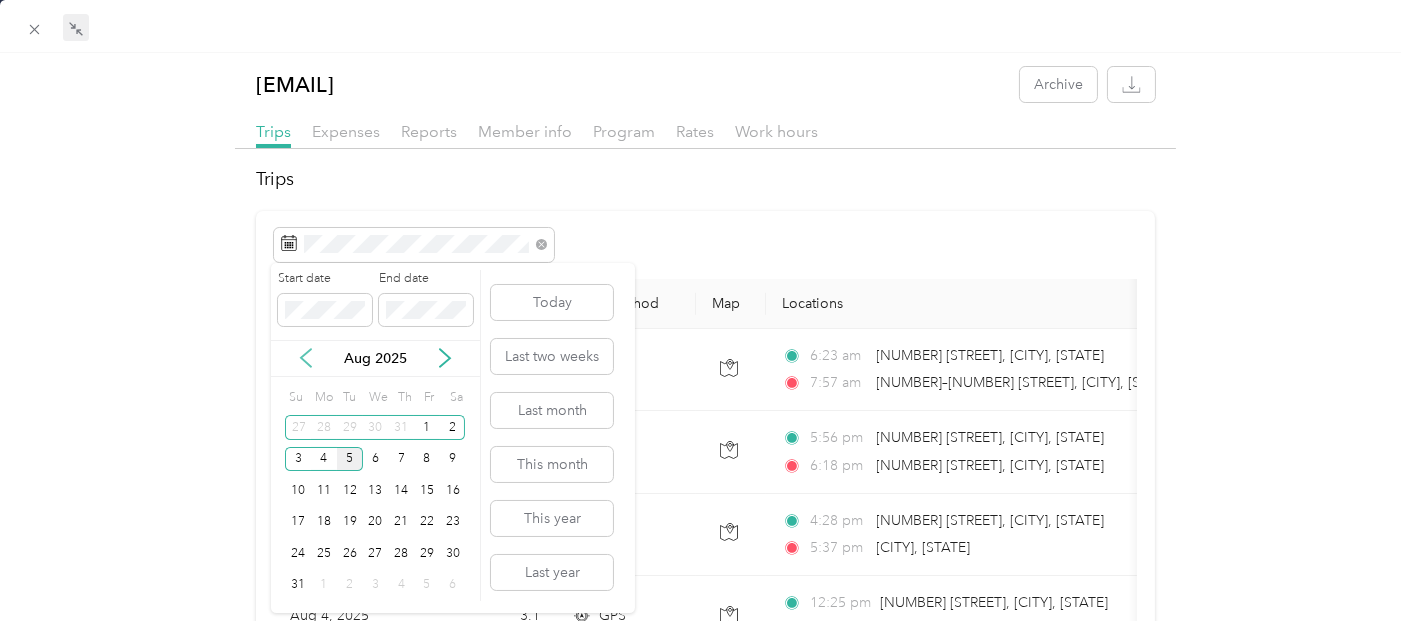 click 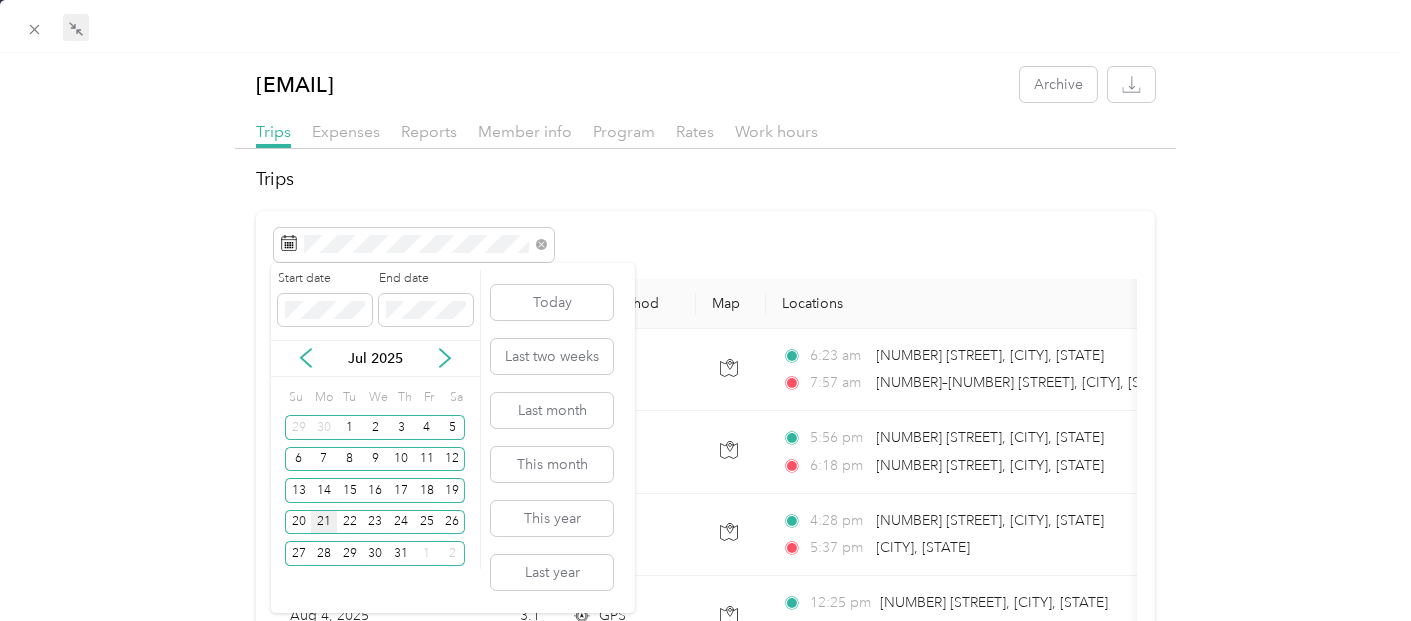 click on "21" at bounding box center [324, 522] 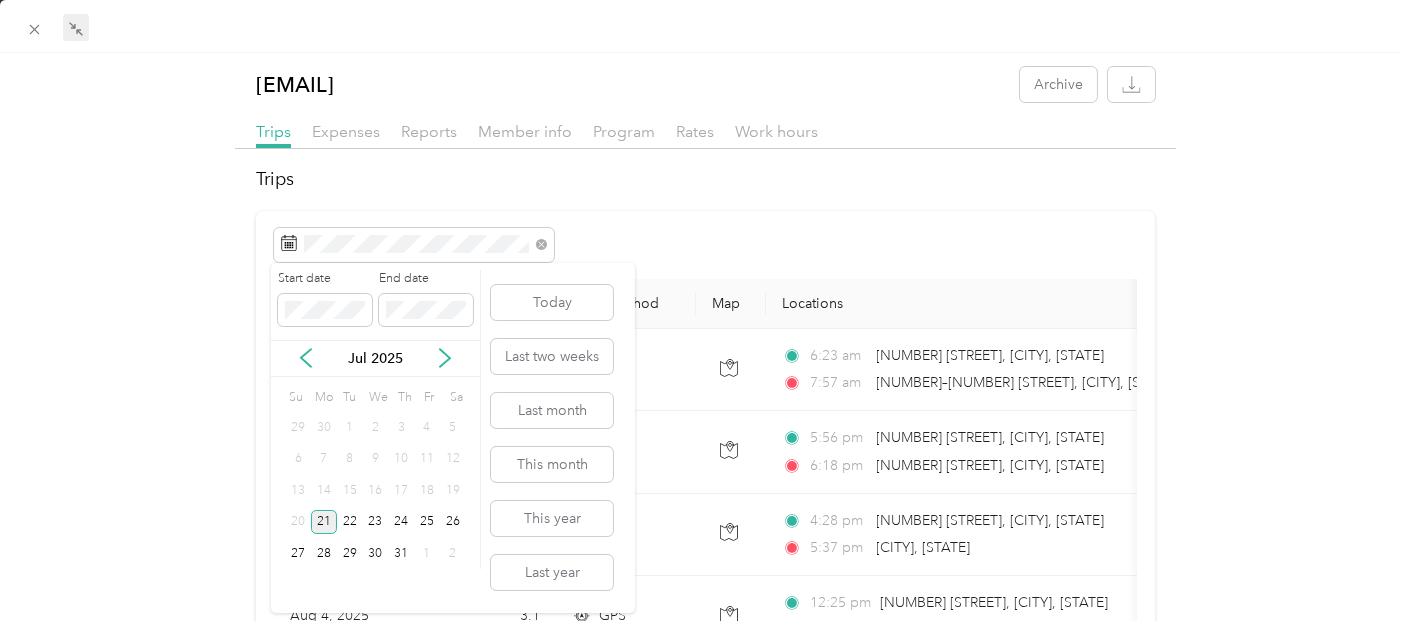 click on "21" at bounding box center [324, 522] 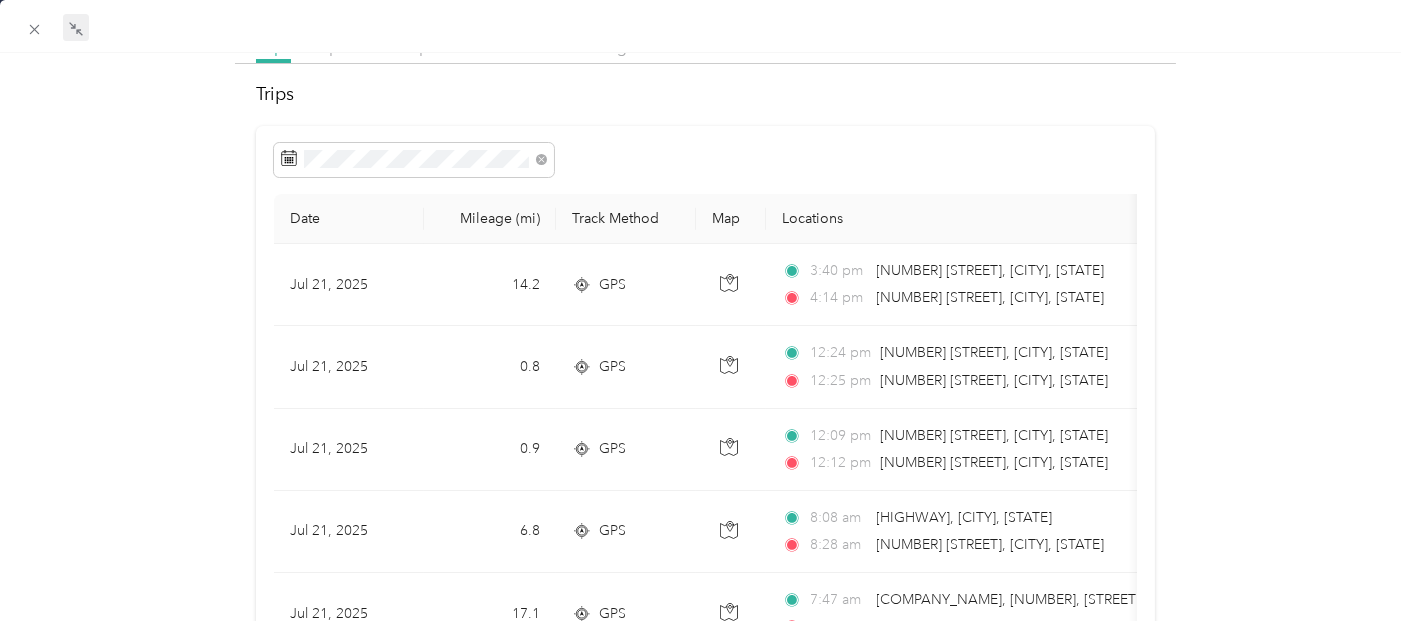 scroll, scrollTop: 111, scrollLeft: 0, axis: vertical 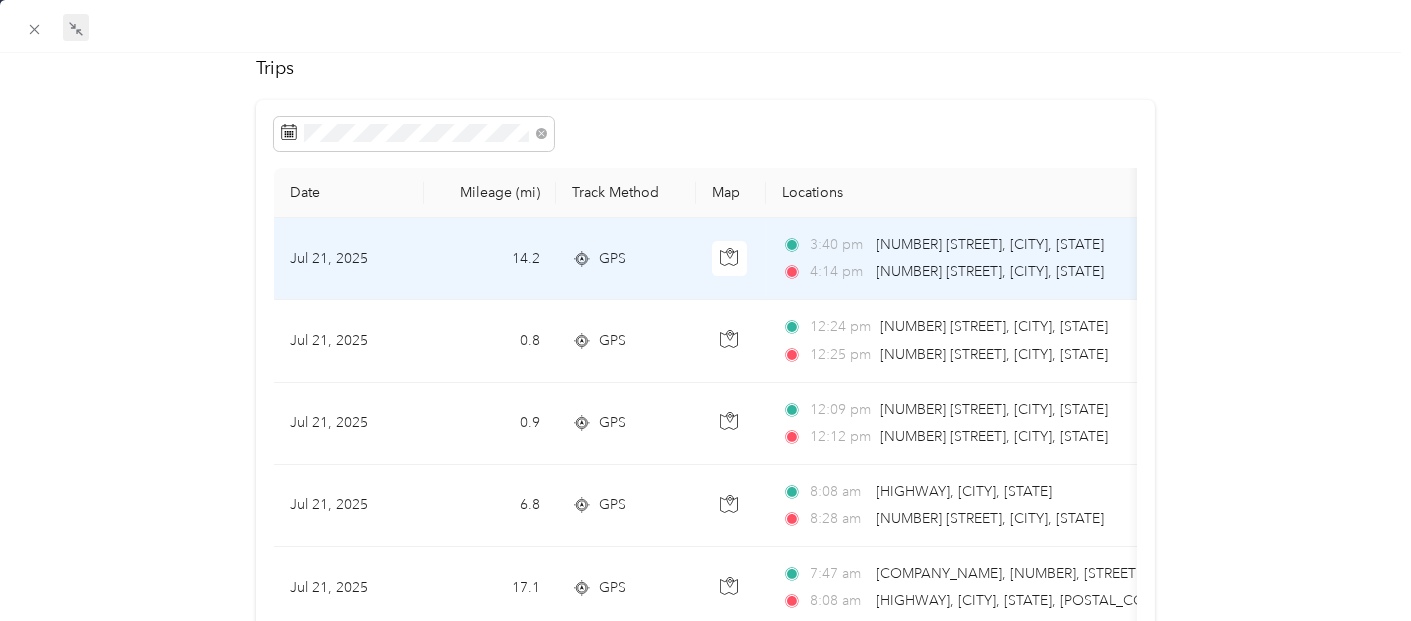 click on "[TIME] [NUMBER] [STREET], [CITY], [STATE] [TIME] [NUMBER] [STREET], [CITY], [STATE]" at bounding box center (992, 258) 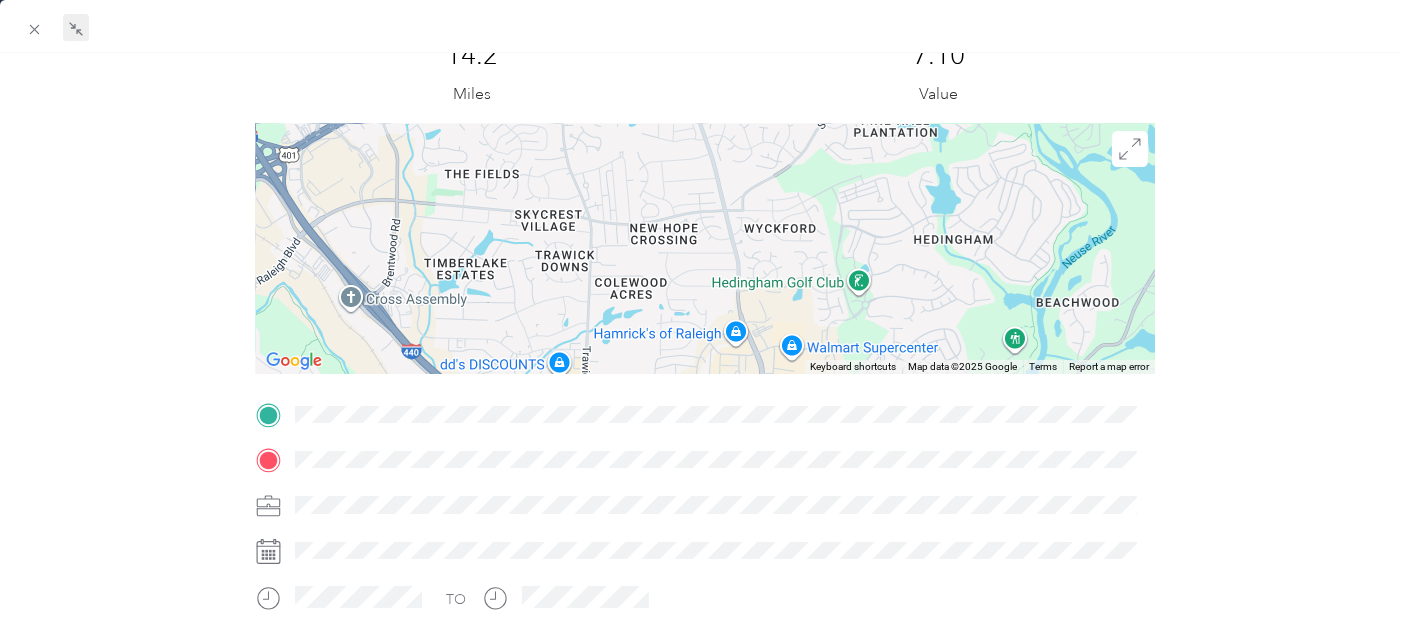 drag, startPoint x: 728, startPoint y: 219, endPoint x: 958, endPoint y: 381, distance: 281.32544 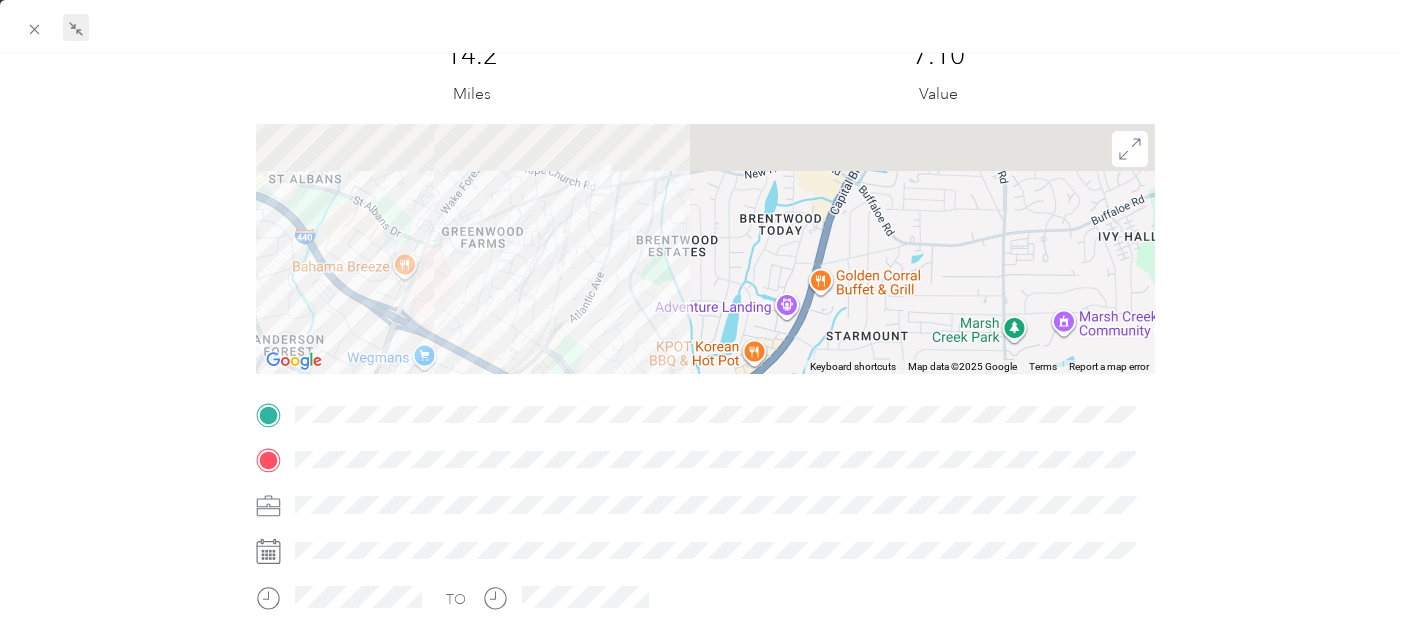 drag, startPoint x: 706, startPoint y: 197, endPoint x: 752, endPoint y: 388, distance: 196.4612 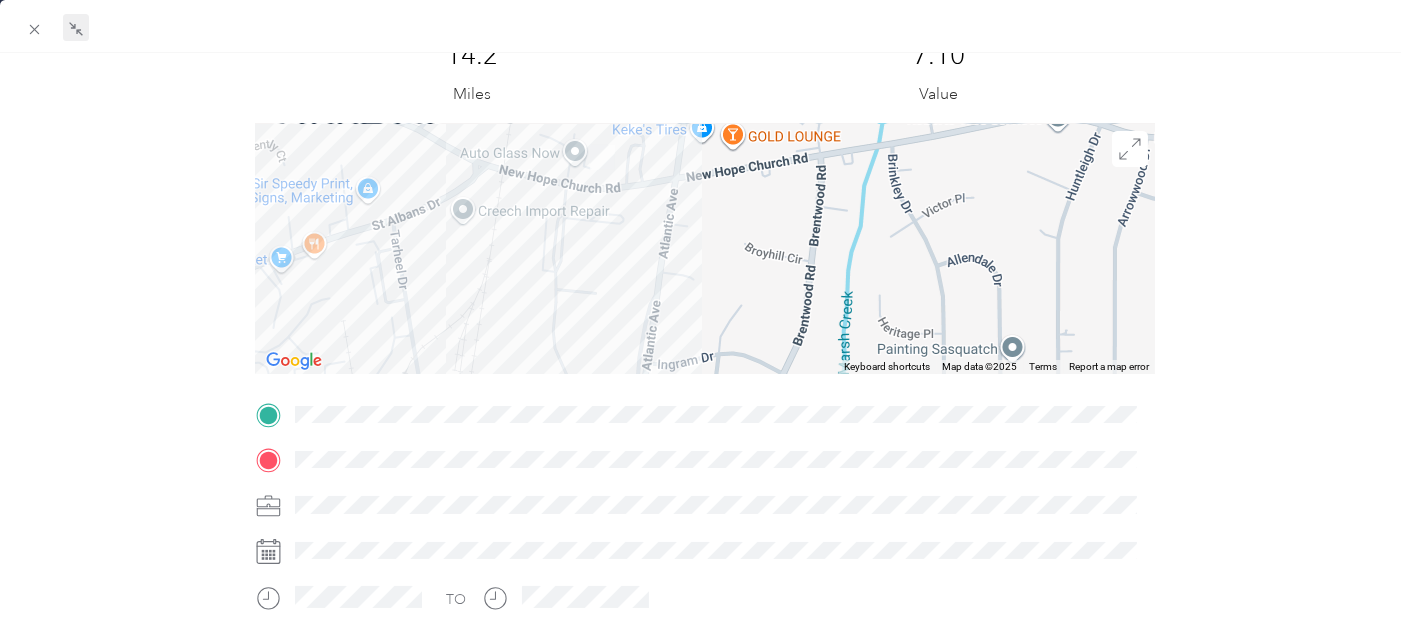 drag, startPoint x: 608, startPoint y: 210, endPoint x: 618, endPoint y: 336, distance: 126.3962 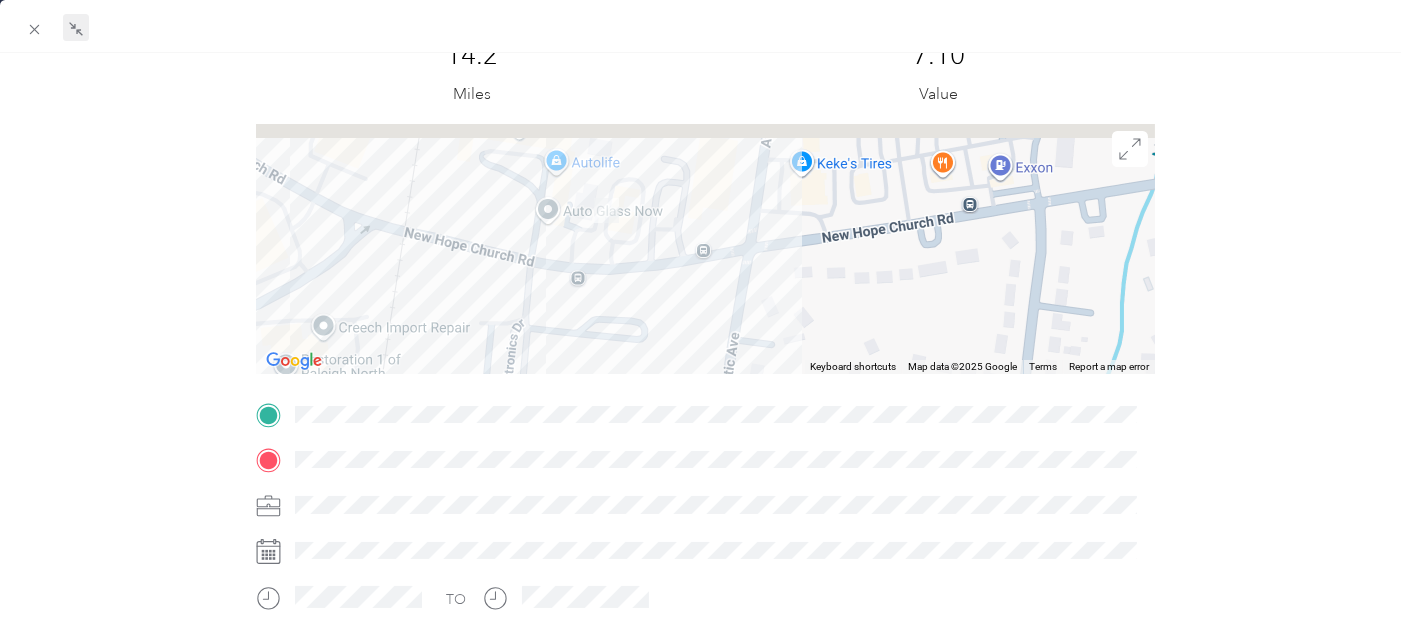 drag, startPoint x: 623, startPoint y: 215, endPoint x: 646, endPoint y: 268, distance: 57.77543 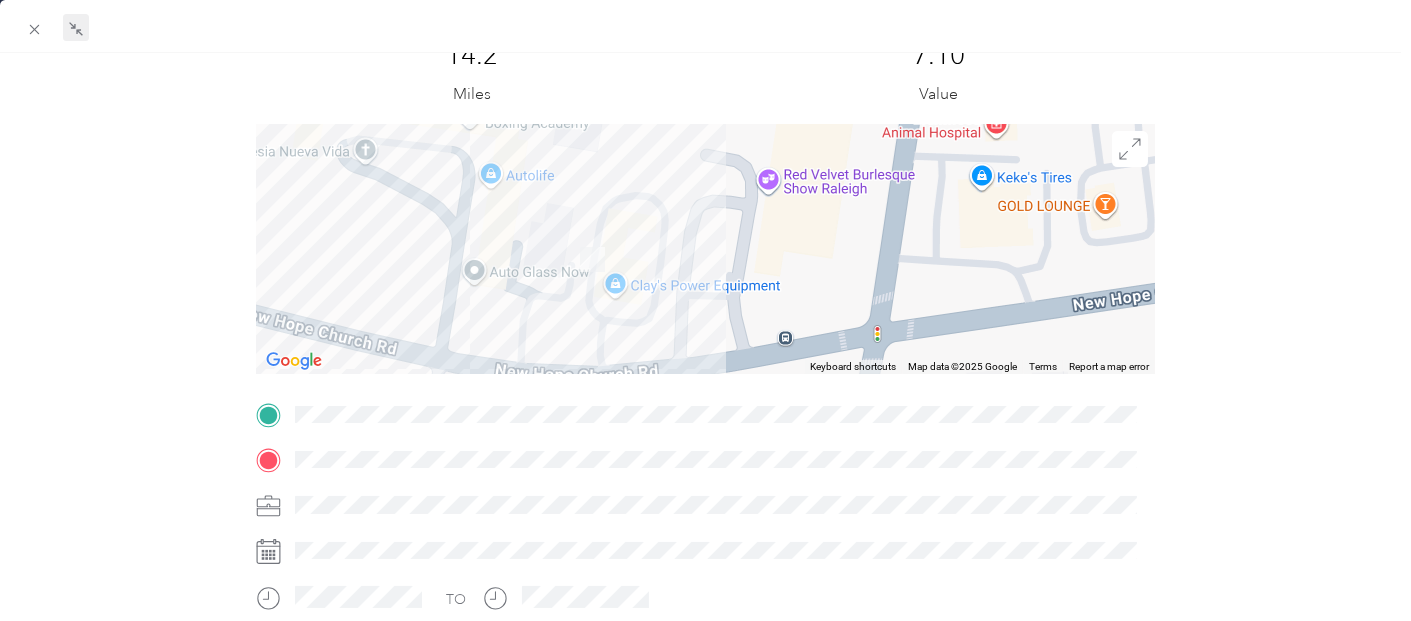drag, startPoint x: 618, startPoint y: 224, endPoint x: 623, endPoint y: 318, distance: 94.13288 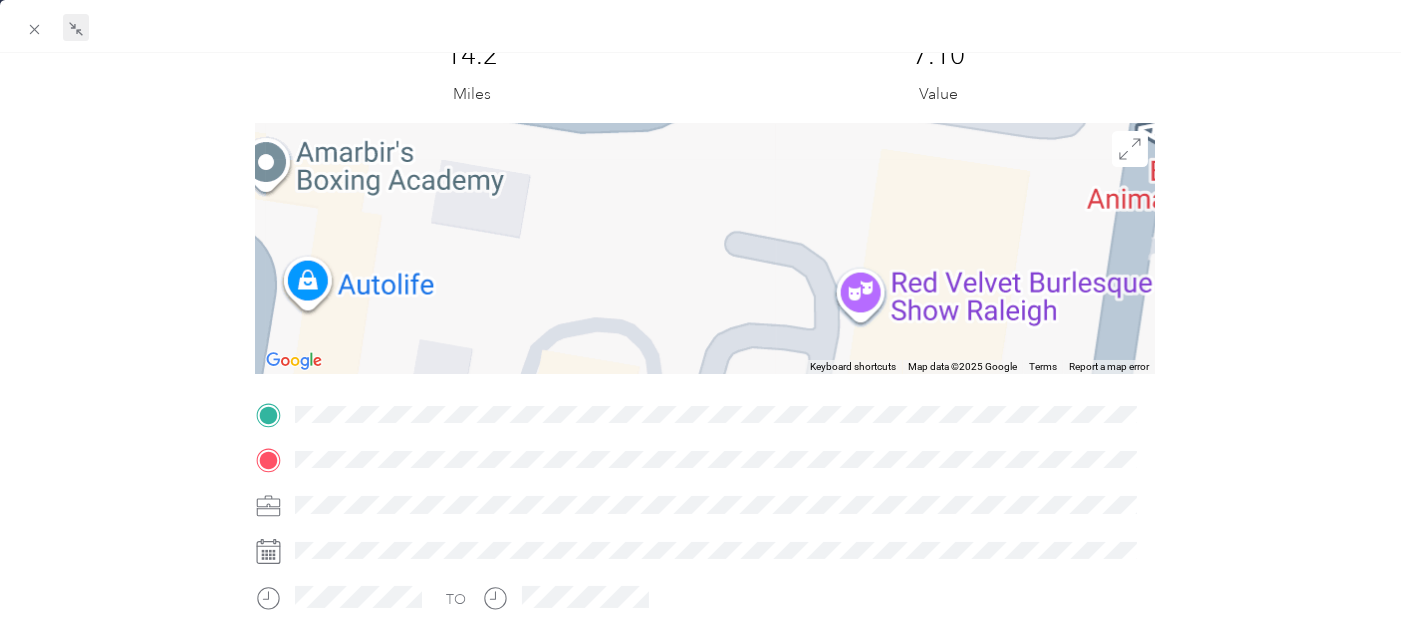 scroll, scrollTop: 0, scrollLeft: 0, axis: both 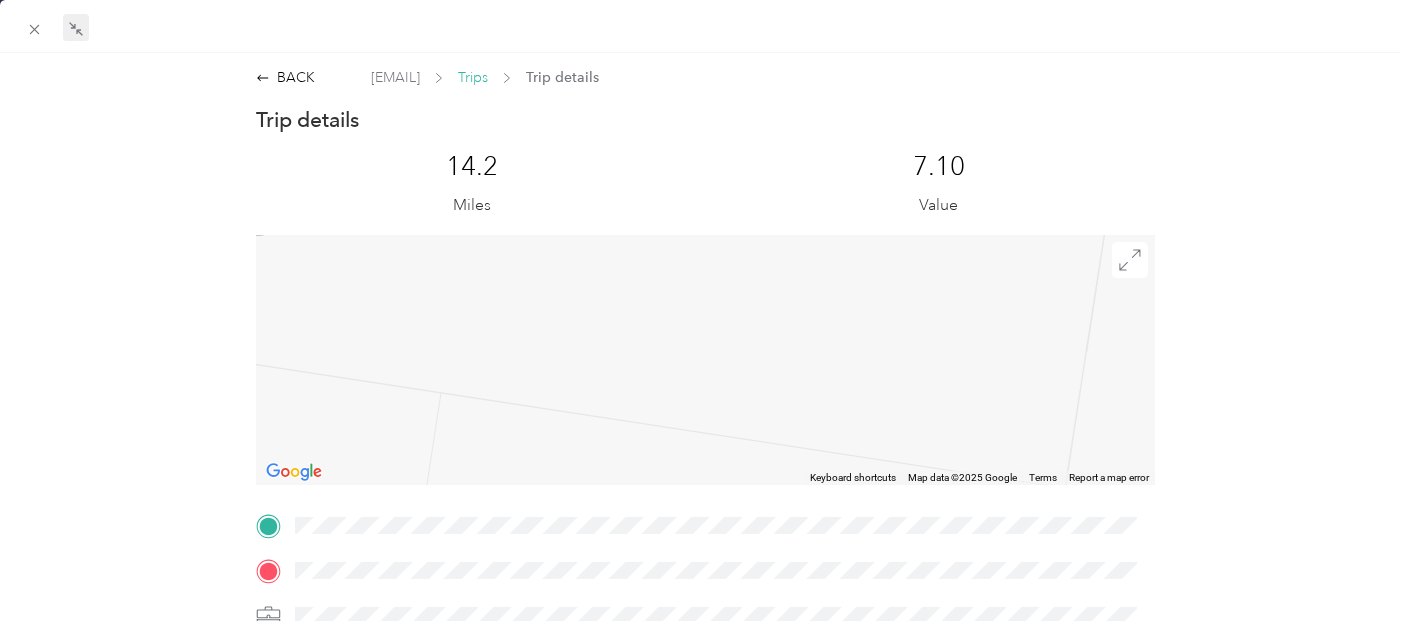 click on "Trips" at bounding box center [473, 77] 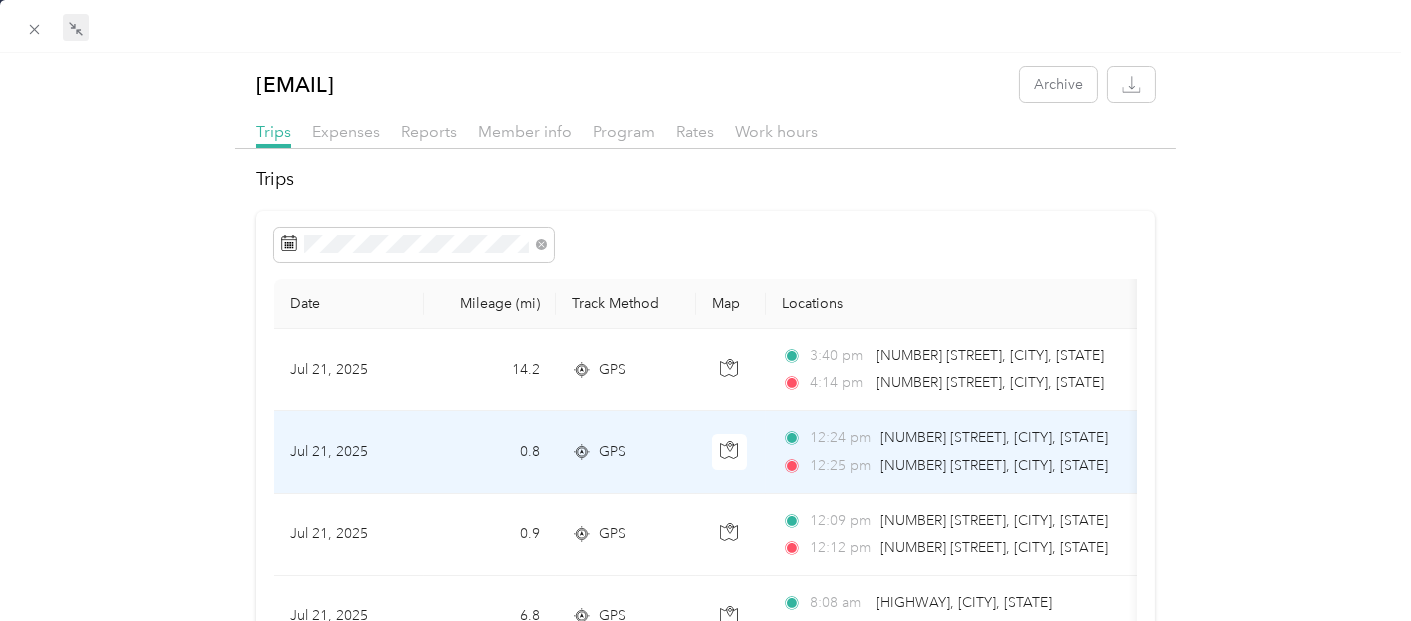 scroll, scrollTop: 111, scrollLeft: 0, axis: vertical 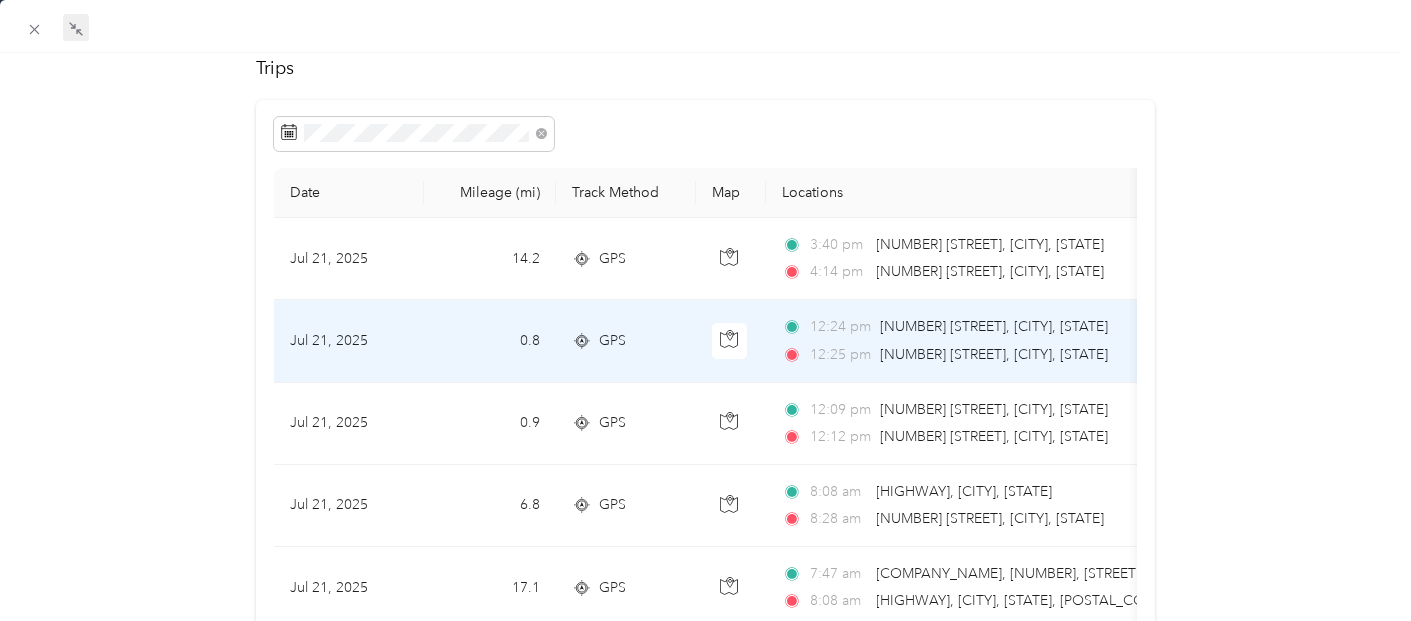 click on "0.8" at bounding box center (490, 341) 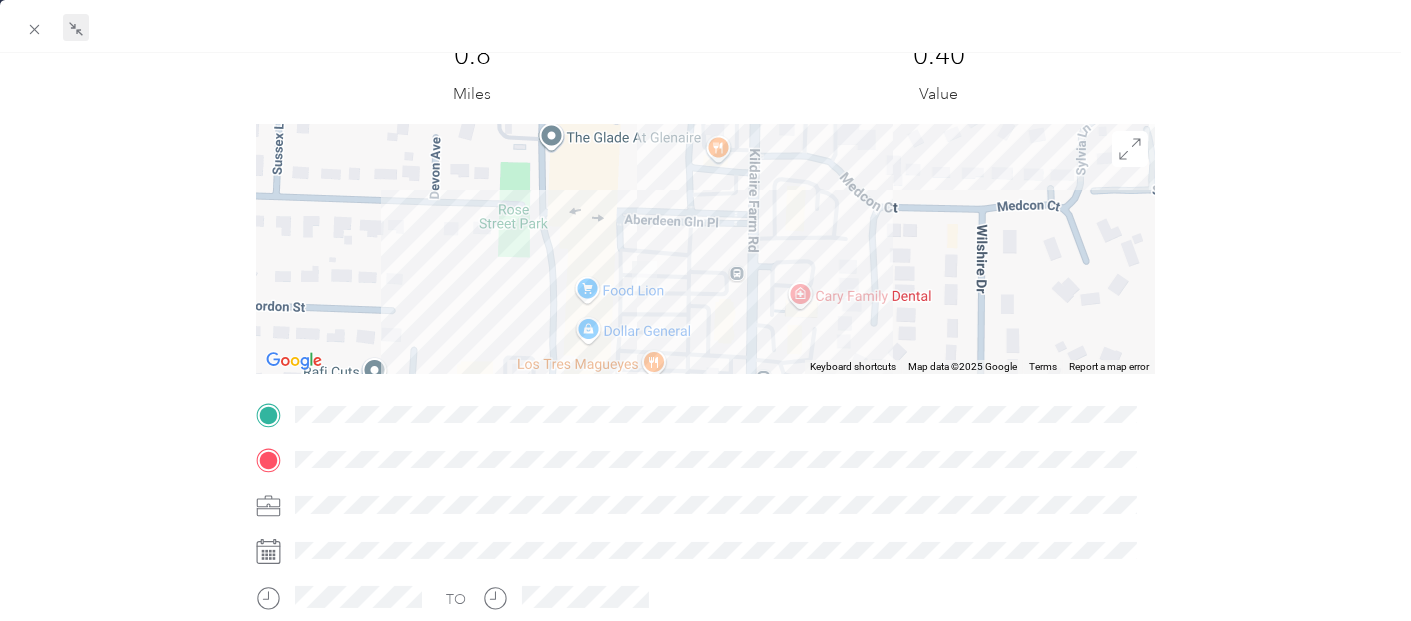 drag, startPoint x: 632, startPoint y: 309, endPoint x: 666, endPoint y: 214, distance: 100.90094 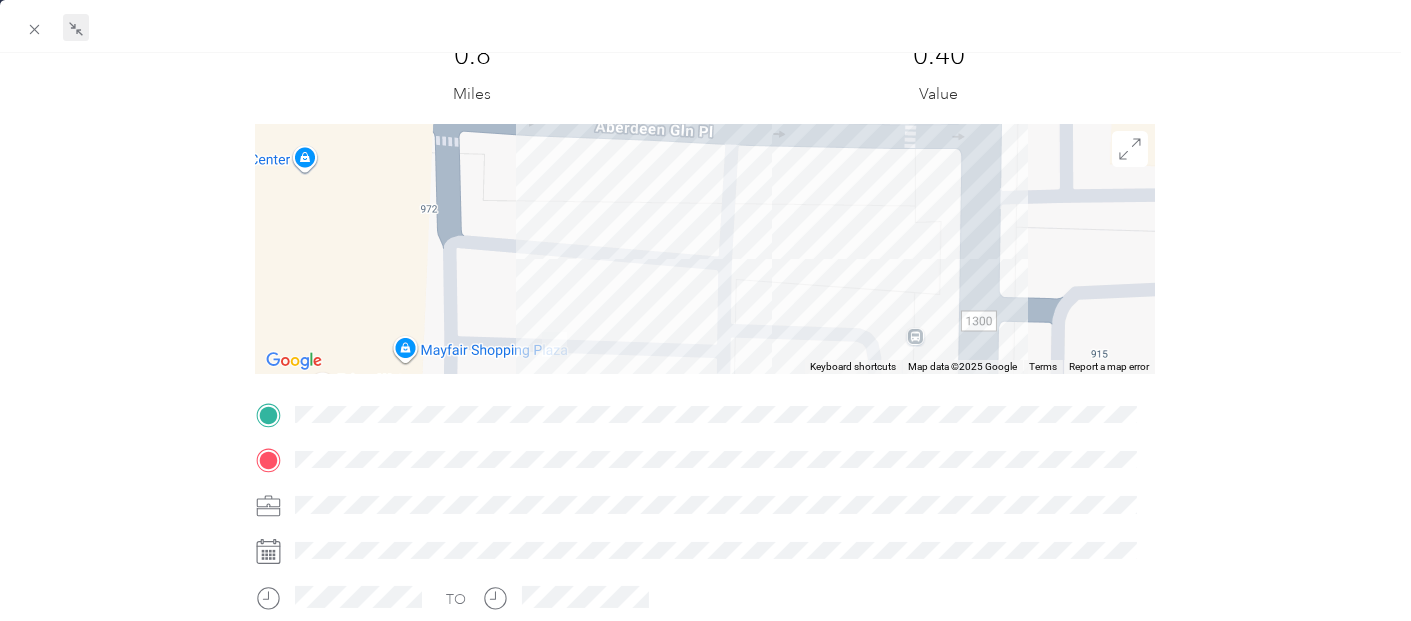 drag, startPoint x: 1021, startPoint y: 260, endPoint x: 682, endPoint y: 295, distance: 340.802 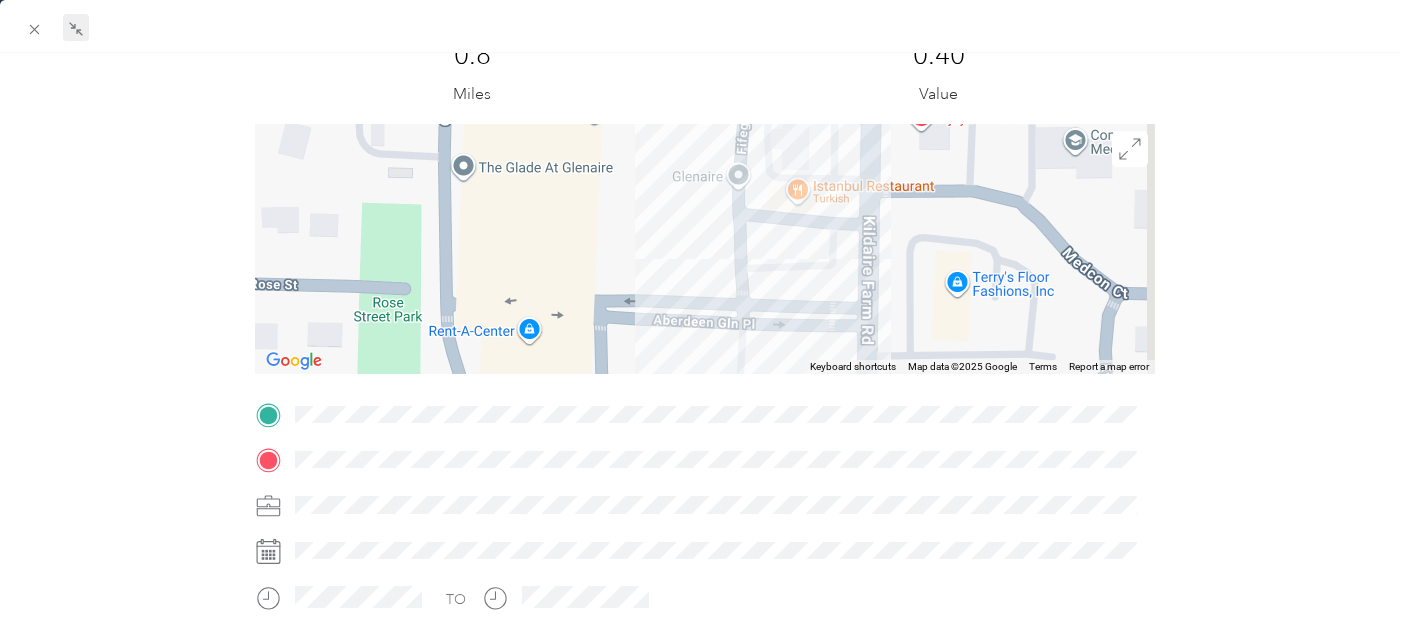 drag, startPoint x: 837, startPoint y: 267, endPoint x: 804, endPoint y: 429, distance: 165.32695 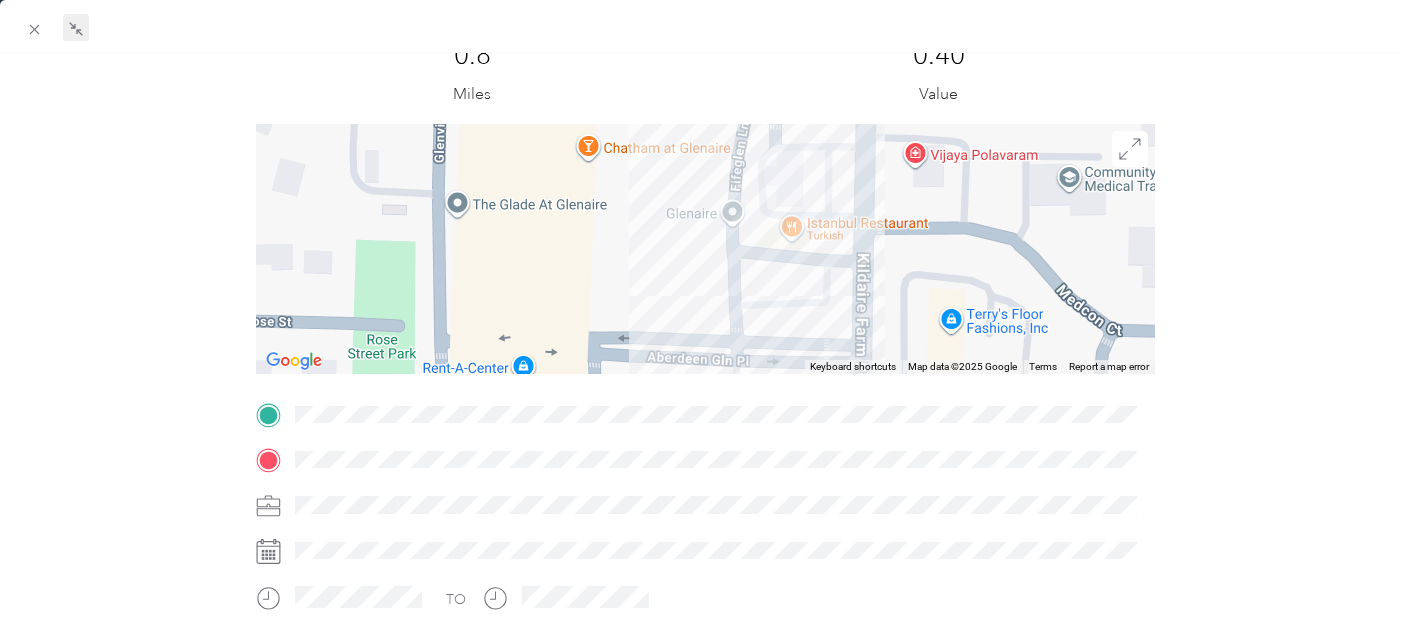 click on "Trip details This trip cannot be edited because it is either under review, approved, or paid. Contact your Team Manager to edit it. [DISTANCE] Miles [VALUE]  ← Move left → Move right ↑ Move up ↓ Move down + Zoom in - Zoom out Home Jump left by 75% End Jump right by 75% Page Up Jump up by 75% Page Down Jump down by 75% Keyboard shortcuts Map Data Map data ©2025 Google Map data ©2025 Google [DISTANCE] m  Click to toggle between metric and imperial units Terms Report a map error TO" at bounding box center [705, 440] 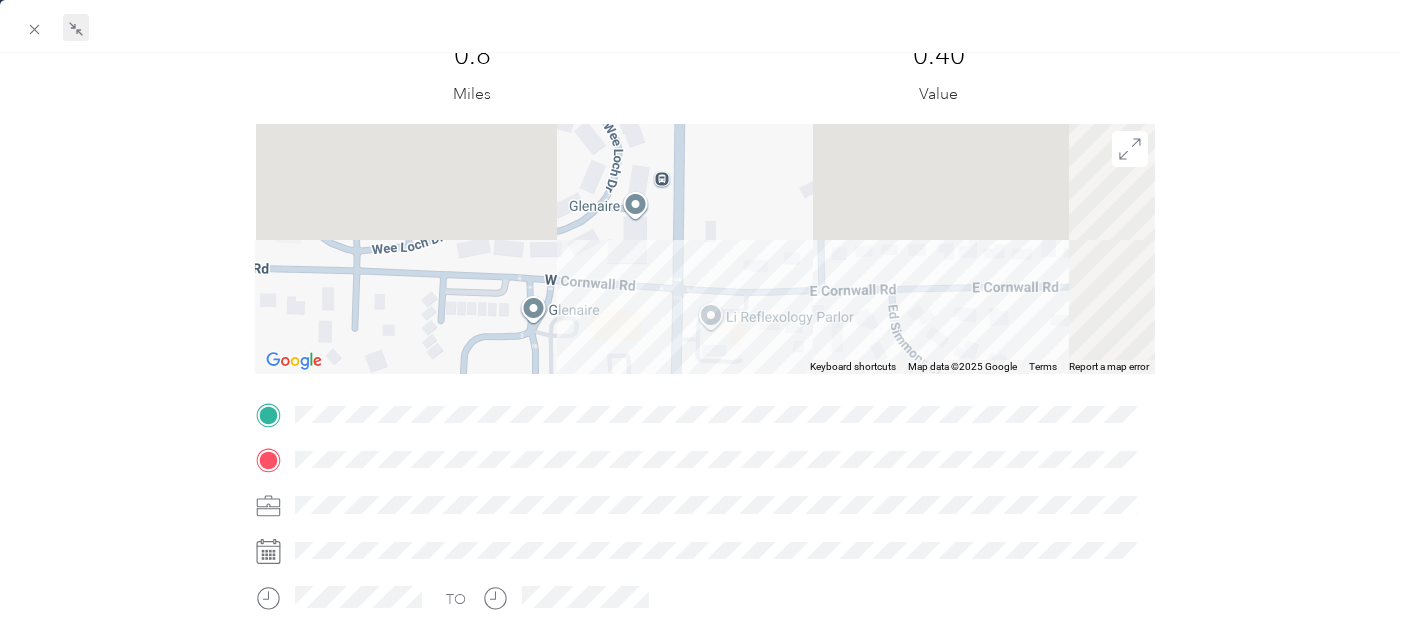 drag, startPoint x: 832, startPoint y: 192, endPoint x: 658, endPoint y: 367, distance: 246.78128 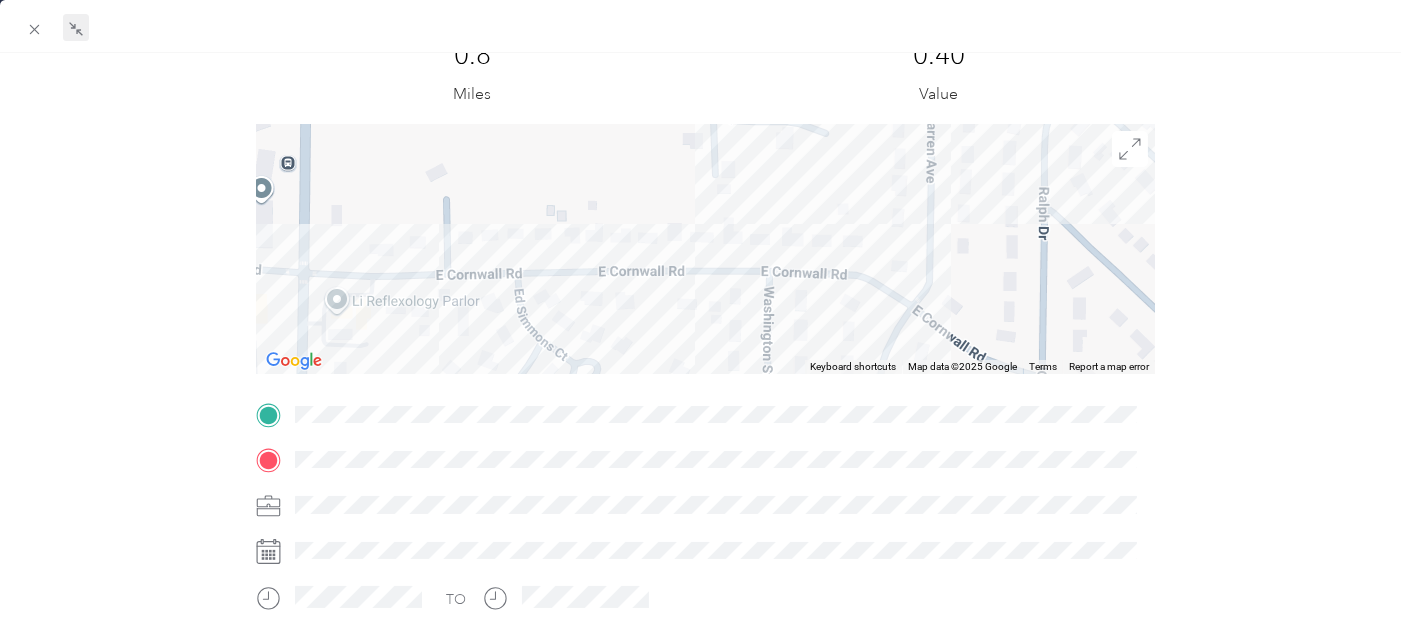 drag, startPoint x: 845, startPoint y: 272, endPoint x: 490, endPoint y: 252, distance: 355.56293 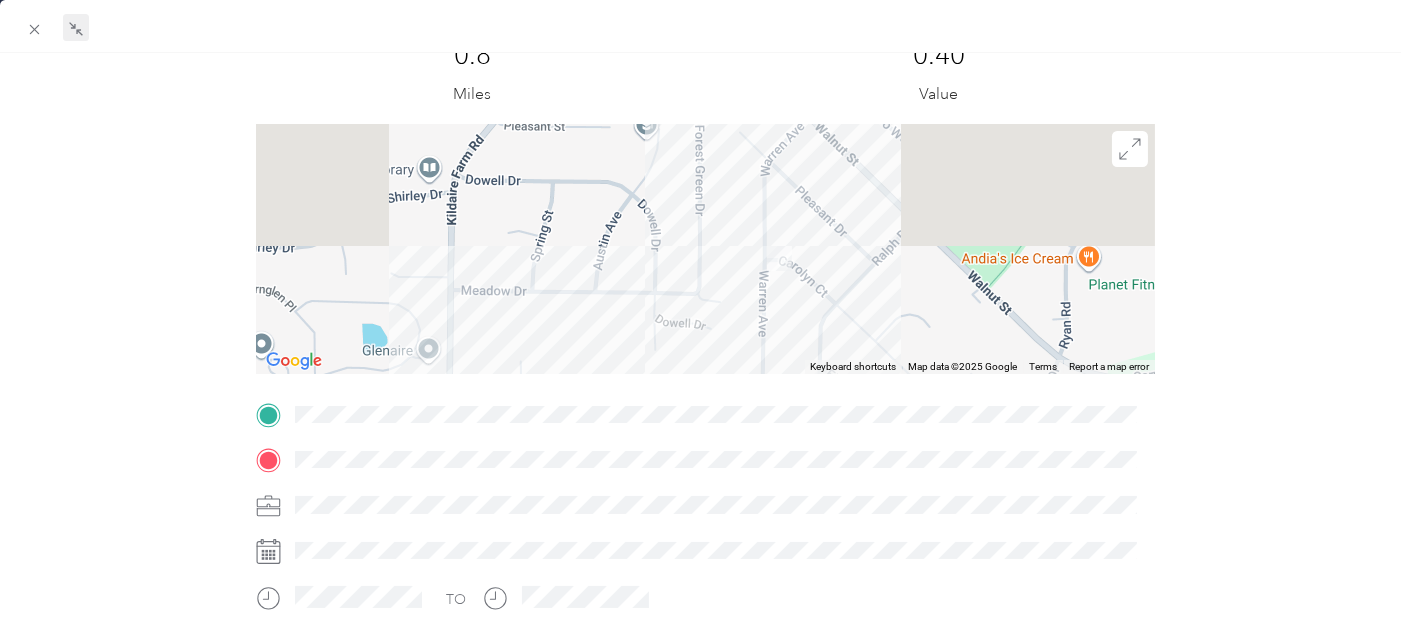 click on "Trip details This trip cannot be edited because it is either under review, approved, or paid. Contact your Team Manager to edit it. [DISTANCE] Miles [VALUE]  ← Move left → Move right ↑ Move up ↓ Move down + Zoom in - Zoom out Home Jump left by 75% End Jump right by 75% Page Up Jump up by 75% Page Down Jump down by 75% Keyboard shortcuts Map Data Map data ©2025 Google Map data ©2025 Google [DISTANCE] m  Click to toggle between metric and imperial units Terms Report a map error TO" at bounding box center (705, 440) 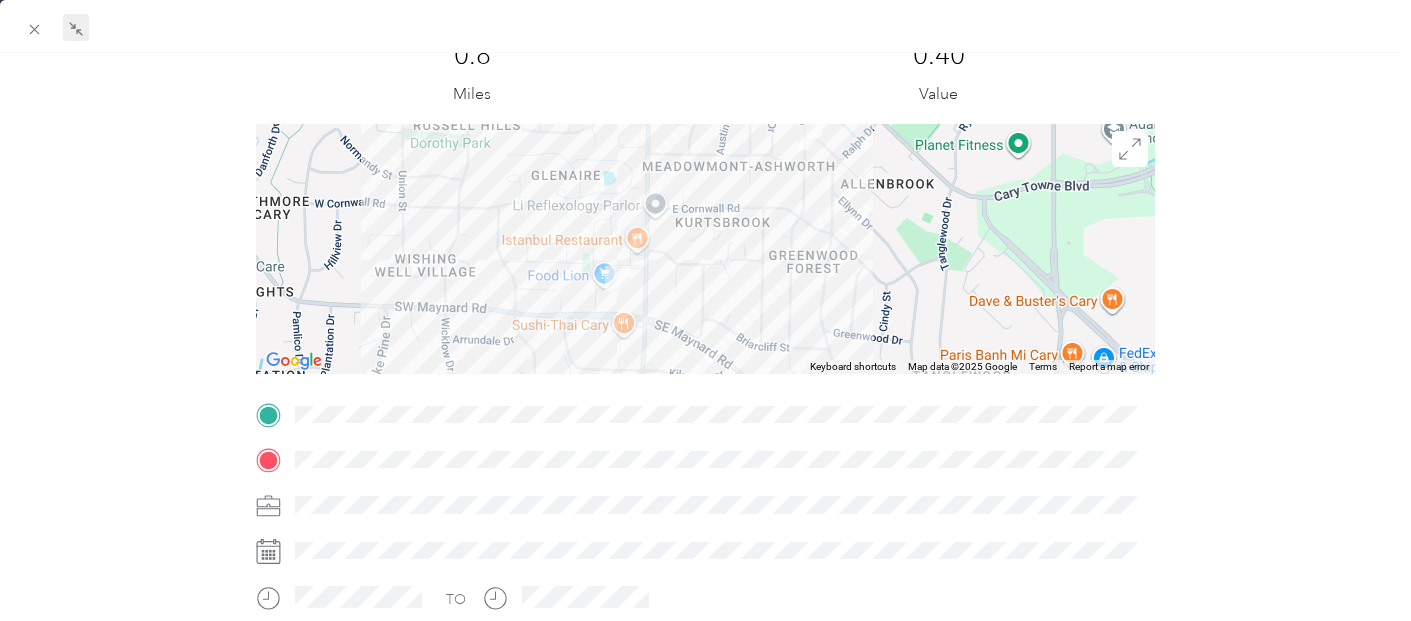 drag, startPoint x: 801, startPoint y: 312, endPoint x: 819, endPoint y: 123, distance: 189.85521 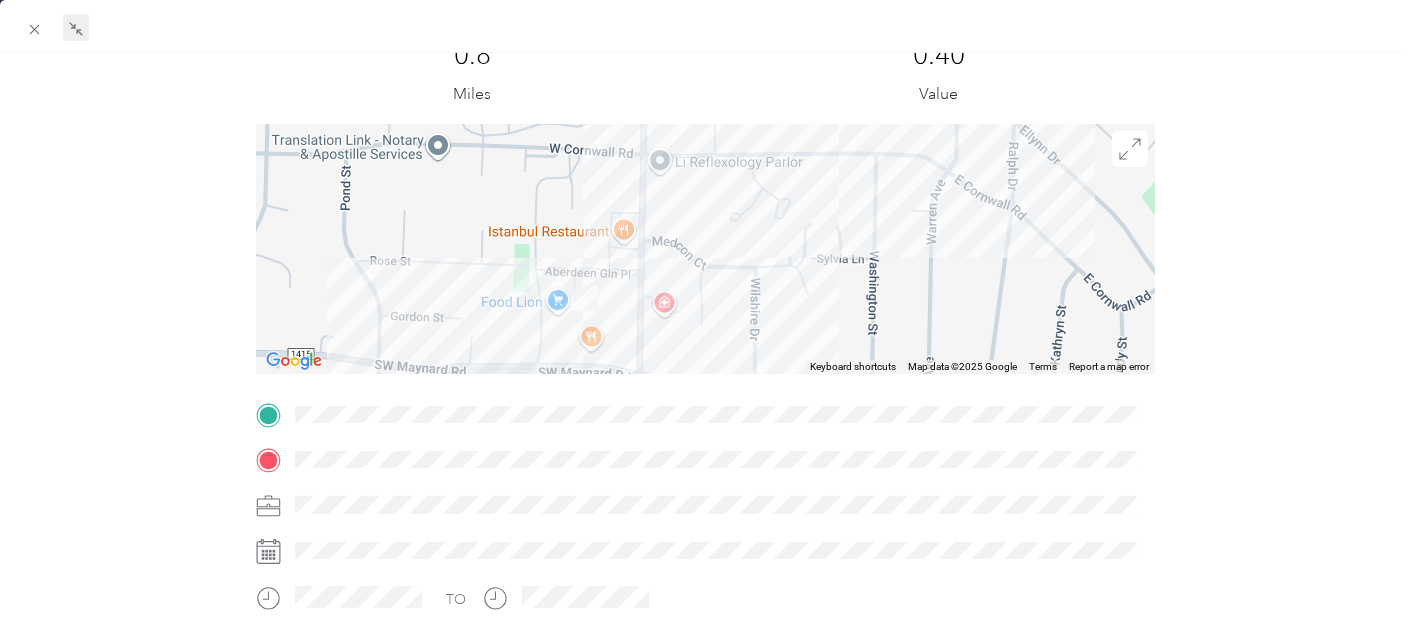 drag, startPoint x: 567, startPoint y: 295, endPoint x: 686, endPoint y: 252, distance: 126.53063 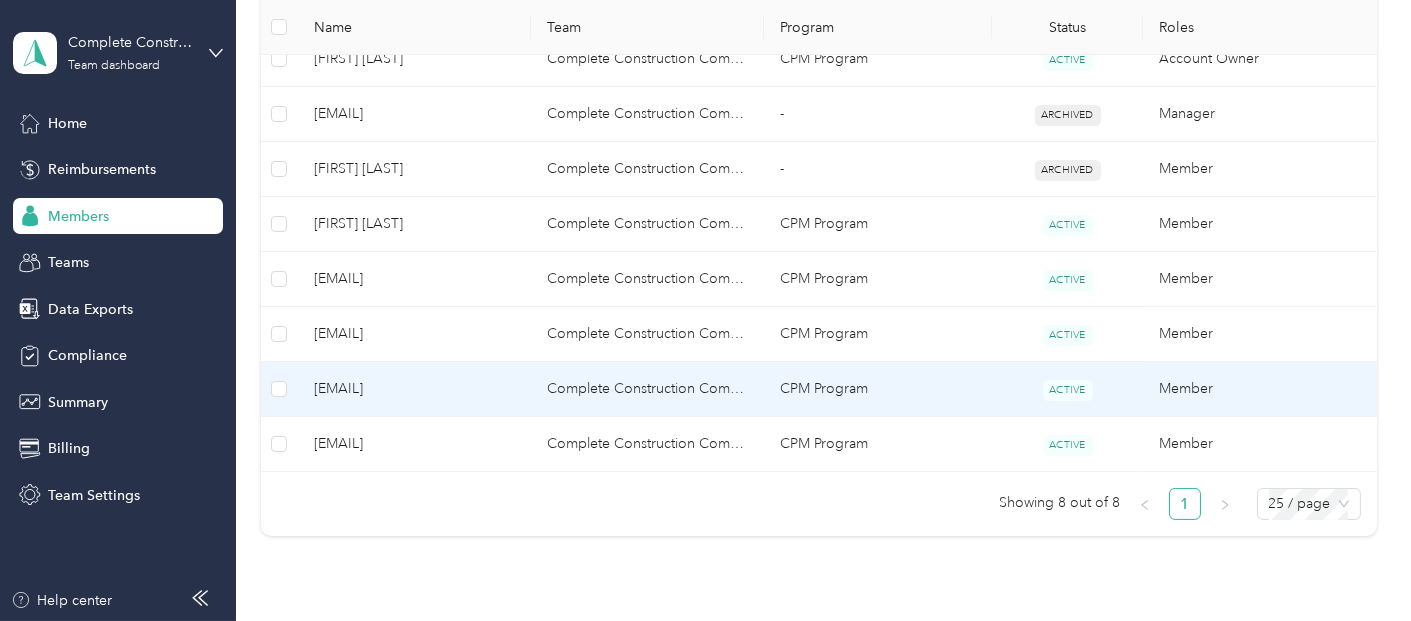 click on "[EMAIL]" at bounding box center (414, 389) 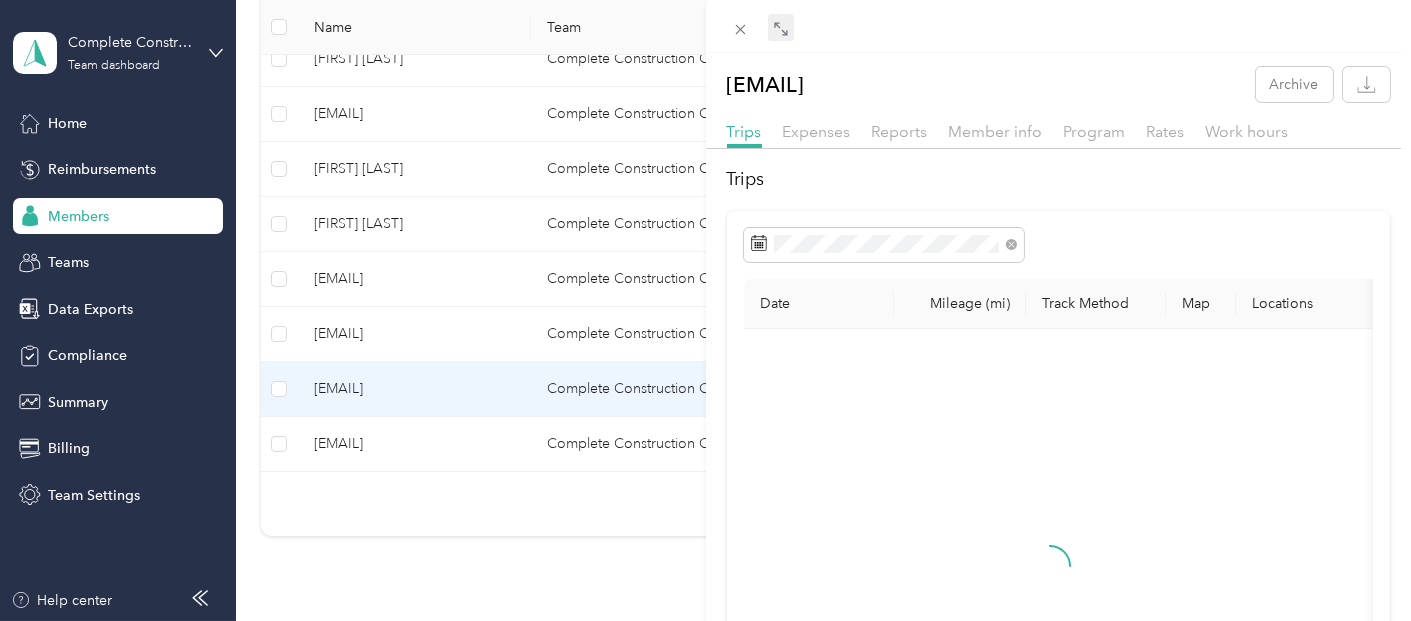 click 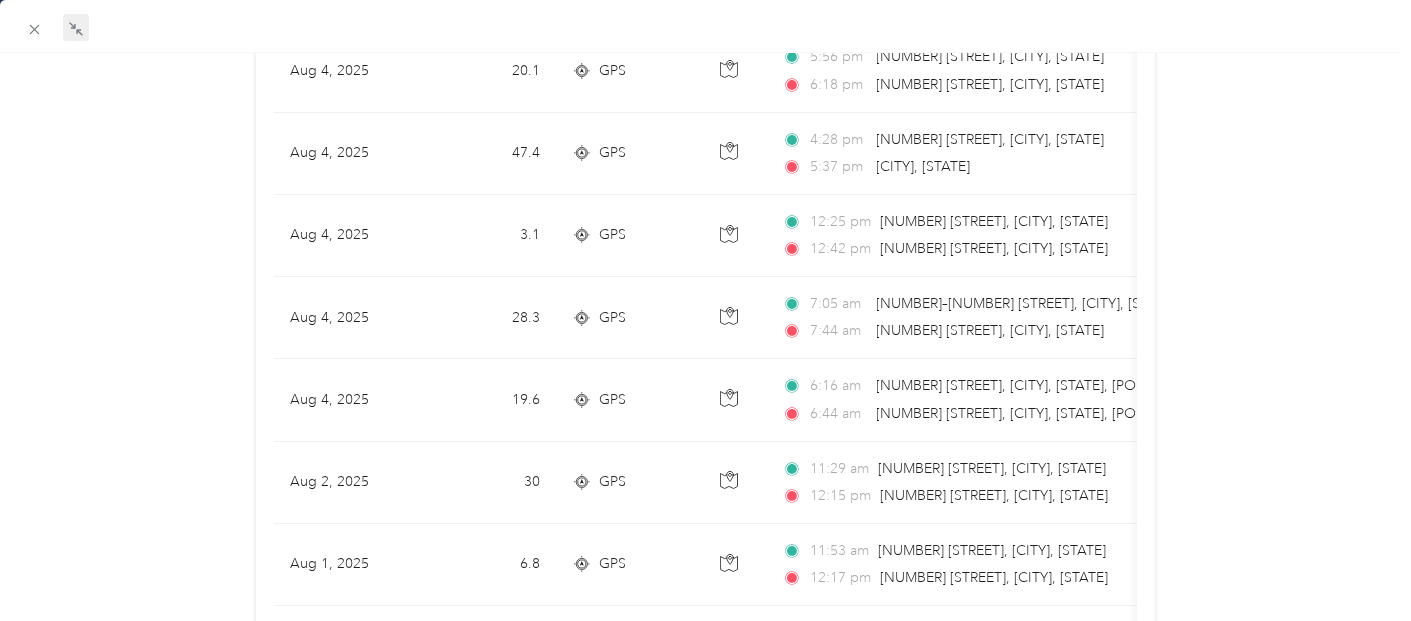 scroll, scrollTop: 0, scrollLeft: 0, axis: both 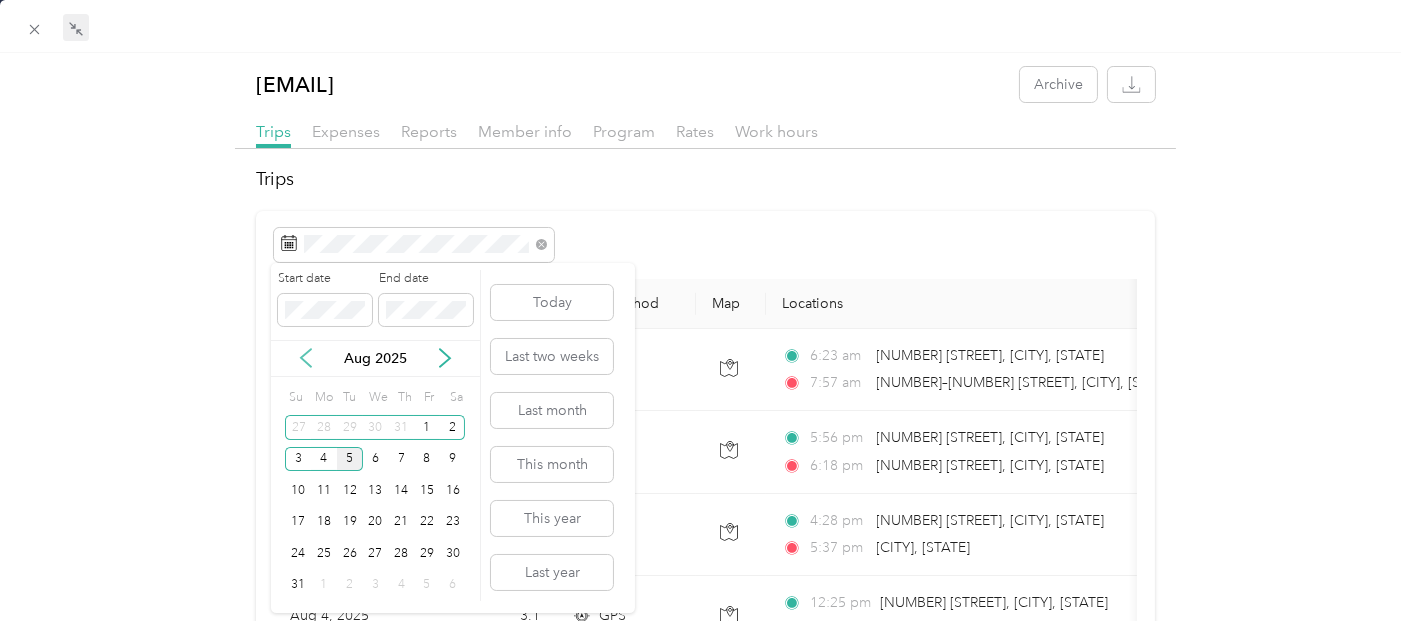 click 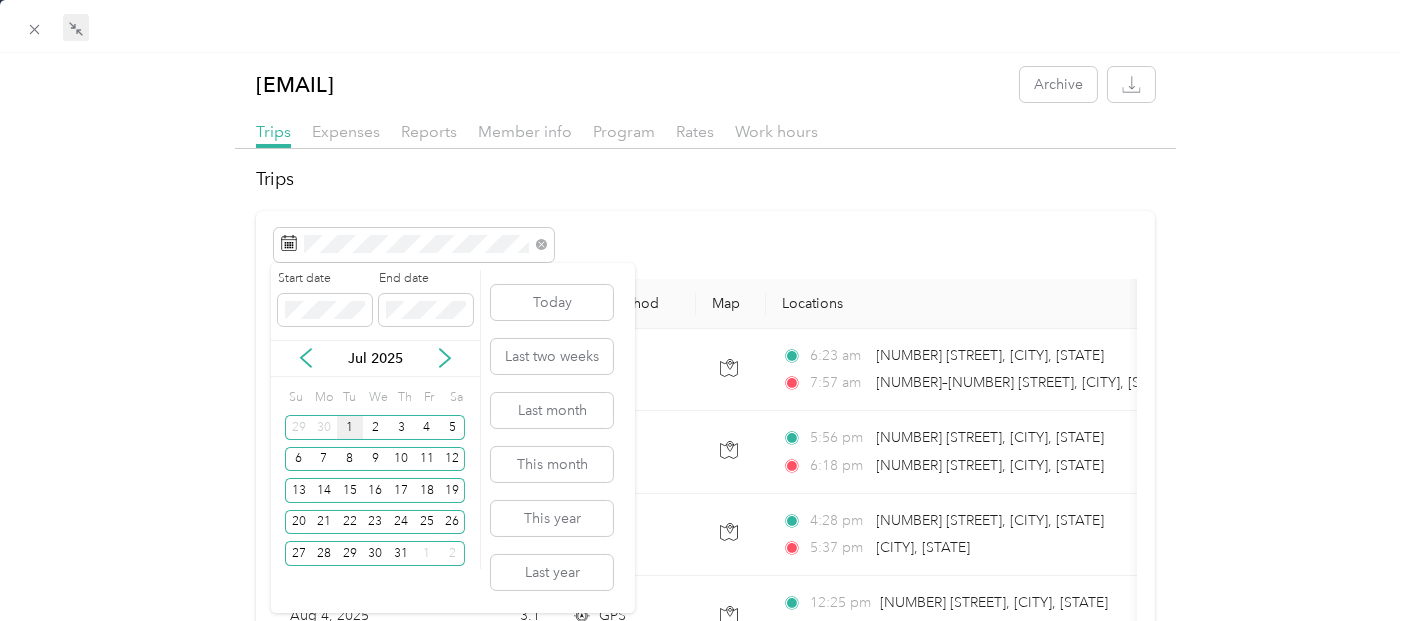 click on "1" at bounding box center [350, 427] 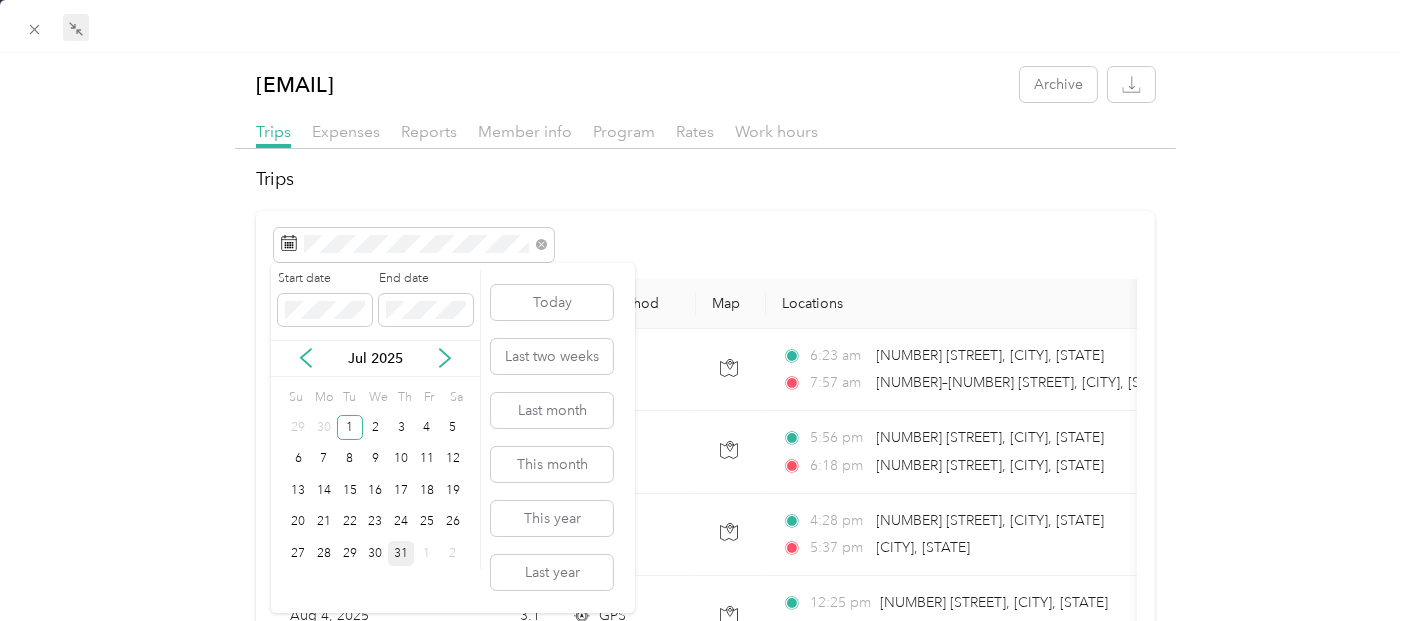 click on "31" at bounding box center (401, 553) 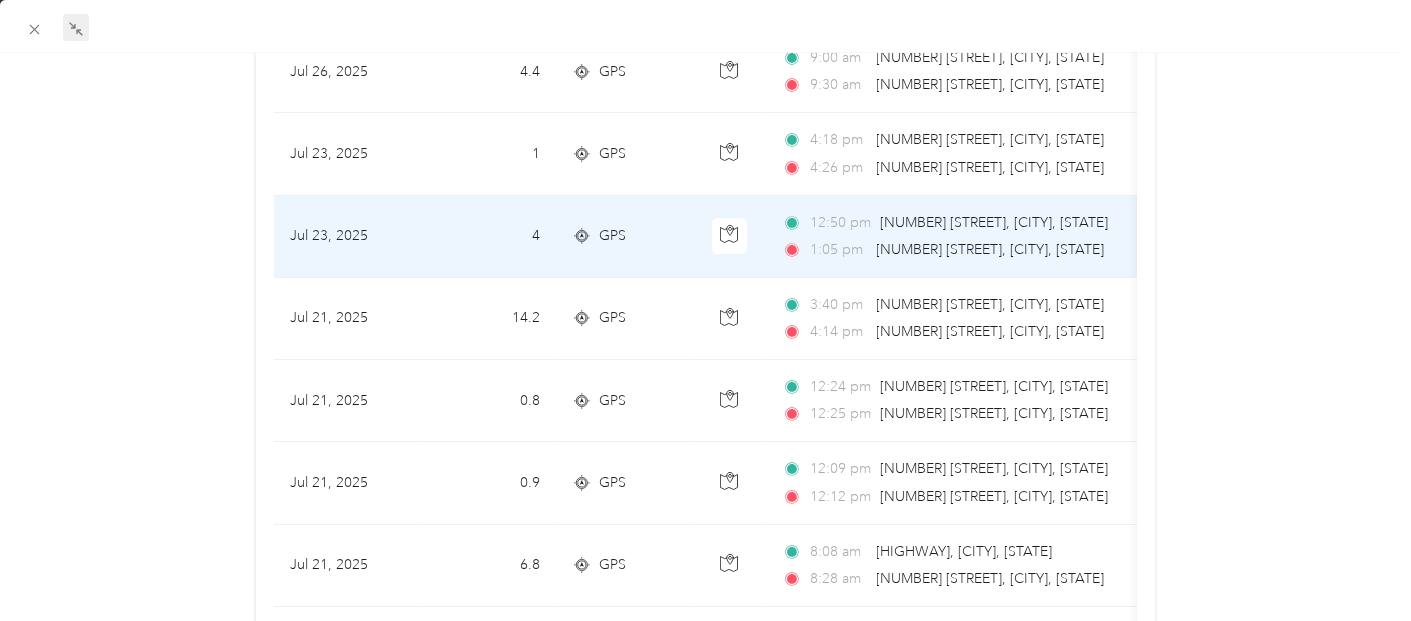 scroll, scrollTop: 1111, scrollLeft: 0, axis: vertical 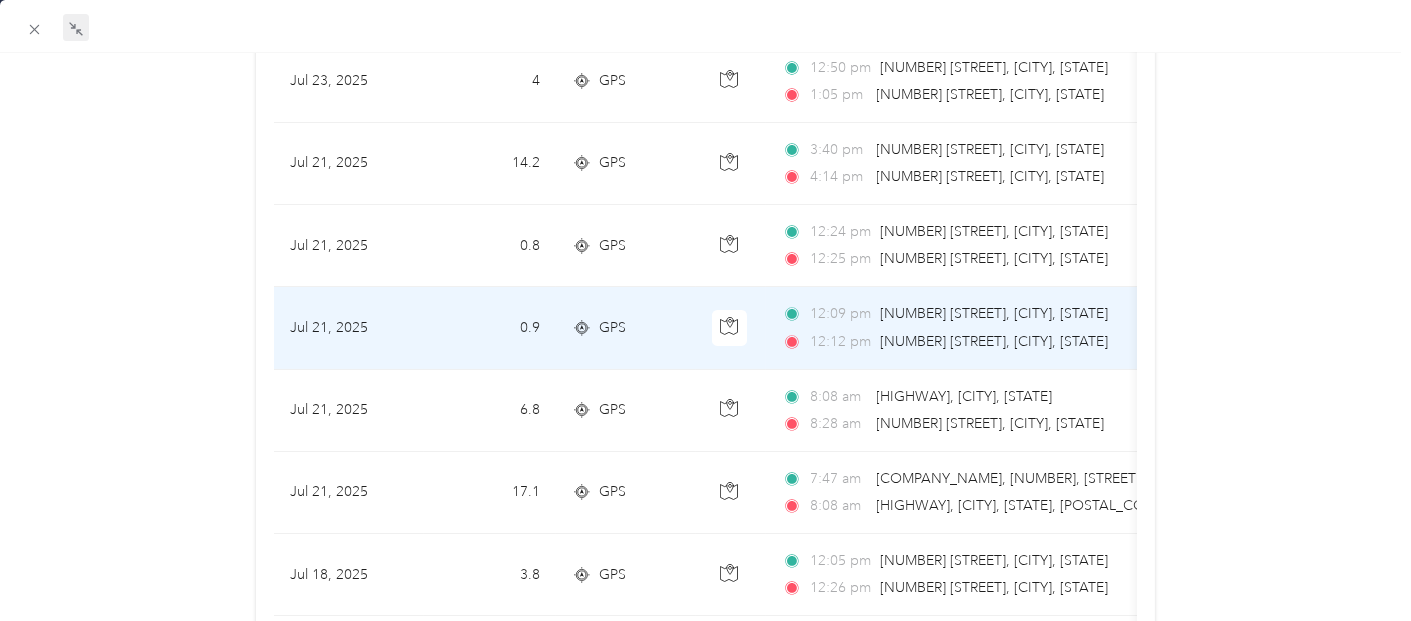 click on "0.9" at bounding box center (490, 328) 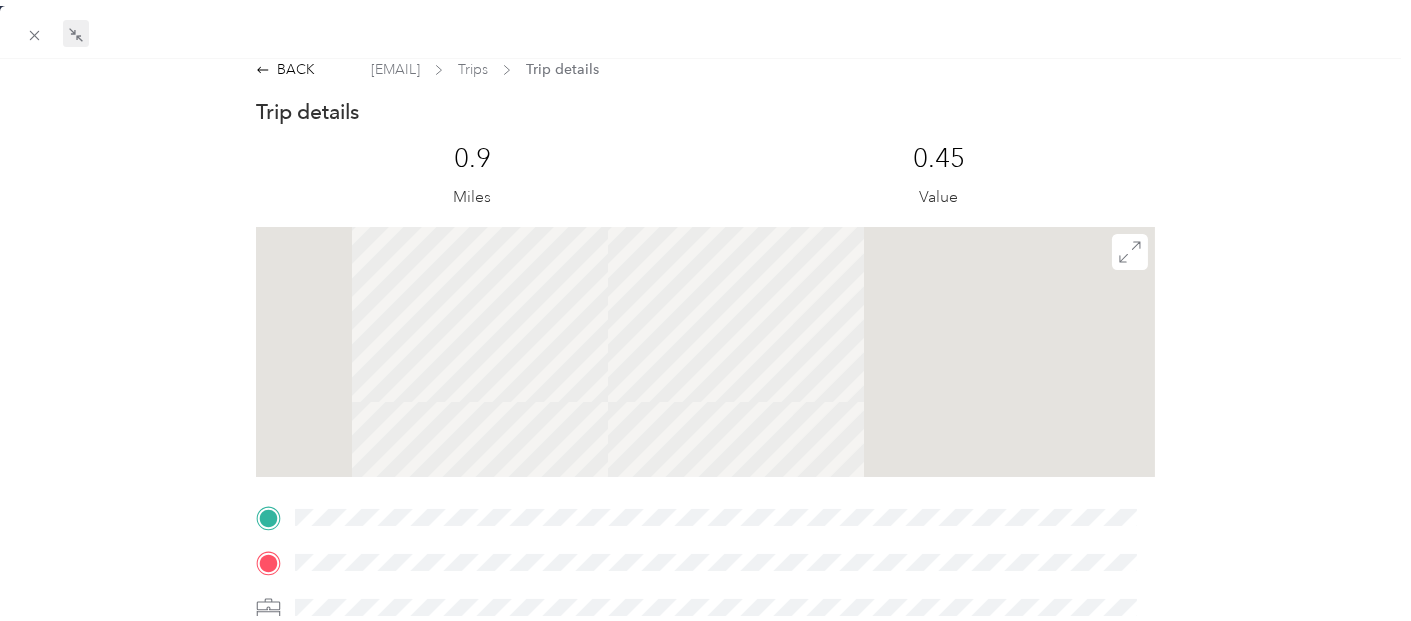scroll, scrollTop: 12, scrollLeft: 0, axis: vertical 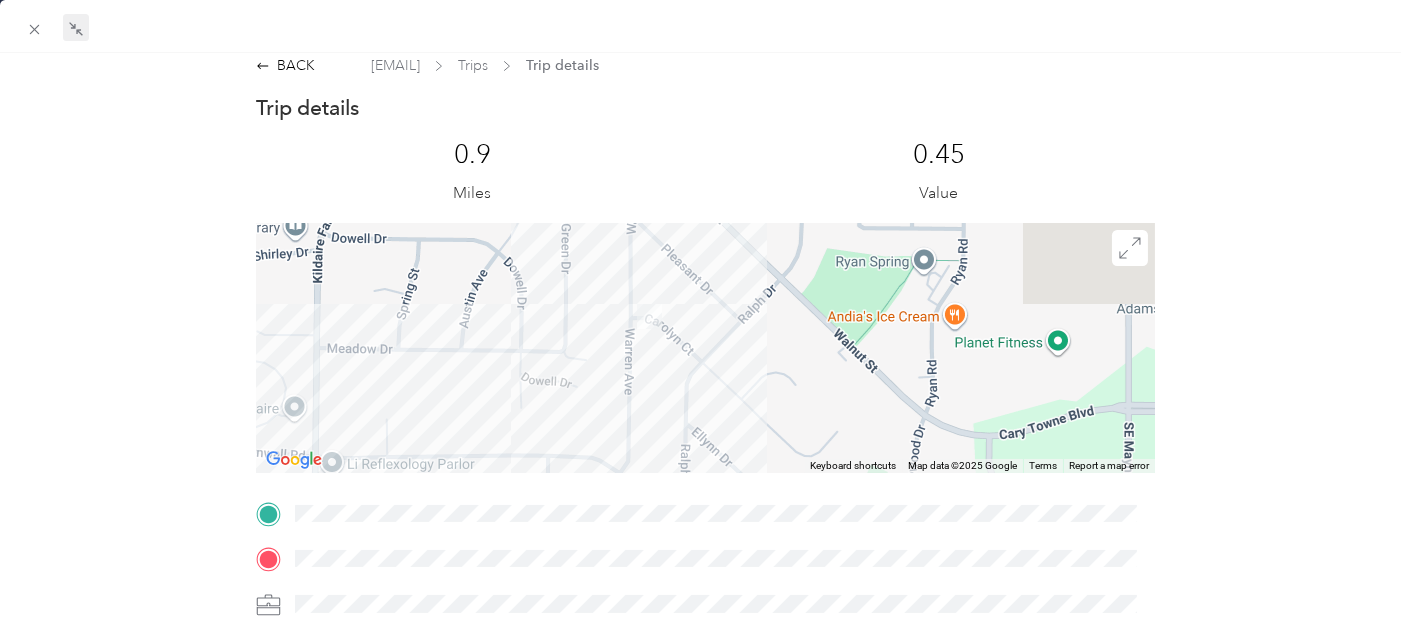 drag, startPoint x: 655, startPoint y: 270, endPoint x: 716, endPoint y: 401, distance: 144.50606 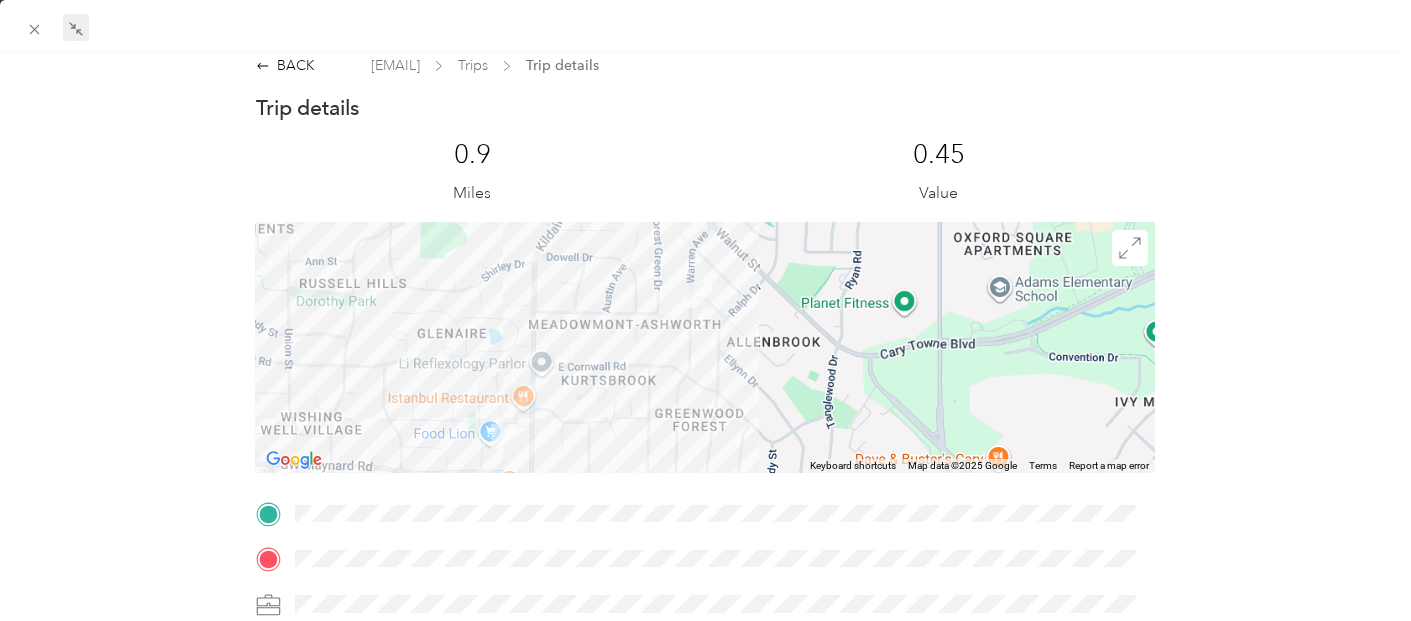 drag, startPoint x: 567, startPoint y: 387, endPoint x: 638, endPoint y: 287, distance: 122.641754 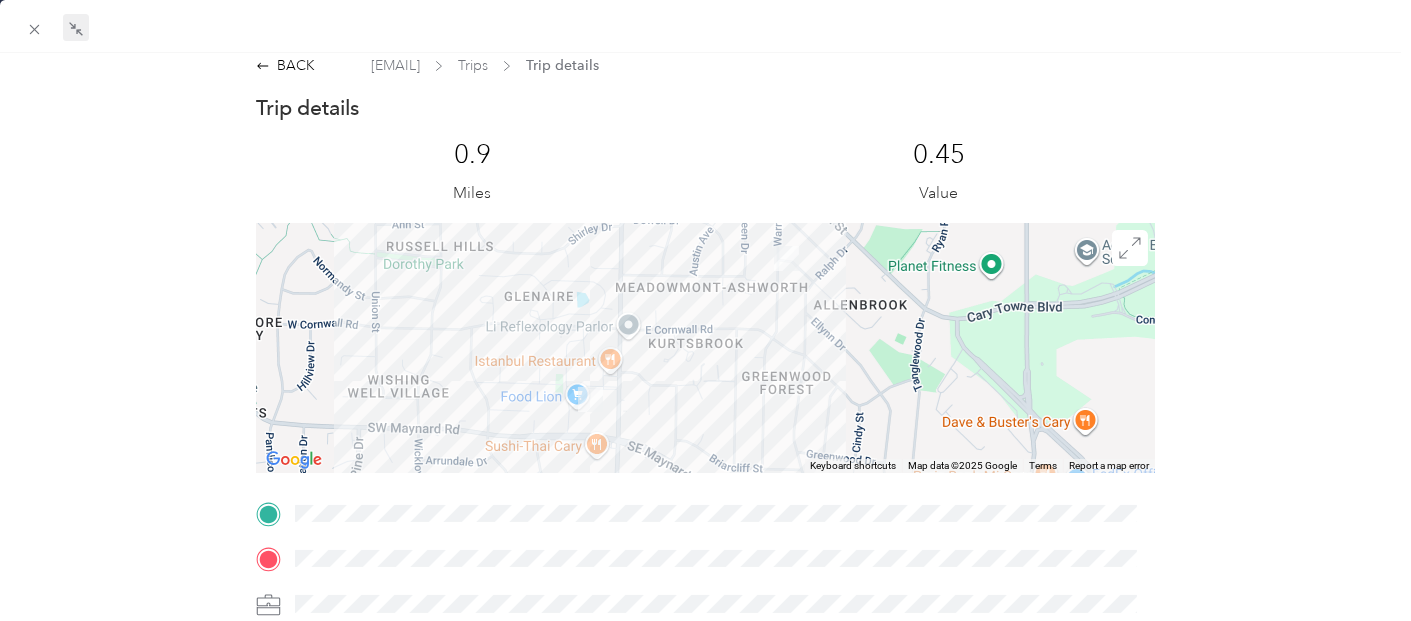 drag, startPoint x: 525, startPoint y: 371, endPoint x: 535, endPoint y: 351, distance: 22.36068 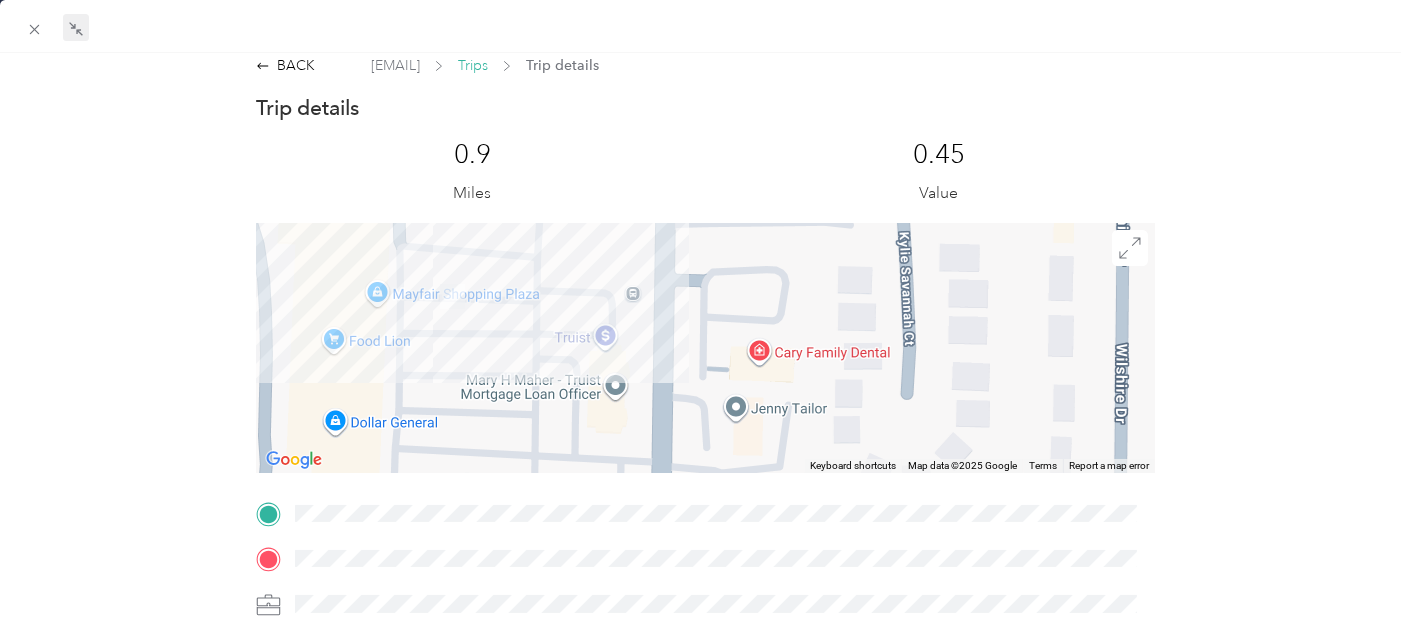 click on "Trips" at bounding box center (473, 65) 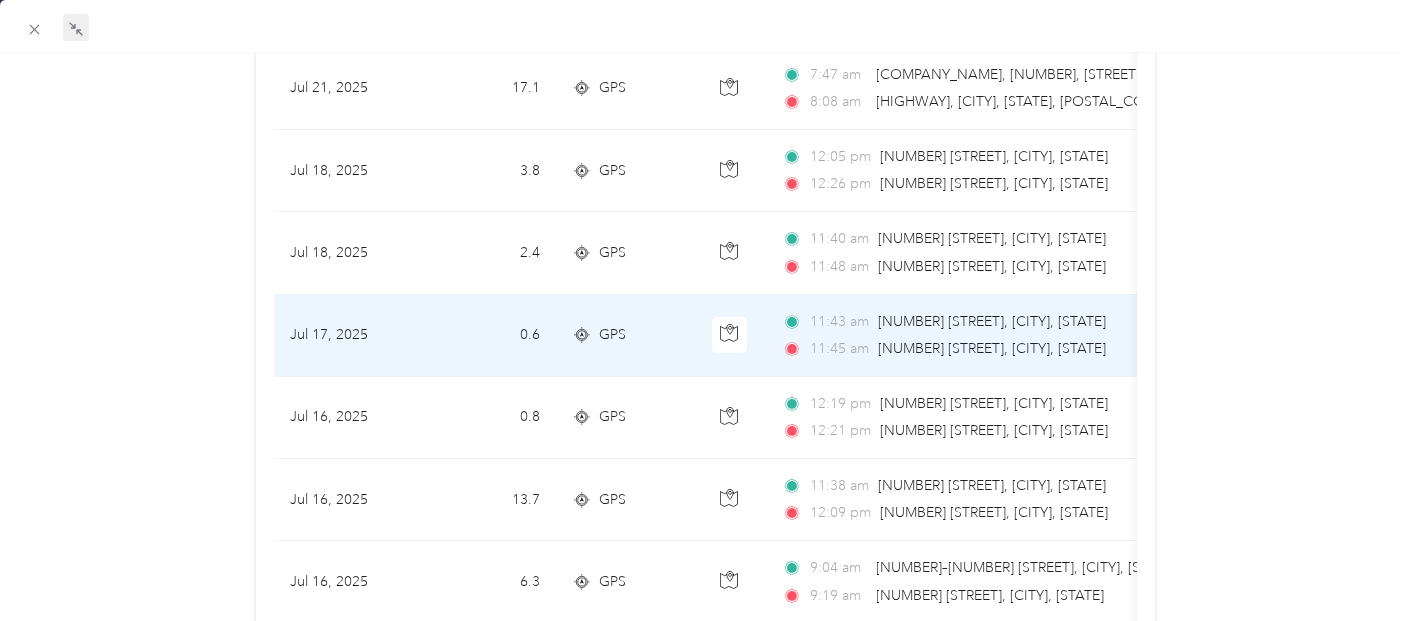 scroll, scrollTop: 1901, scrollLeft: 0, axis: vertical 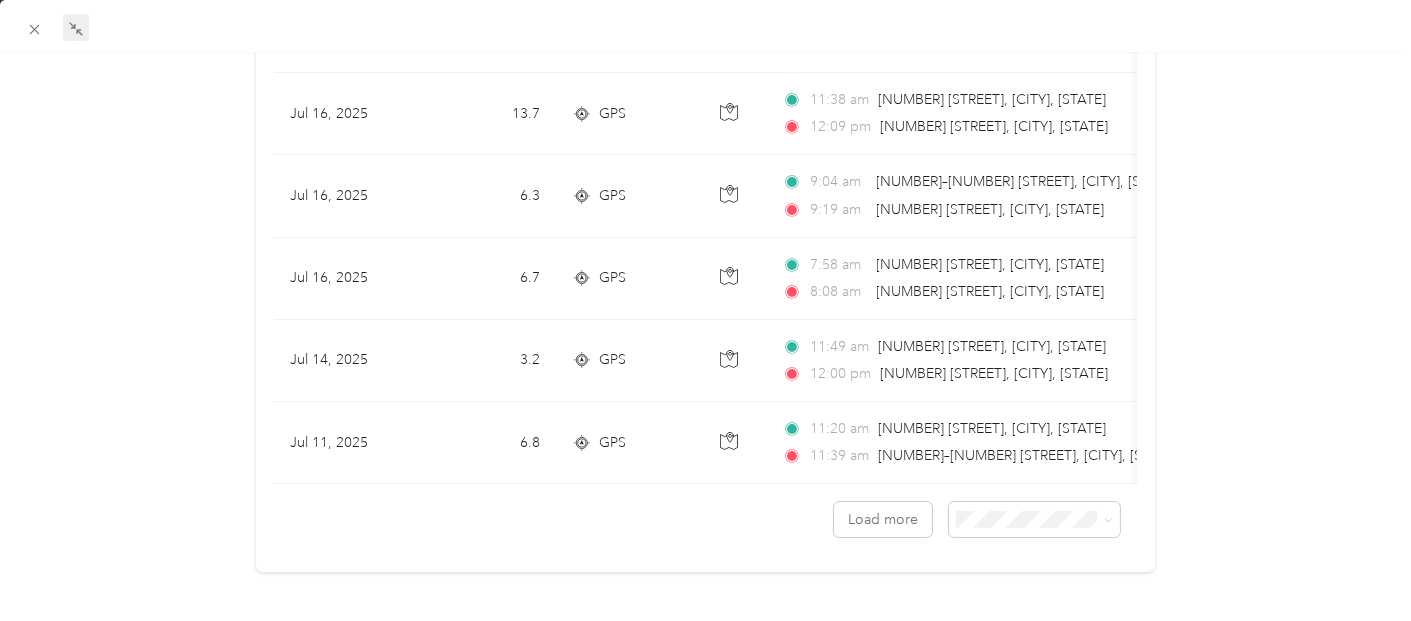 click on "50 per load" at bounding box center (1021, 449) 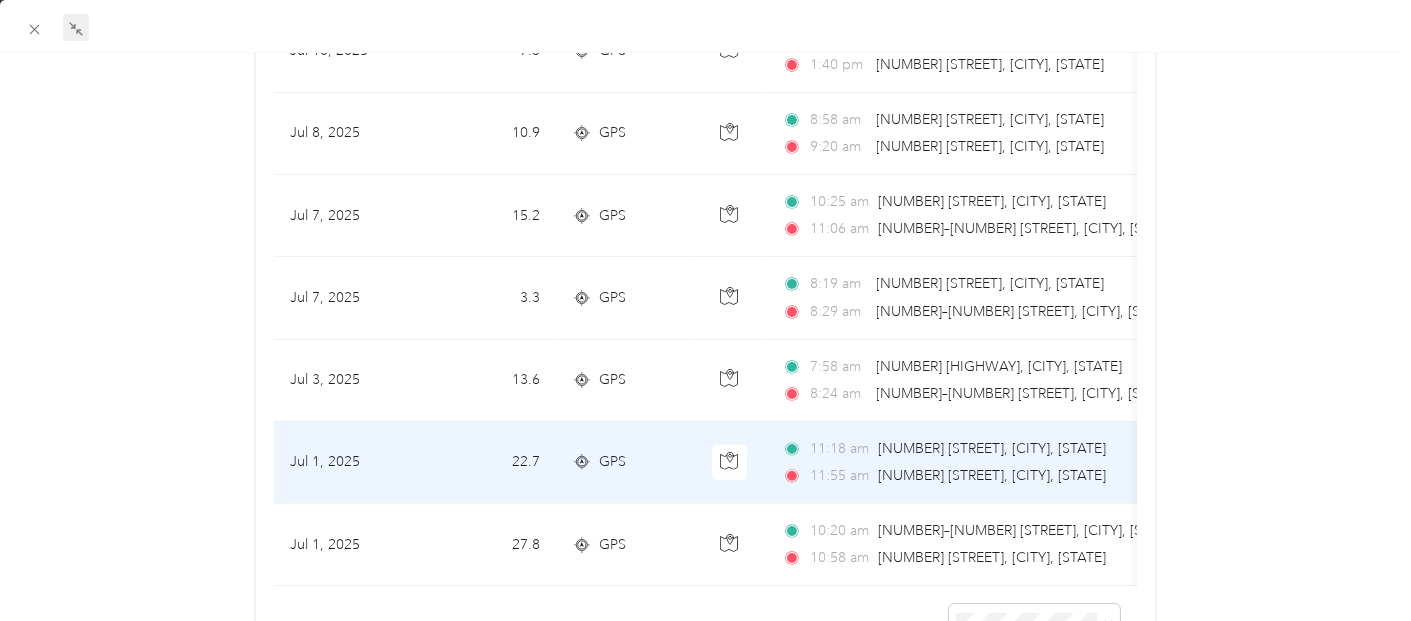 scroll, scrollTop: 2568, scrollLeft: 0, axis: vertical 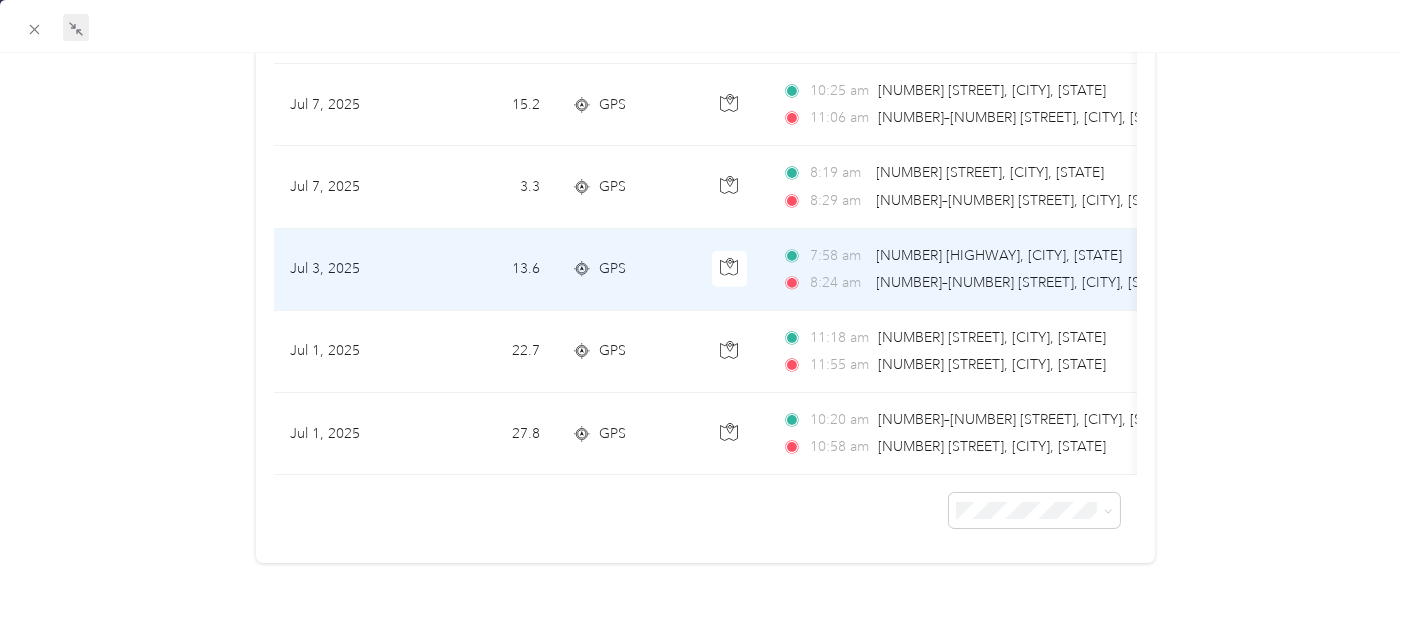 click on "GPS" at bounding box center [626, 270] 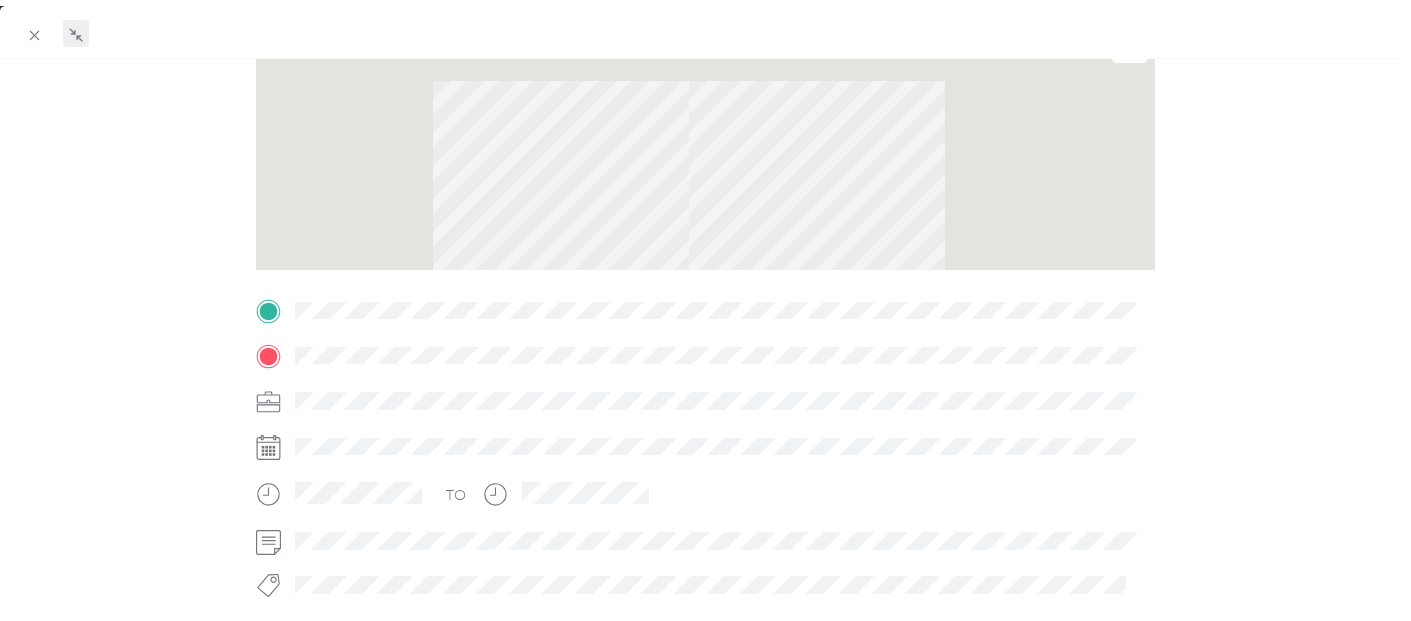 scroll, scrollTop: 123, scrollLeft: 0, axis: vertical 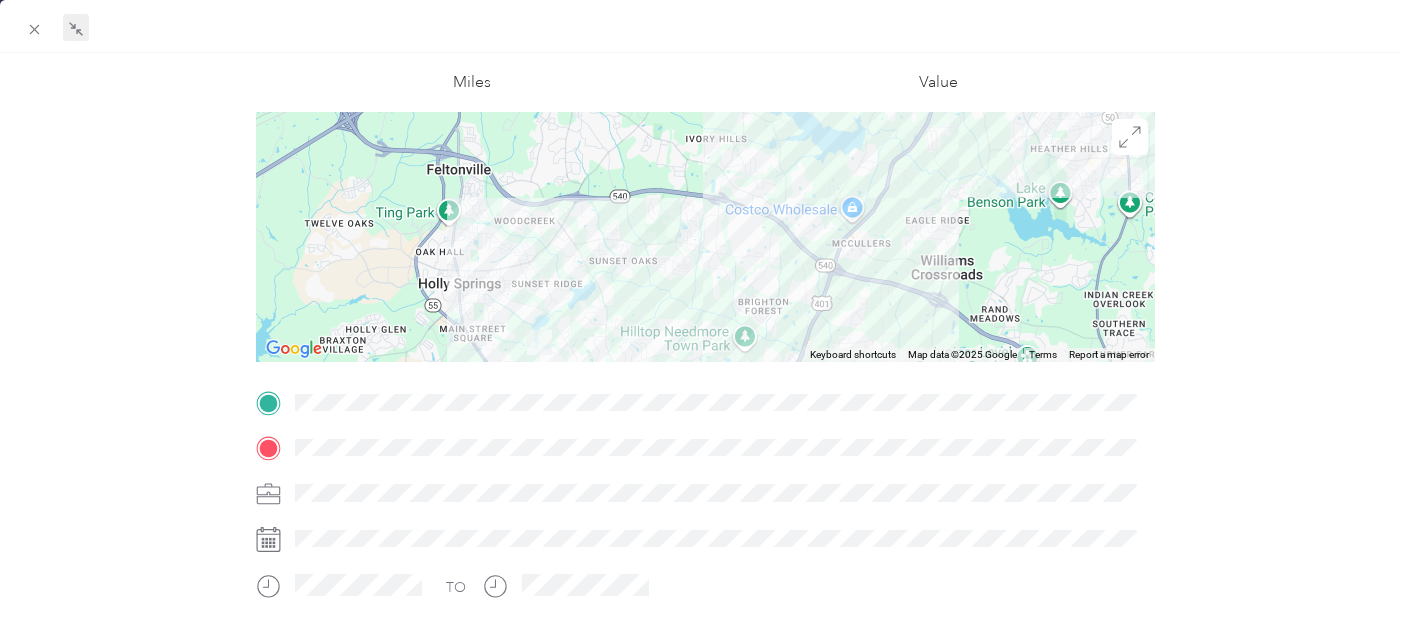 drag, startPoint x: 570, startPoint y: 297, endPoint x: 657, endPoint y: 256, distance: 96.17692 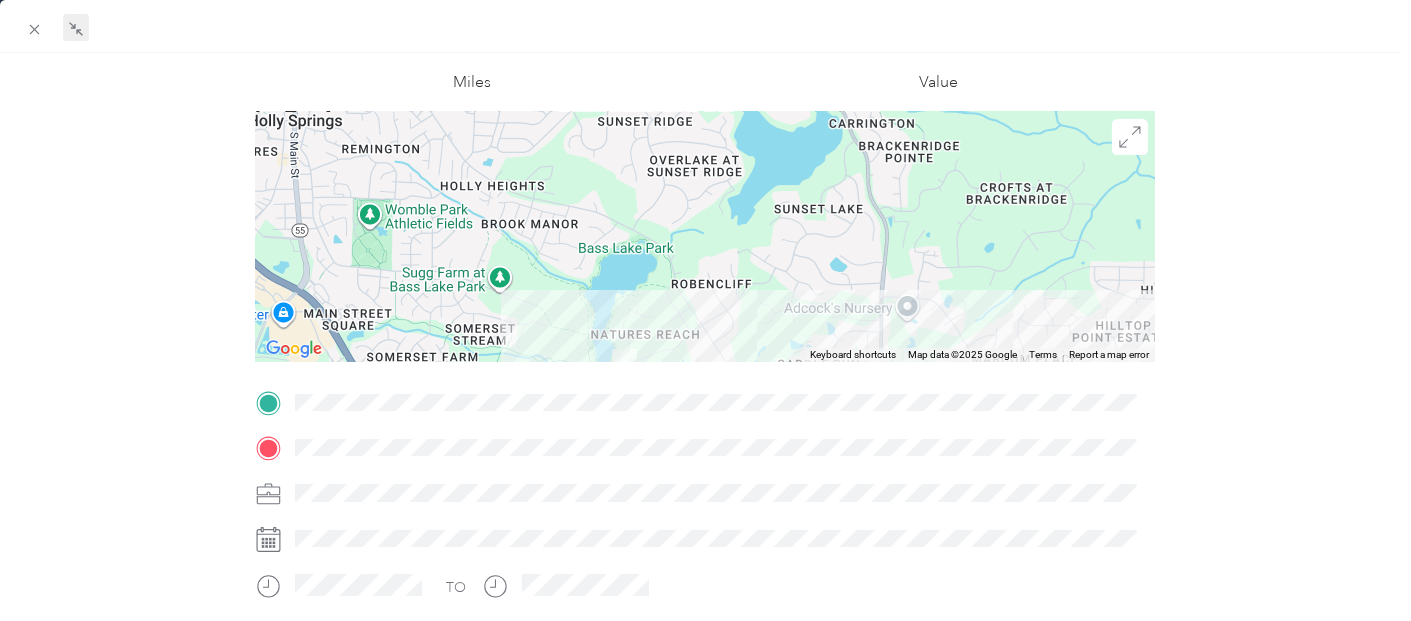 drag, startPoint x: 615, startPoint y: 286, endPoint x: 699, endPoint y: 197, distance: 122.380554 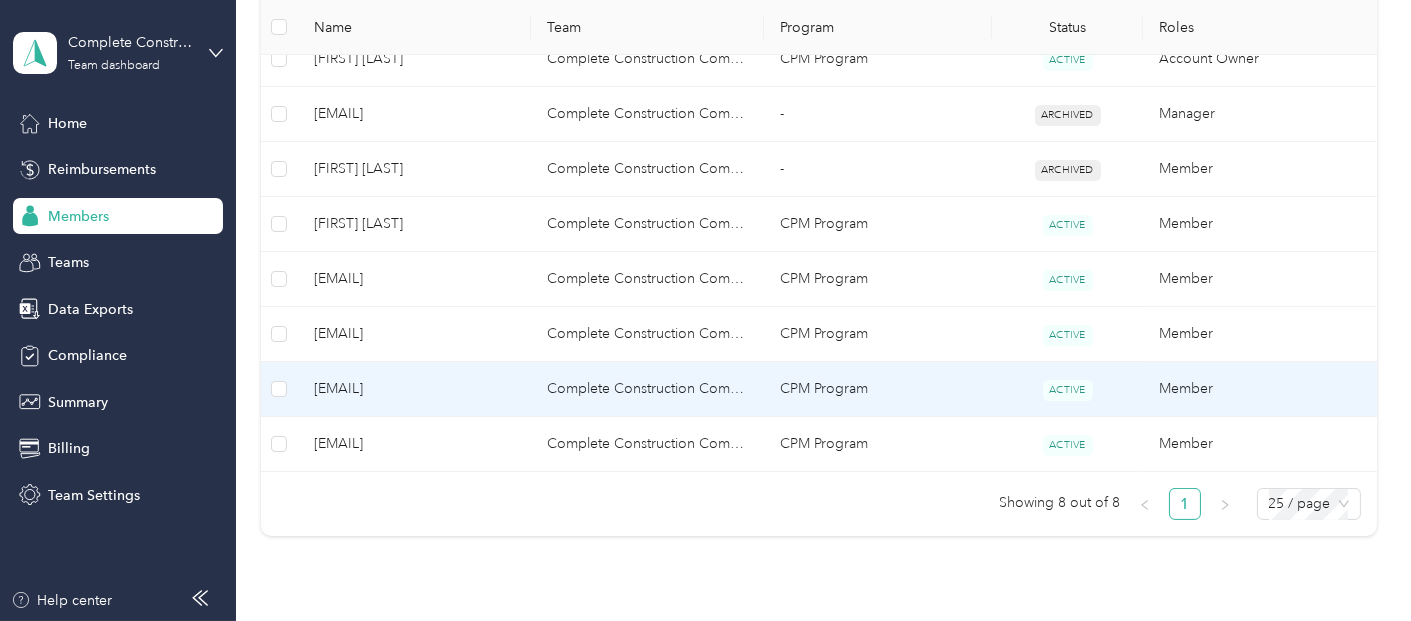 click on "[EMAIL]" at bounding box center [414, 389] 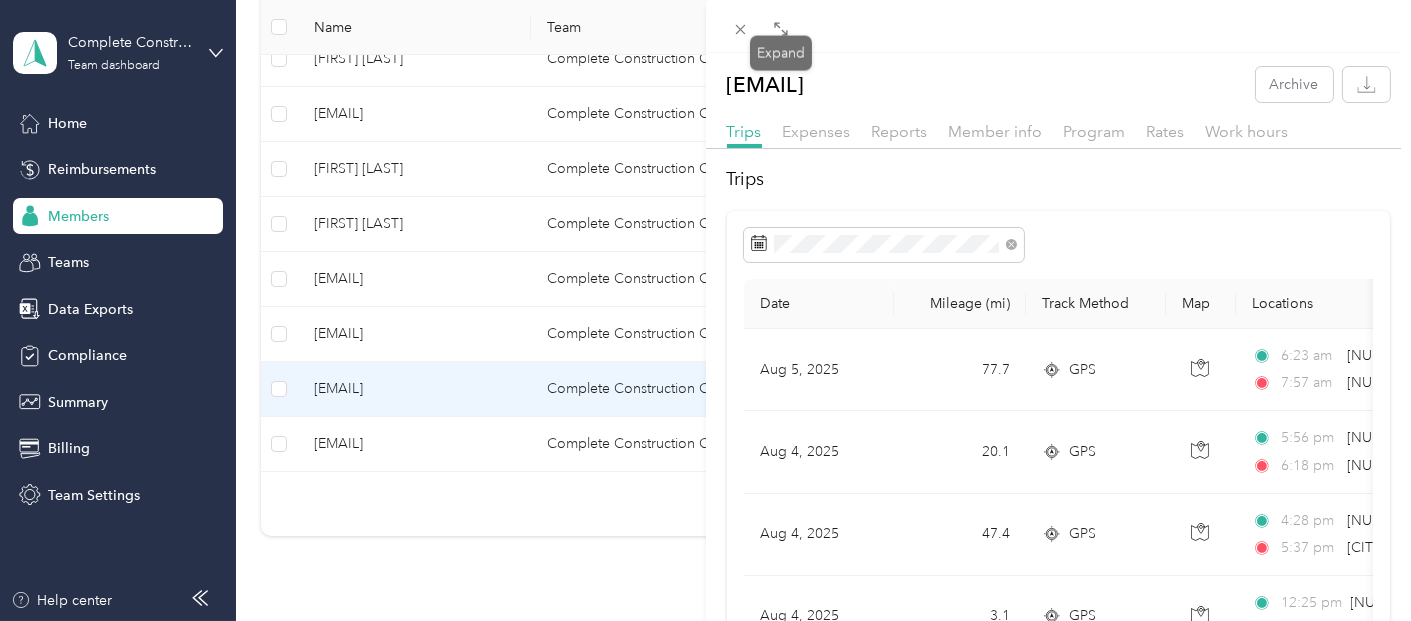 drag, startPoint x: 778, startPoint y: 25, endPoint x: 763, endPoint y: 45, distance: 25 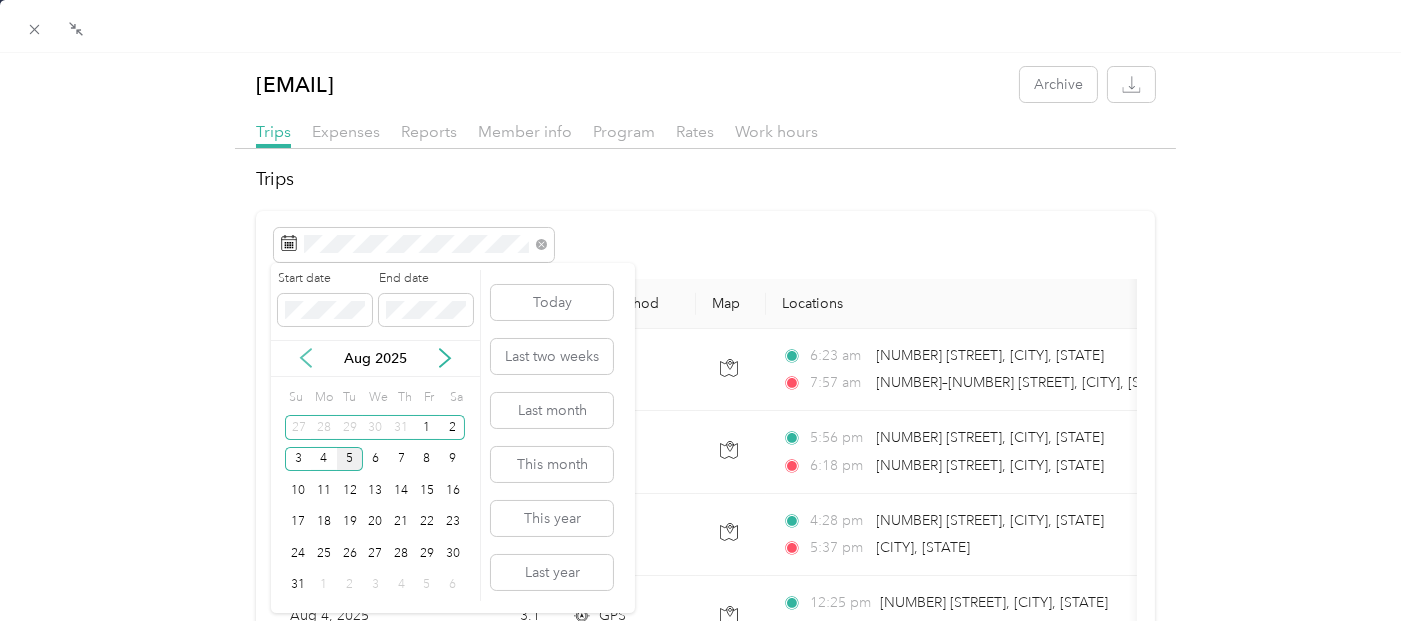 click 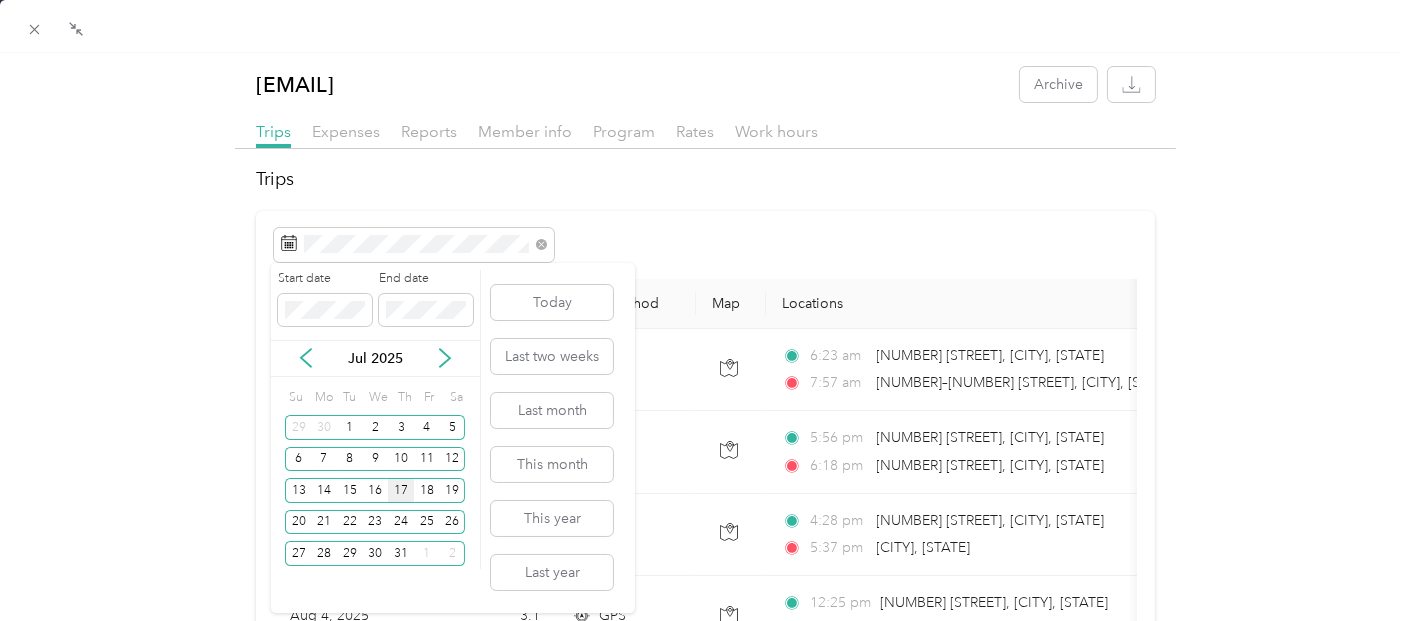 drag, startPoint x: 349, startPoint y: 428, endPoint x: 393, endPoint y: 478, distance: 66.6033 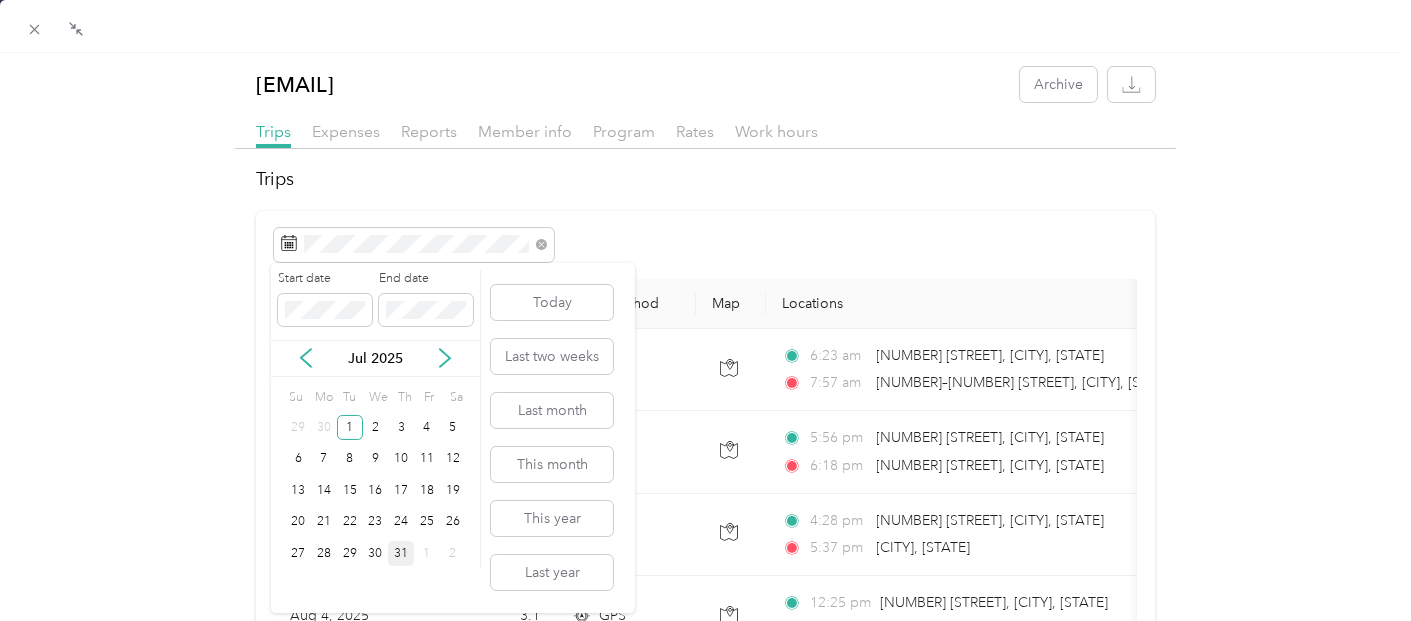 click on "31" at bounding box center (401, 553) 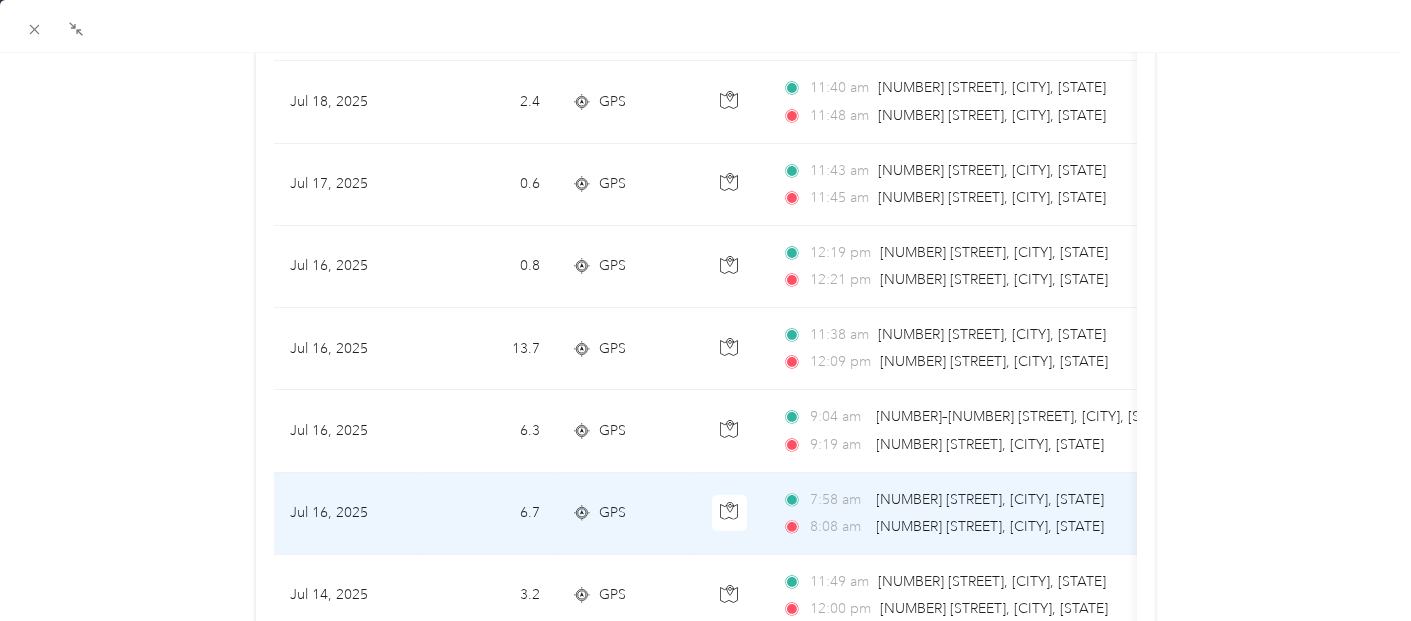 scroll, scrollTop: 1931, scrollLeft: 0, axis: vertical 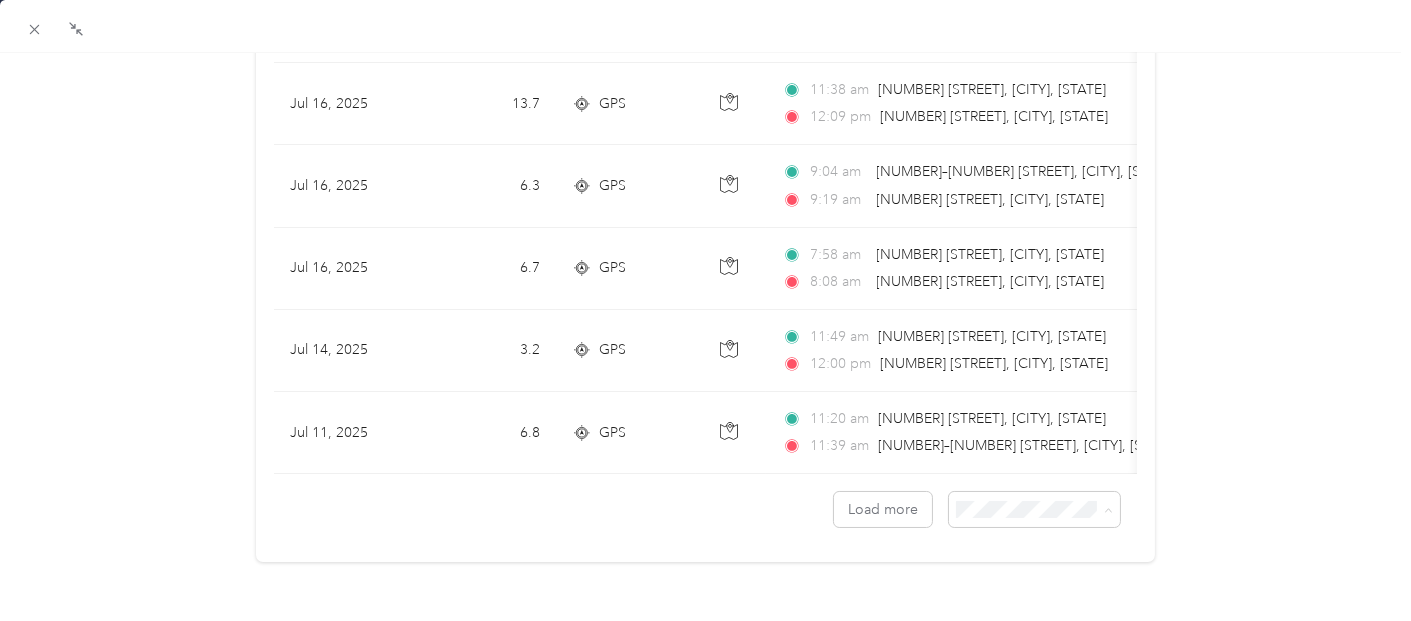click on "100 per load" at bounding box center (1021, 599) 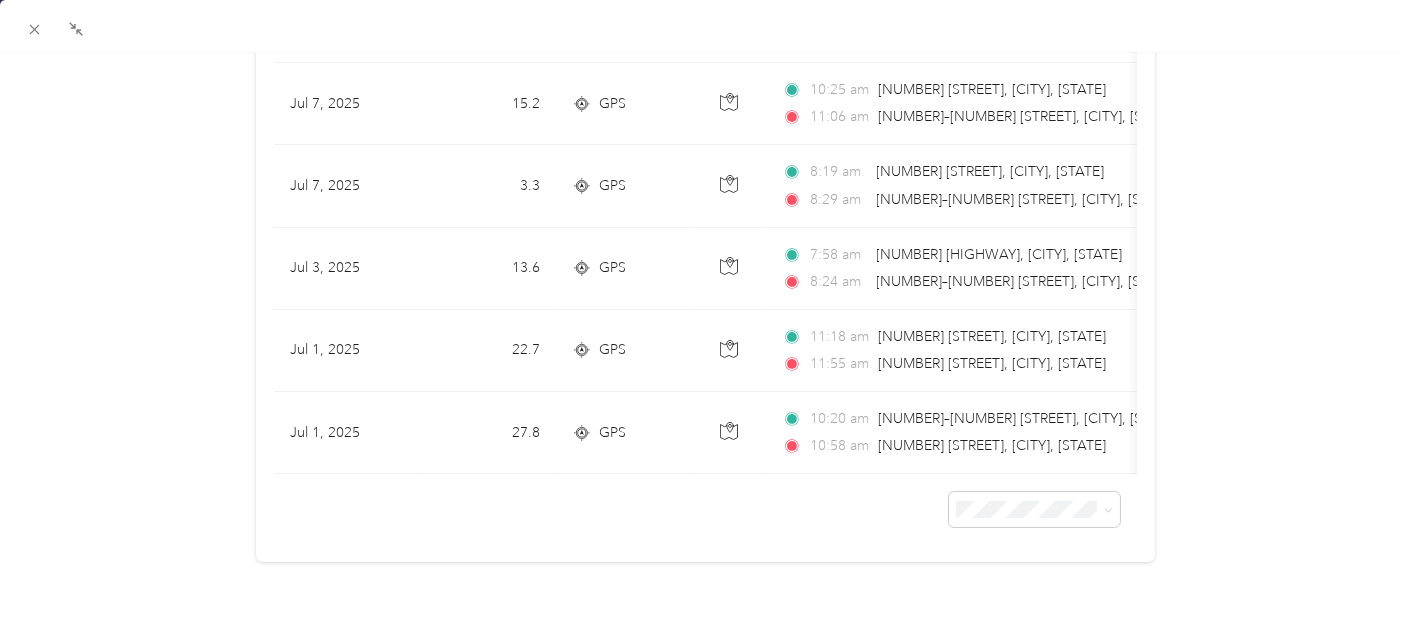 scroll, scrollTop: 2585, scrollLeft: 0, axis: vertical 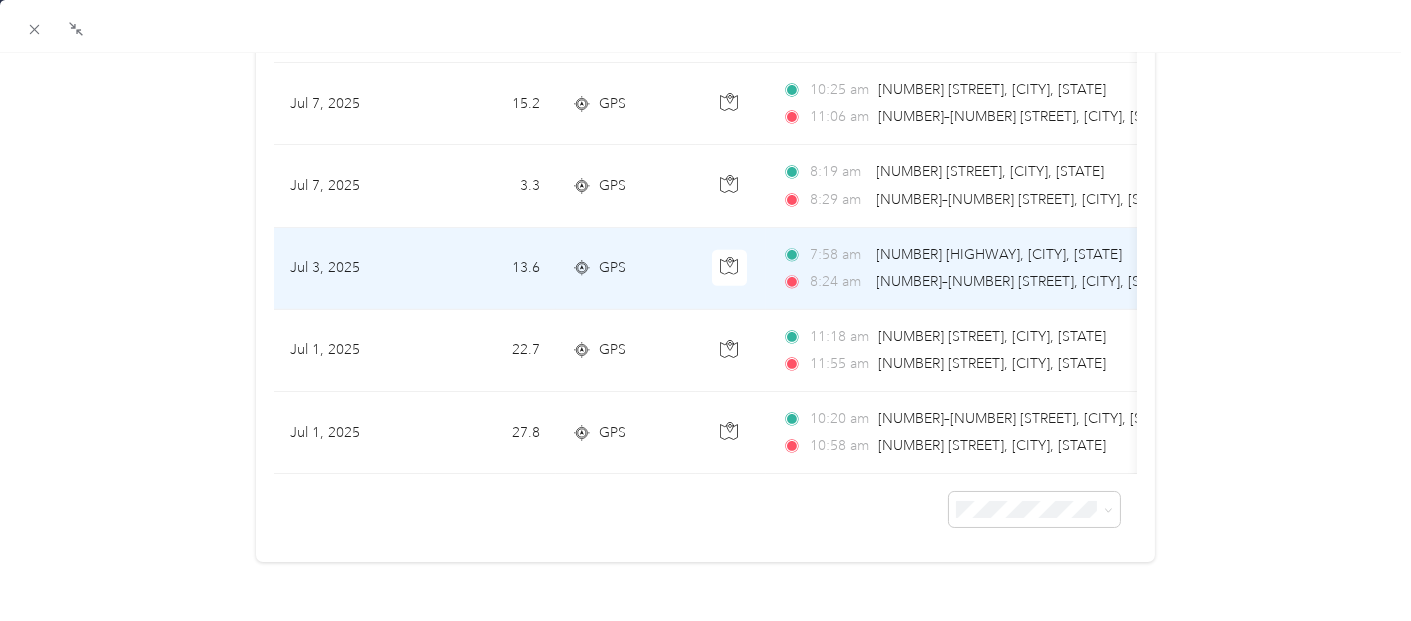 click on "13.6" at bounding box center (490, 269) 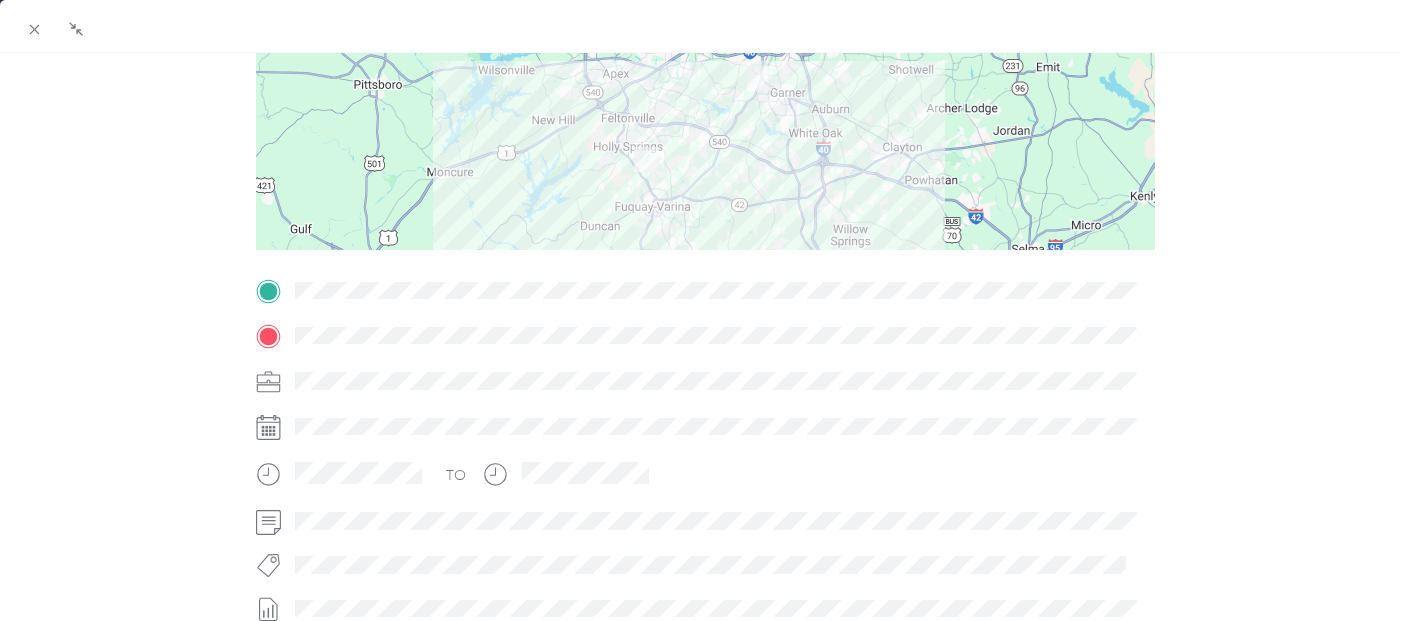 scroll, scrollTop: 123, scrollLeft: 0, axis: vertical 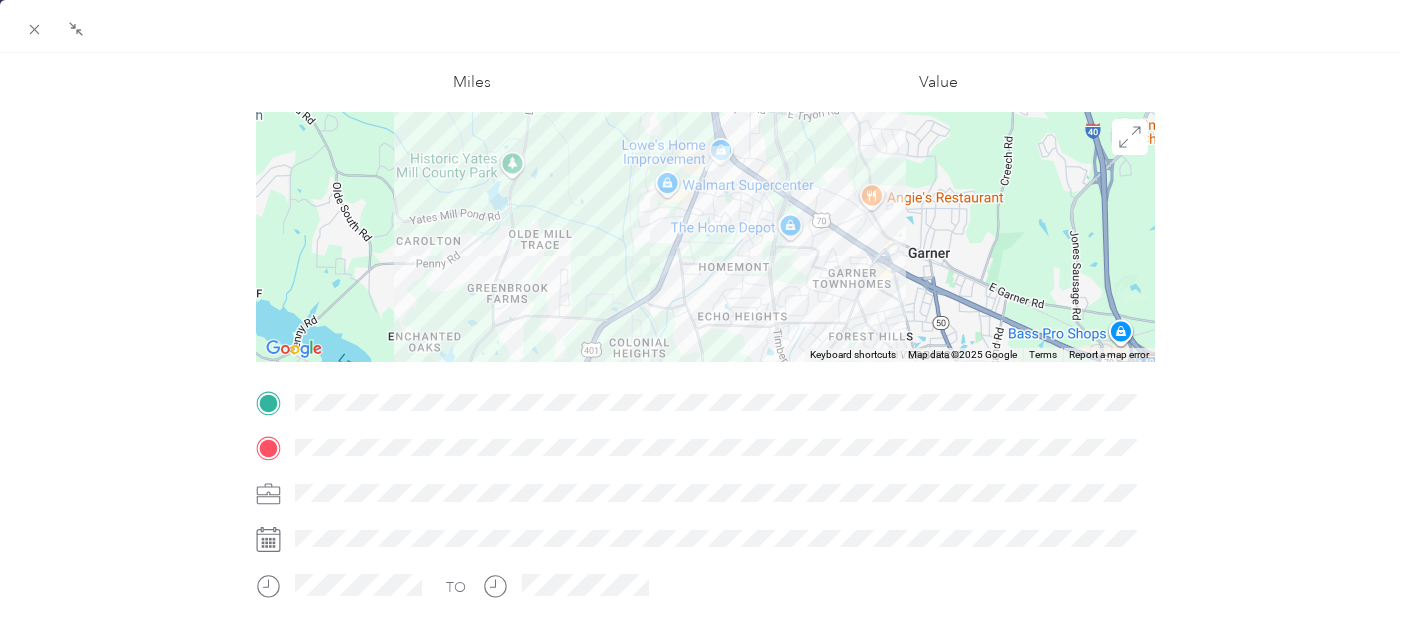 drag, startPoint x: 760, startPoint y: 211, endPoint x: 757, endPoint y: 348, distance: 137.03284 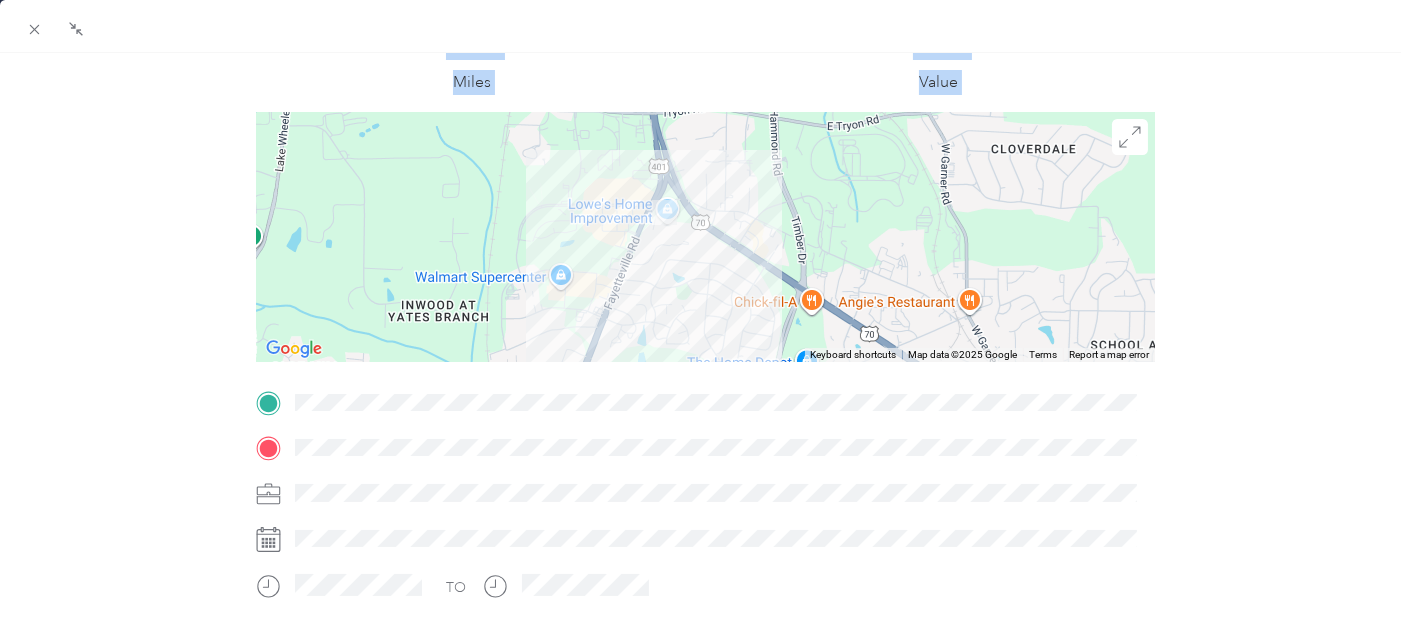drag, startPoint x: 697, startPoint y: 228, endPoint x: 775, endPoint y: 272, distance: 89.55445 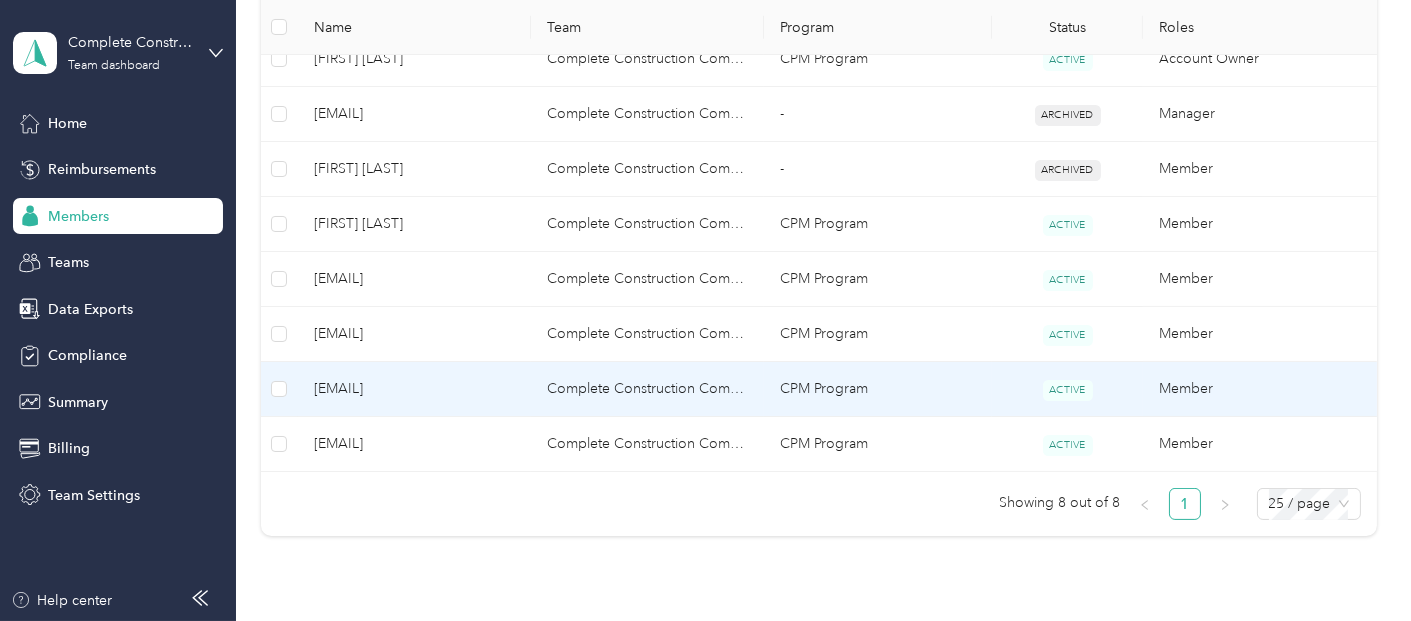 click on "Complete Construction Company" at bounding box center (647, 389) 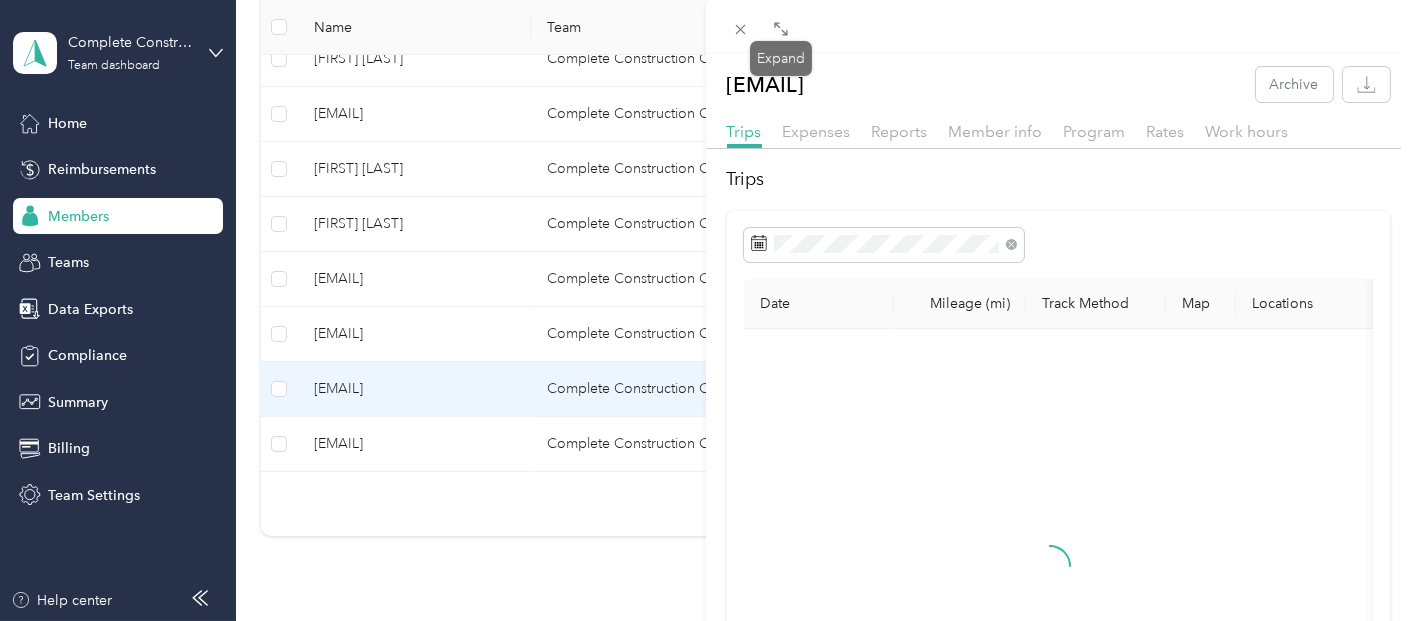 drag, startPoint x: 789, startPoint y: 28, endPoint x: 717, endPoint y: 297, distance: 278.46902 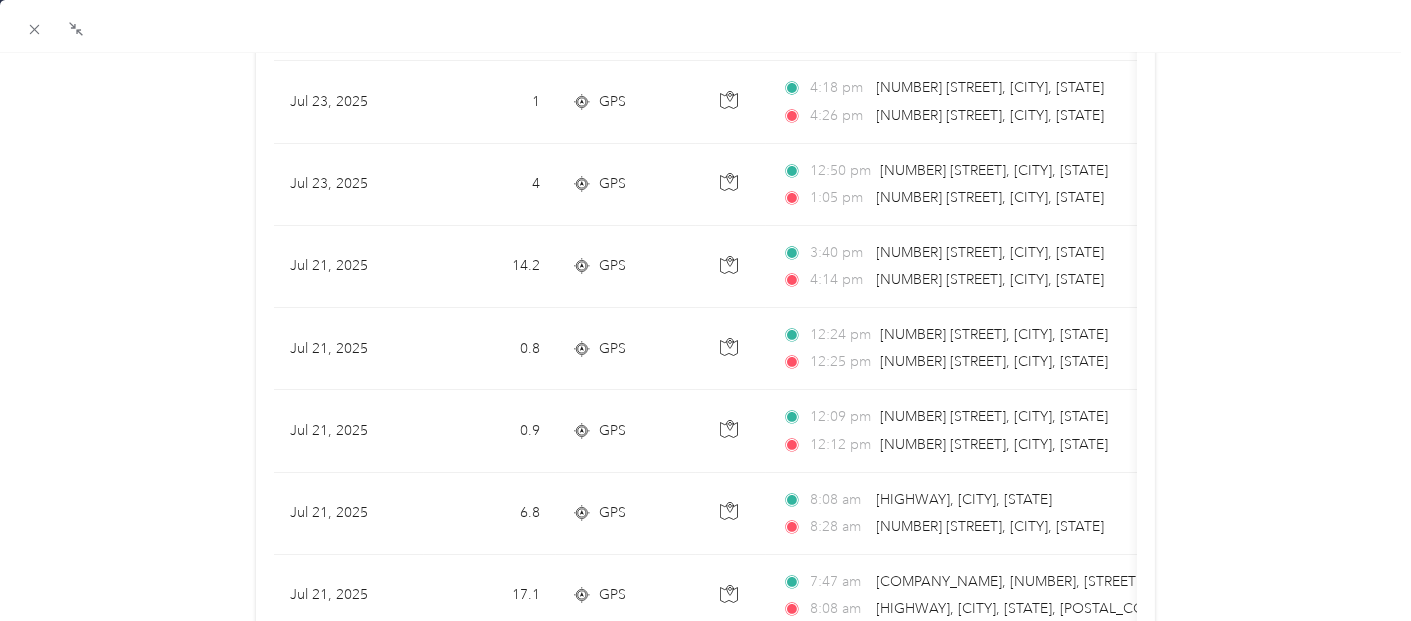 scroll, scrollTop: 1931, scrollLeft: 0, axis: vertical 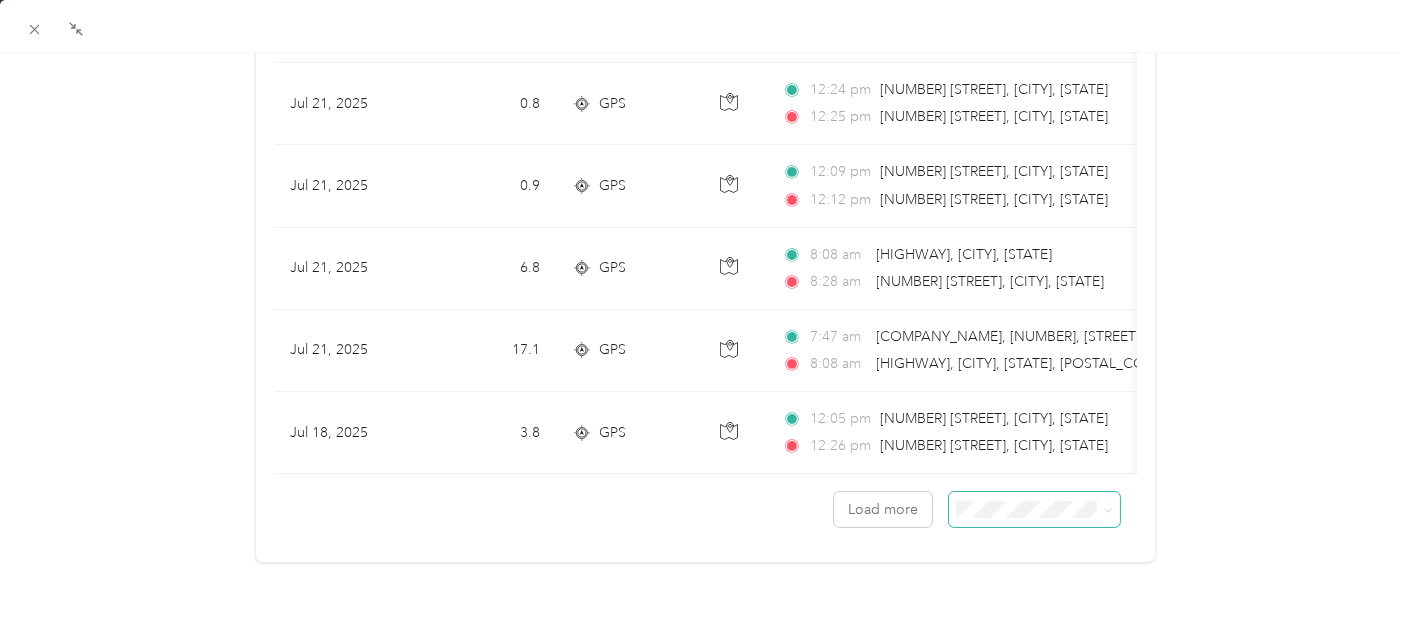 click at bounding box center (1034, 509) 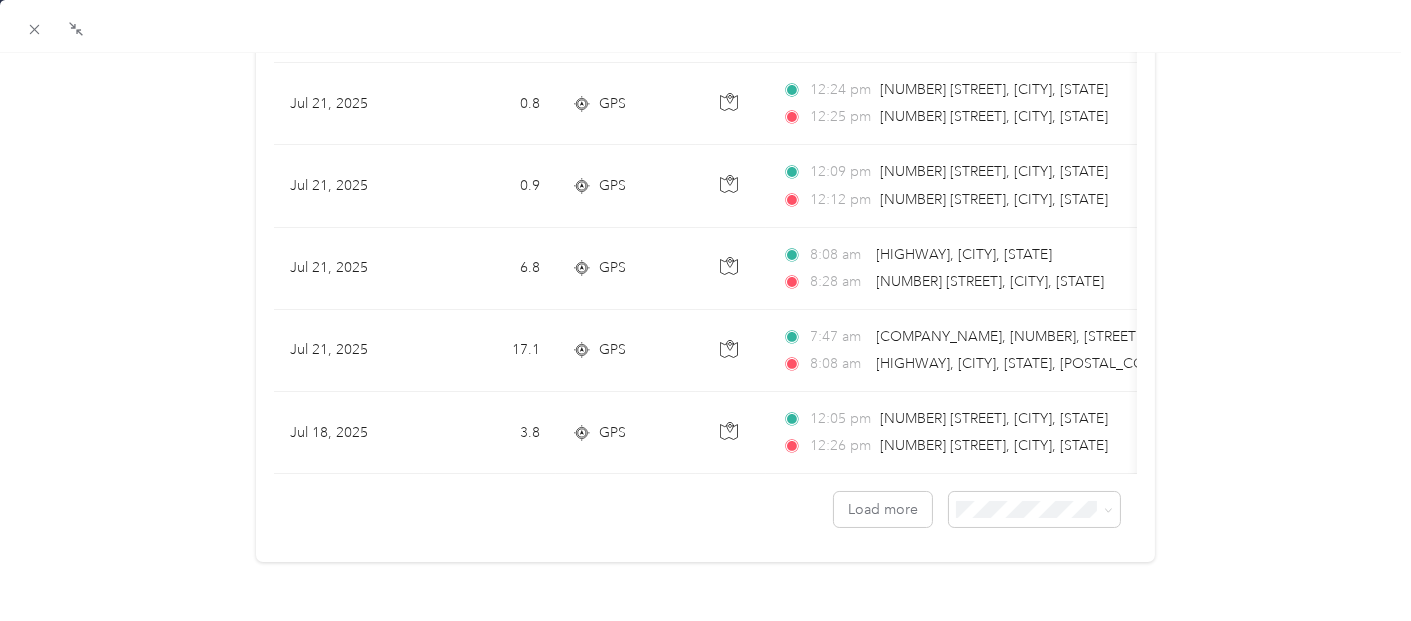 click on "100 per load" at bounding box center (991, 597) 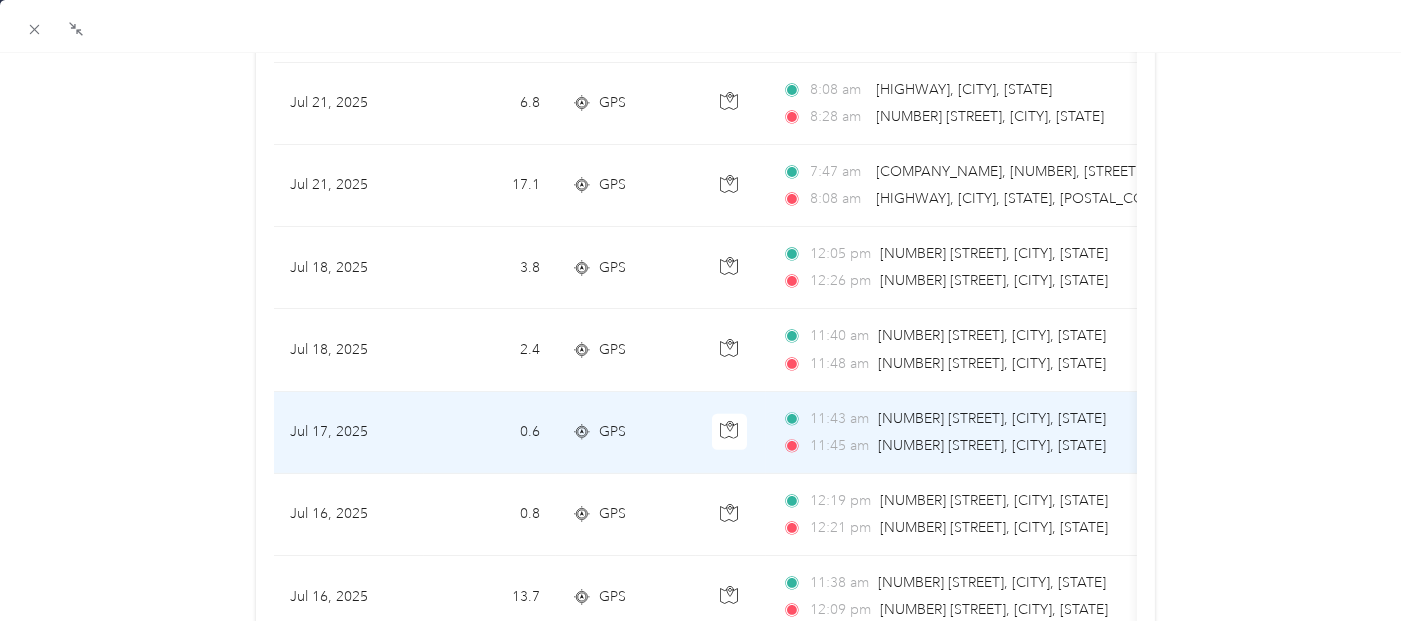 scroll, scrollTop: 2153, scrollLeft: 0, axis: vertical 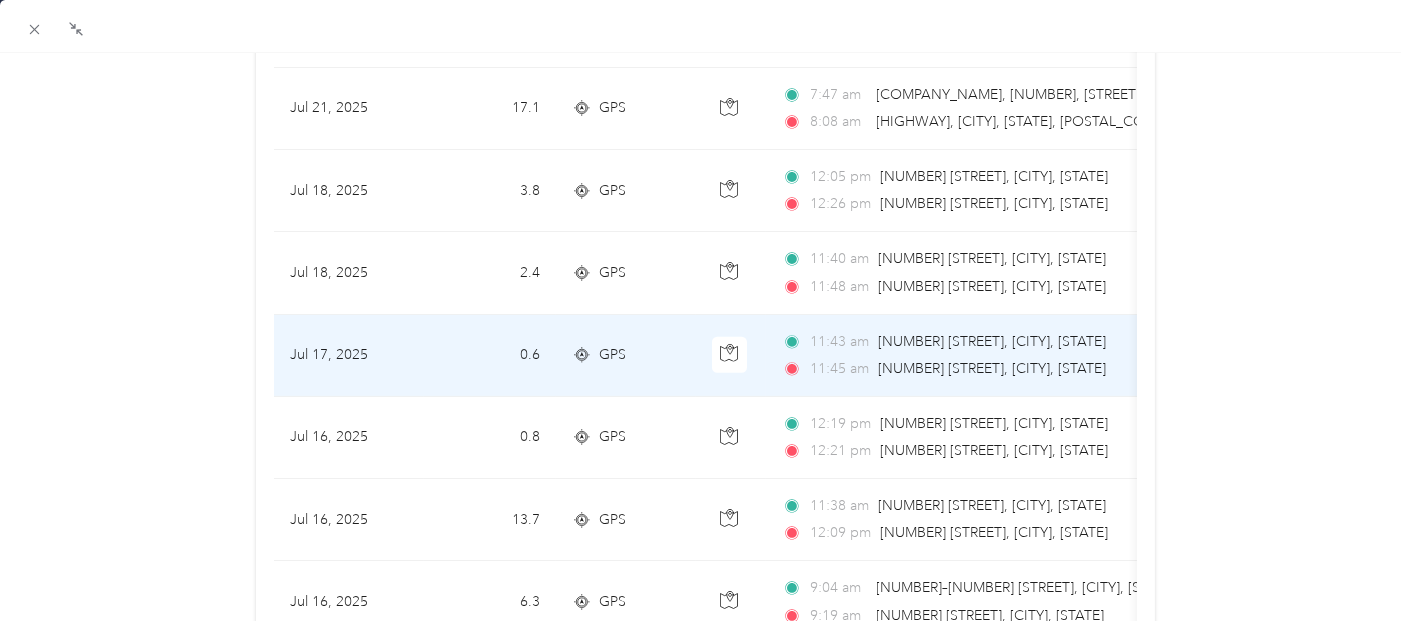 click on "GPS" at bounding box center (626, 356) 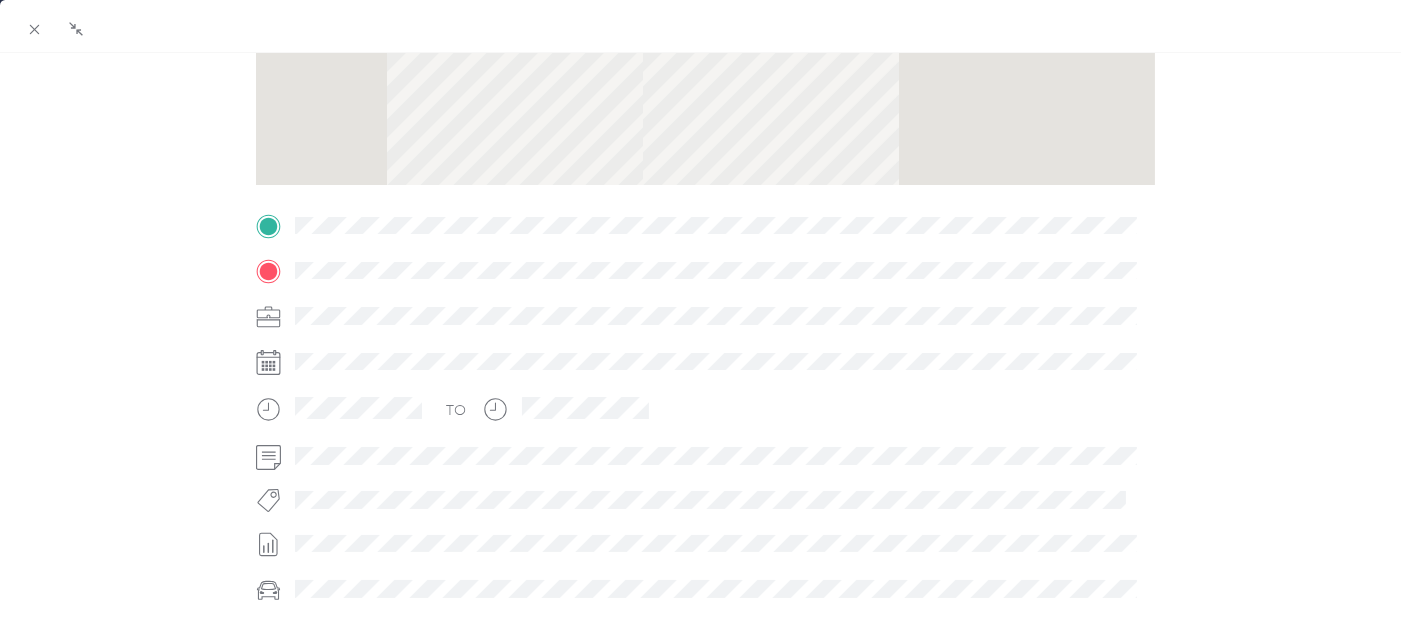 scroll, scrollTop: 235, scrollLeft: 0, axis: vertical 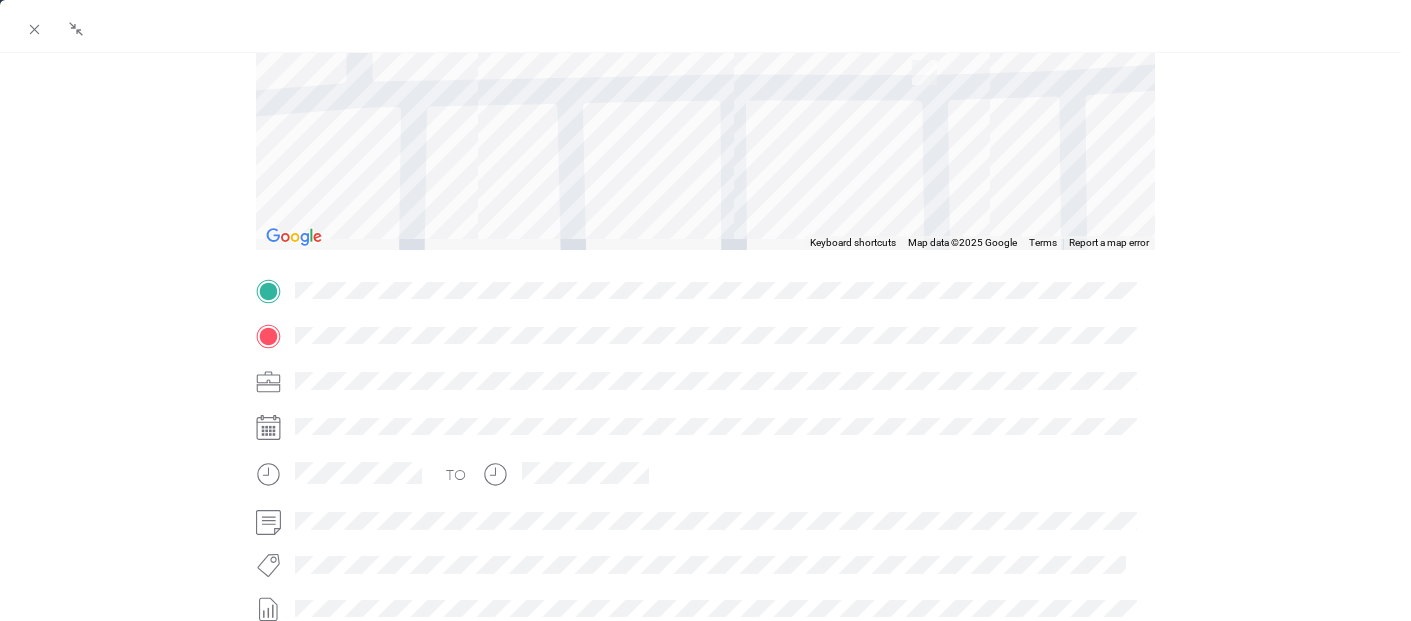 drag, startPoint x: 941, startPoint y: 135, endPoint x: 881, endPoint y: 217, distance: 101.607086 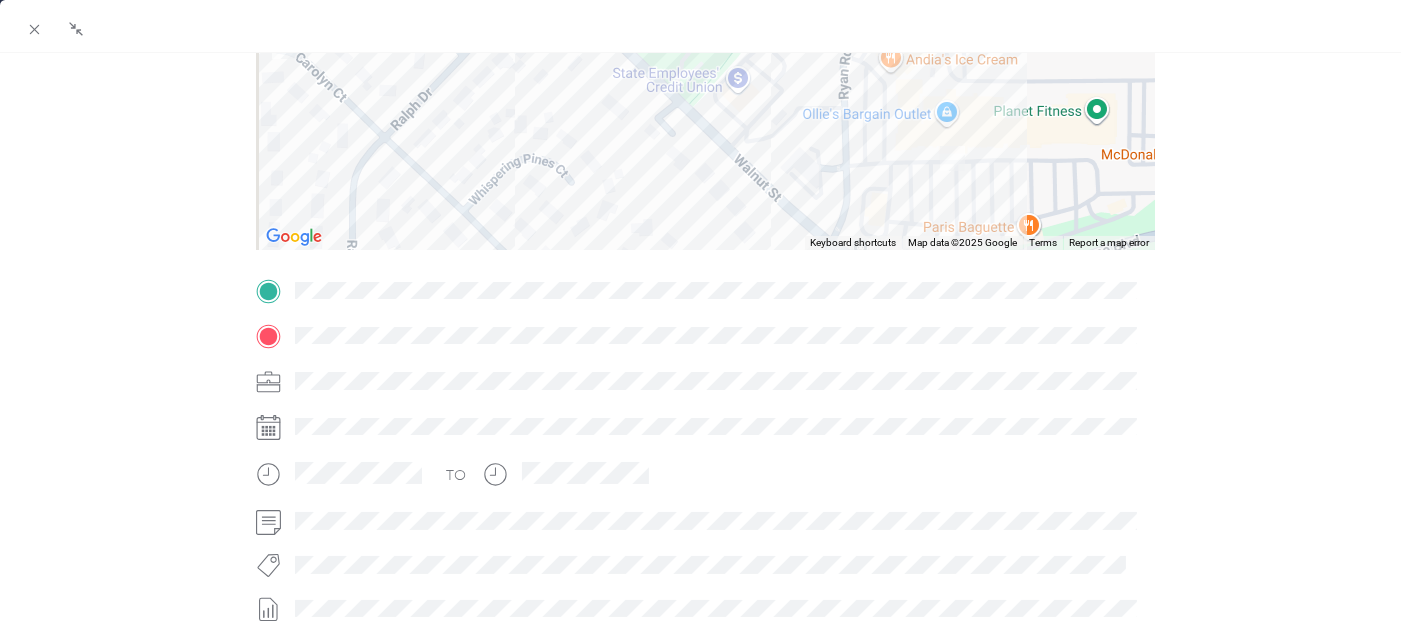 drag, startPoint x: 682, startPoint y: 160, endPoint x: 913, endPoint y: 212, distance: 236.78049 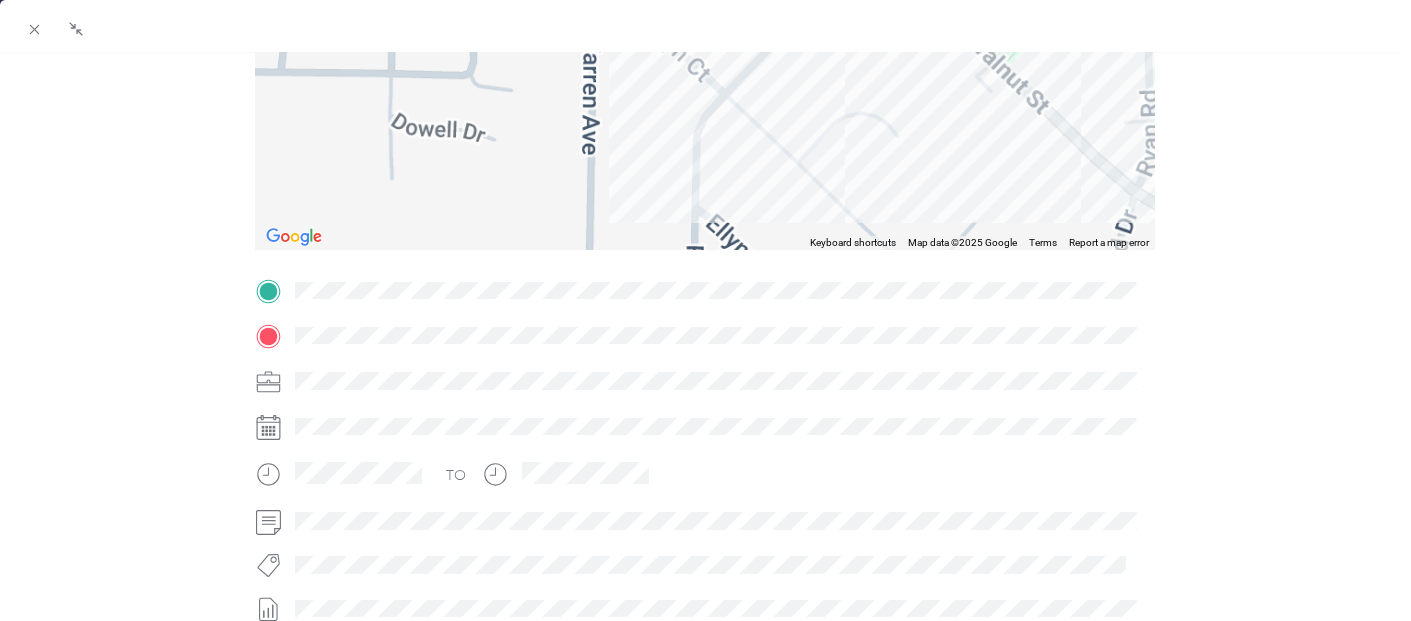 scroll, scrollTop: 0, scrollLeft: 0, axis: both 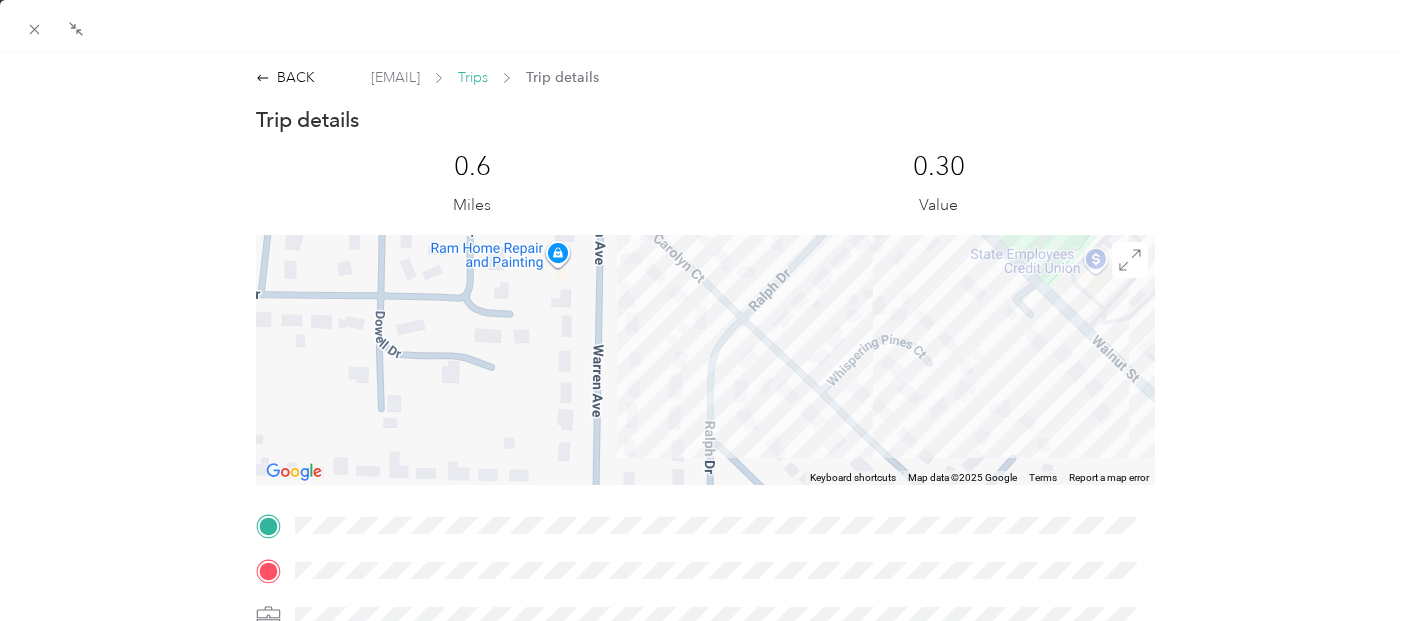 click on "Trips" at bounding box center [473, 77] 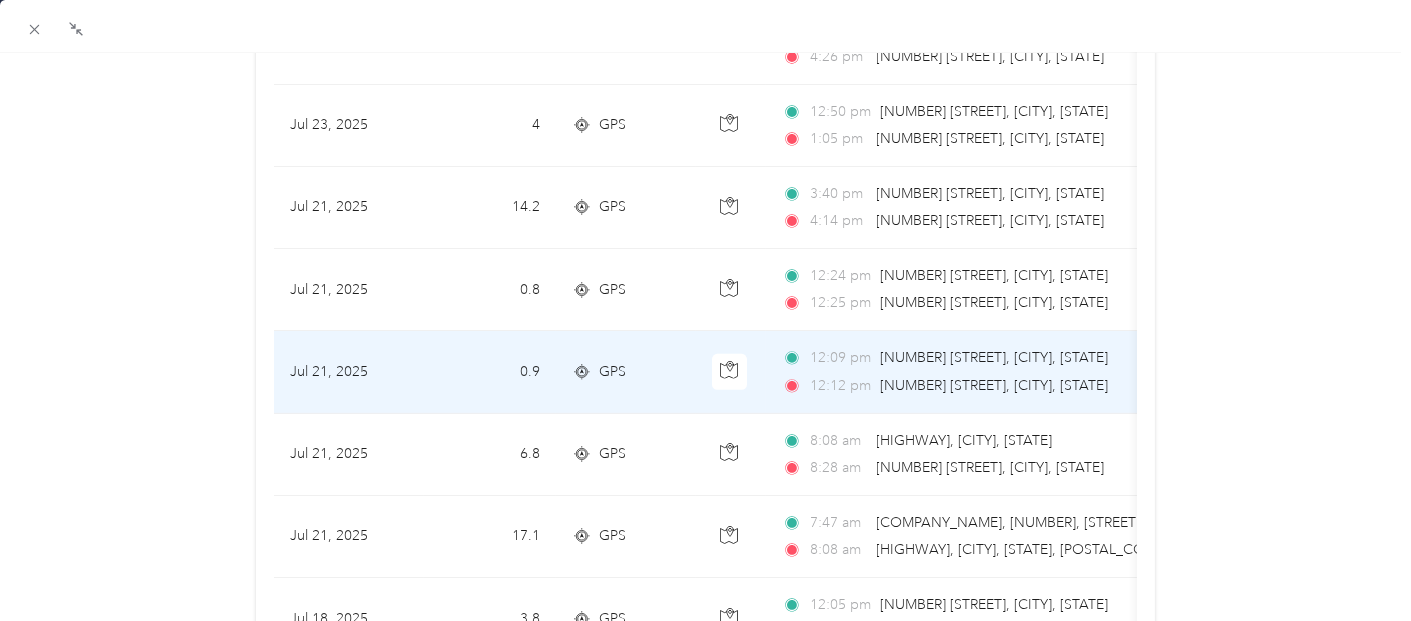 scroll, scrollTop: 1666, scrollLeft: 0, axis: vertical 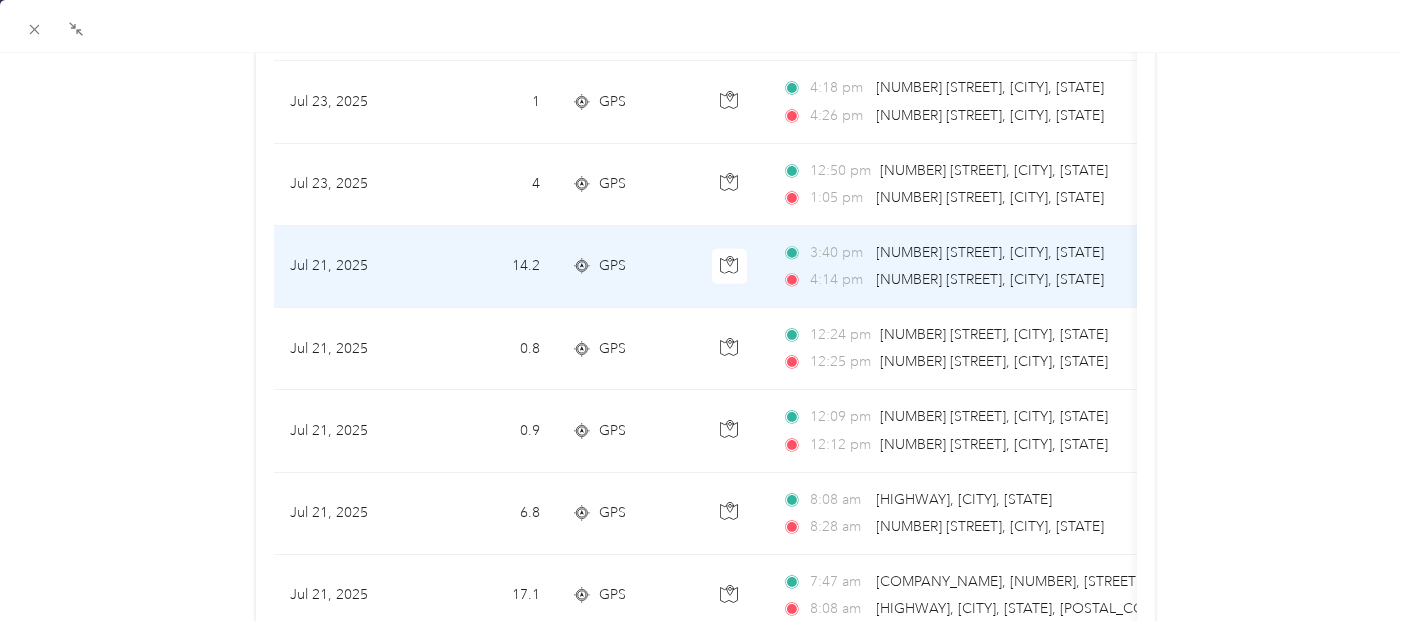 click on "GPS" at bounding box center (612, 266) 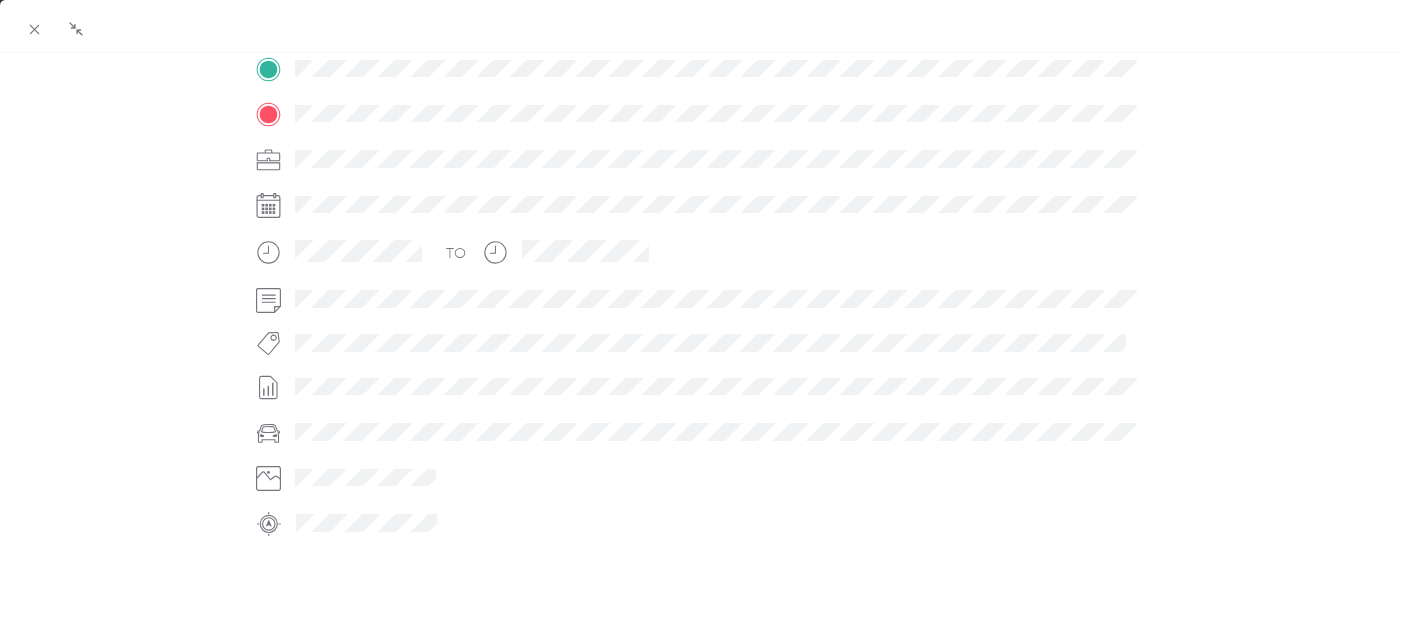scroll, scrollTop: 123, scrollLeft: 0, axis: vertical 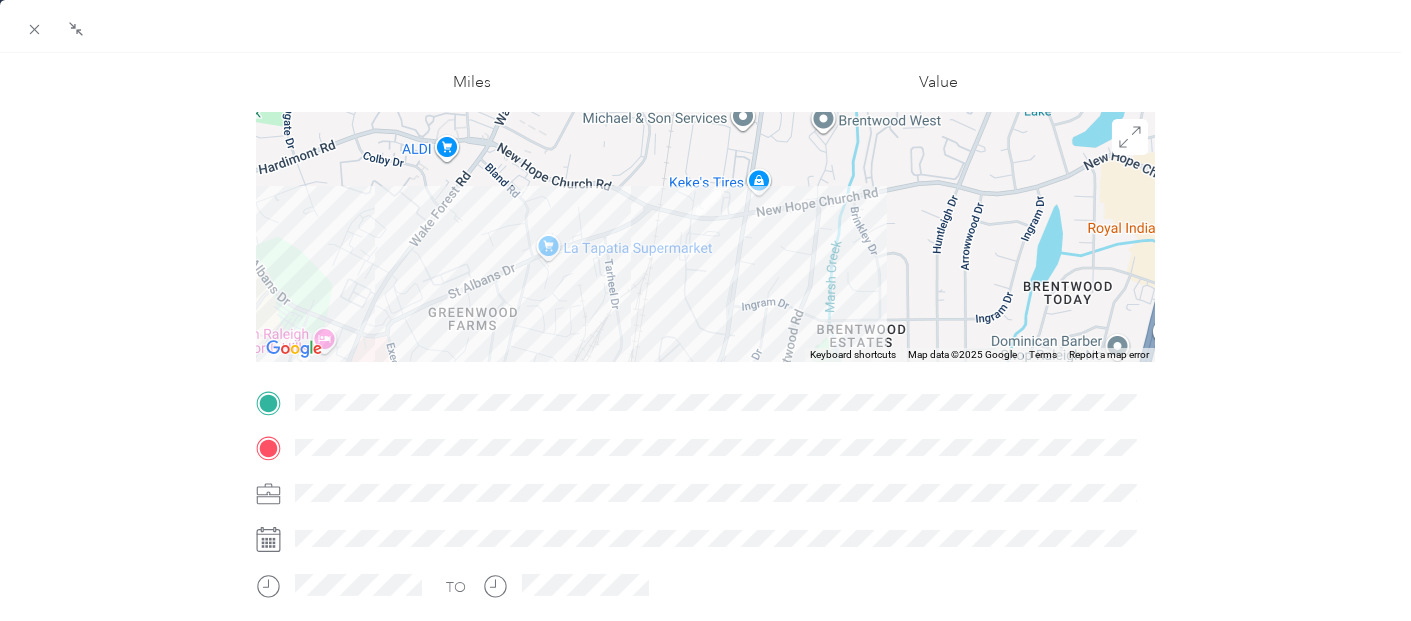 drag, startPoint x: 716, startPoint y: 173, endPoint x: 713, endPoint y: 251, distance: 78.05767 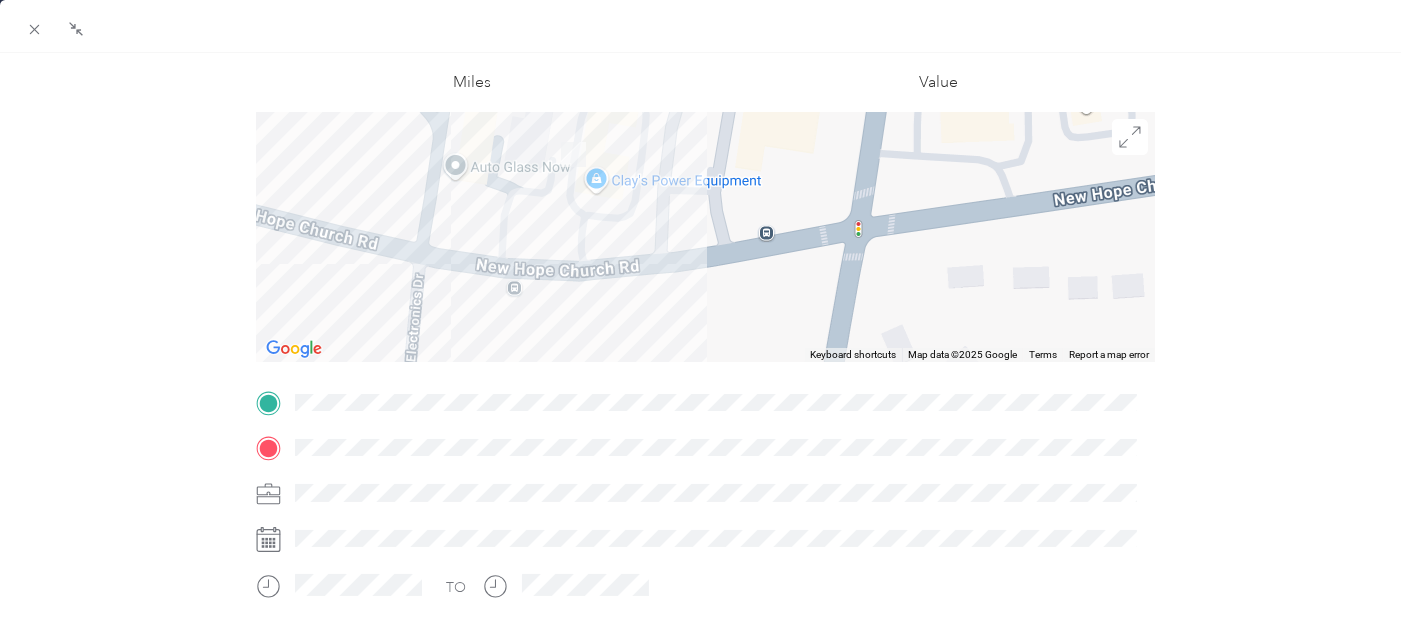 drag, startPoint x: 665, startPoint y: 230, endPoint x: 713, endPoint y: 267, distance: 60.60528 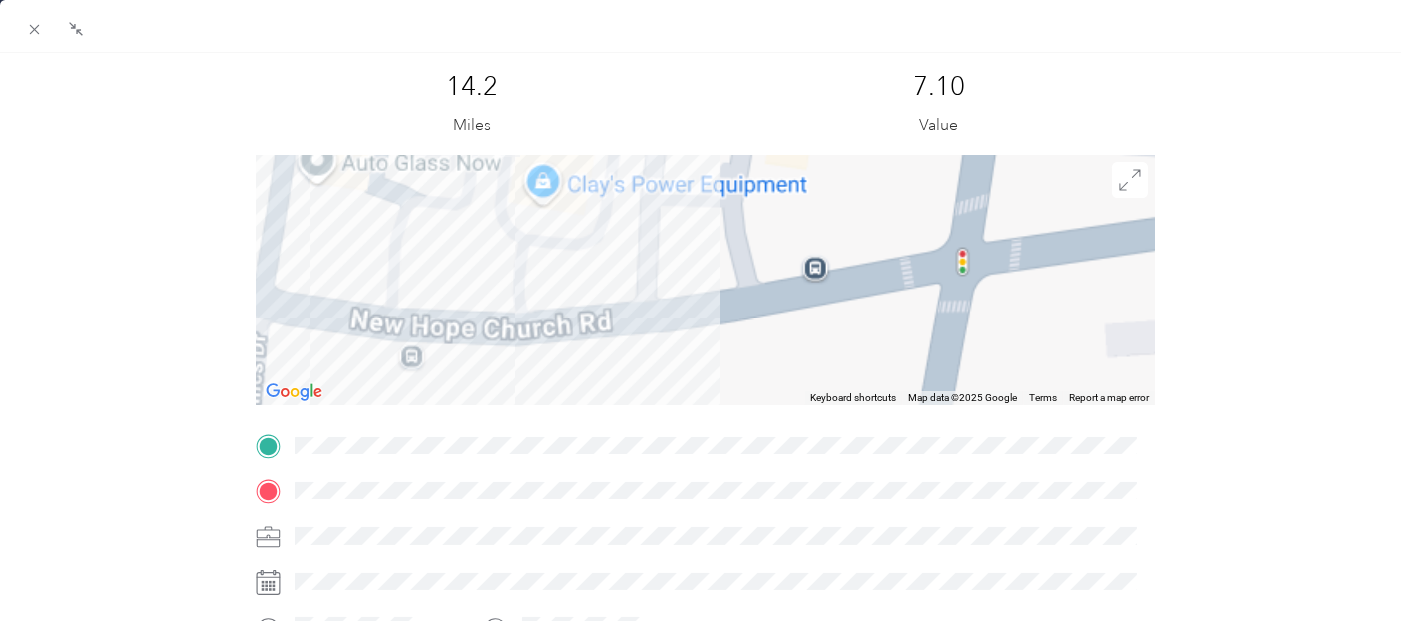 scroll, scrollTop: 0, scrollLeft: 0, axis: both 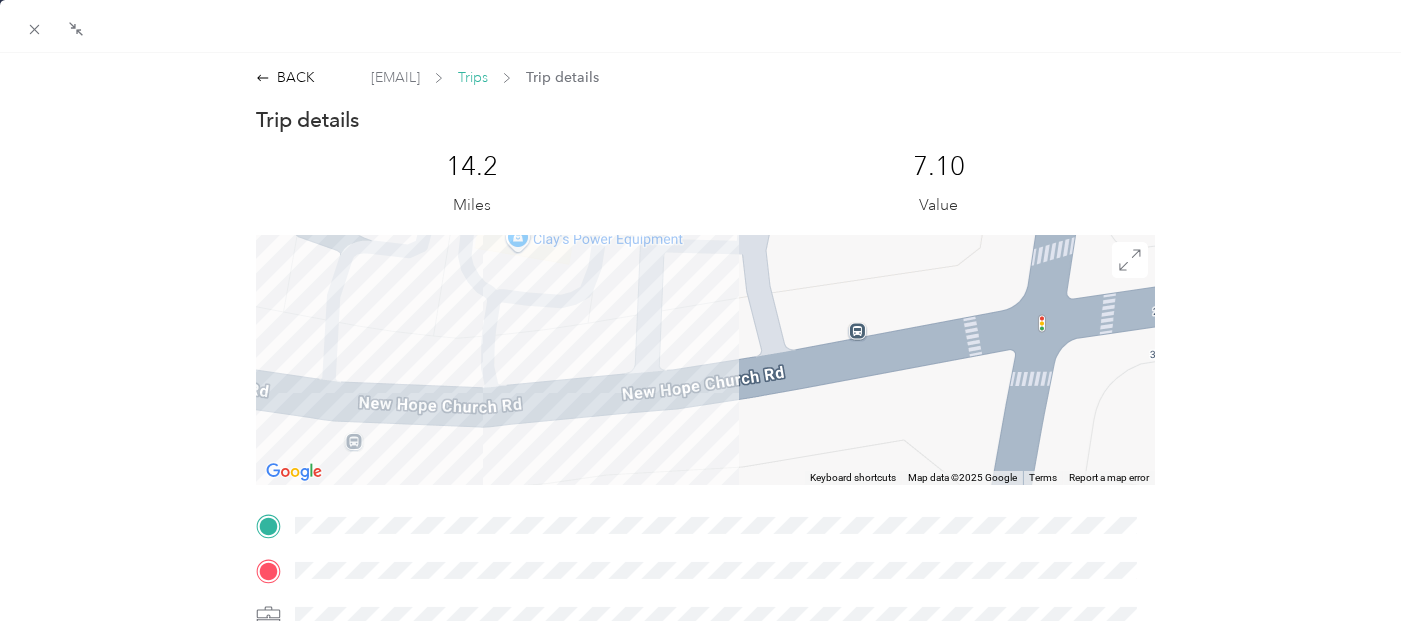 click on "Trips" at bounding box center (473, 77) 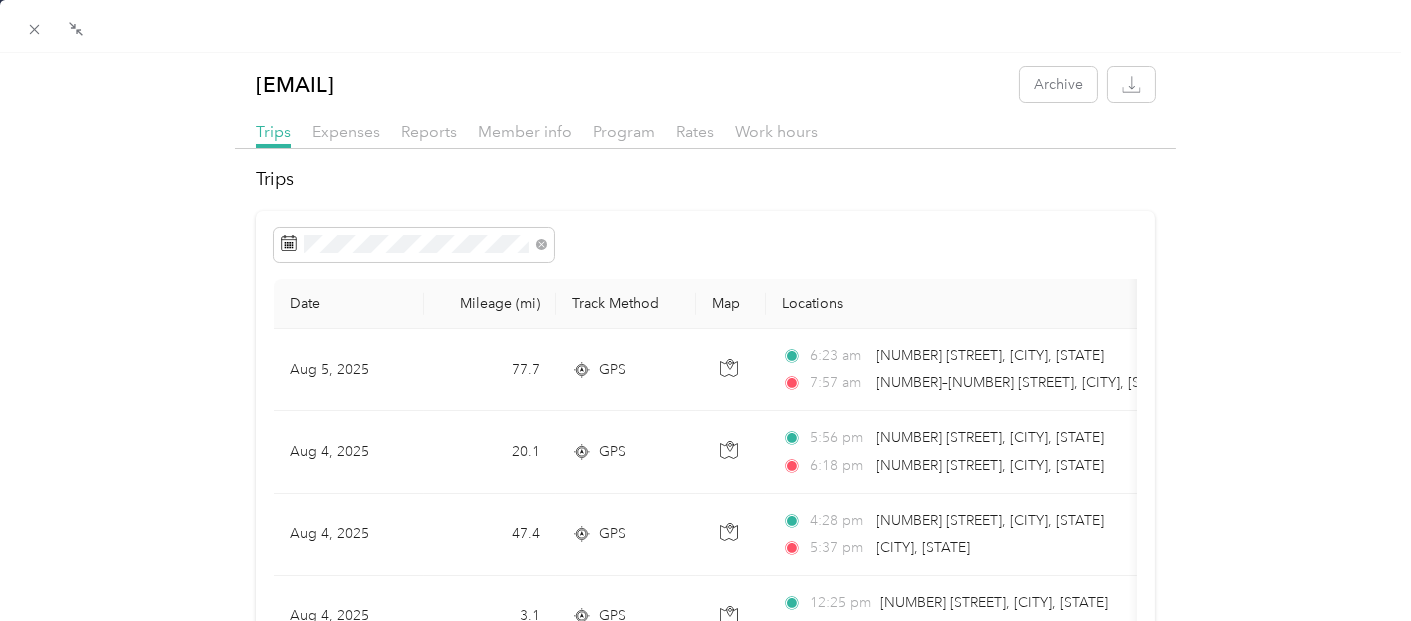 scroll, scrollTop: 666, scrollLeft: 0, axis: vertical 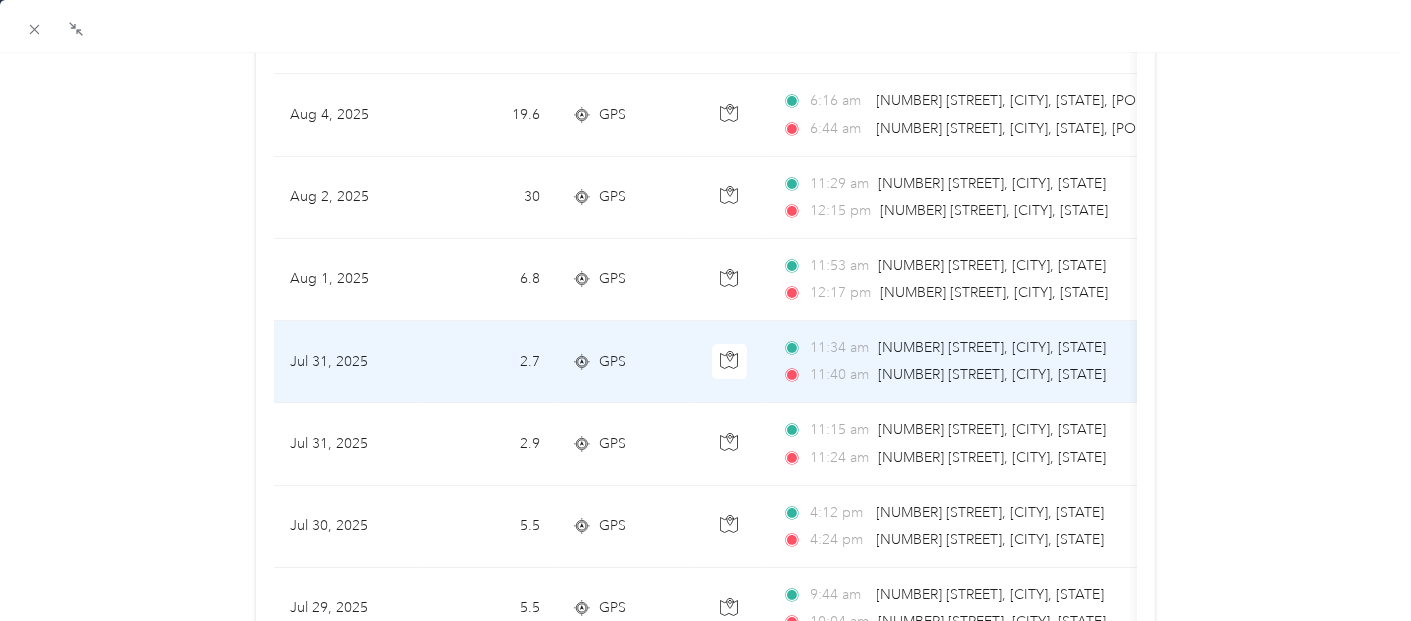 click on "GPS" at bounding box center (626, 362) 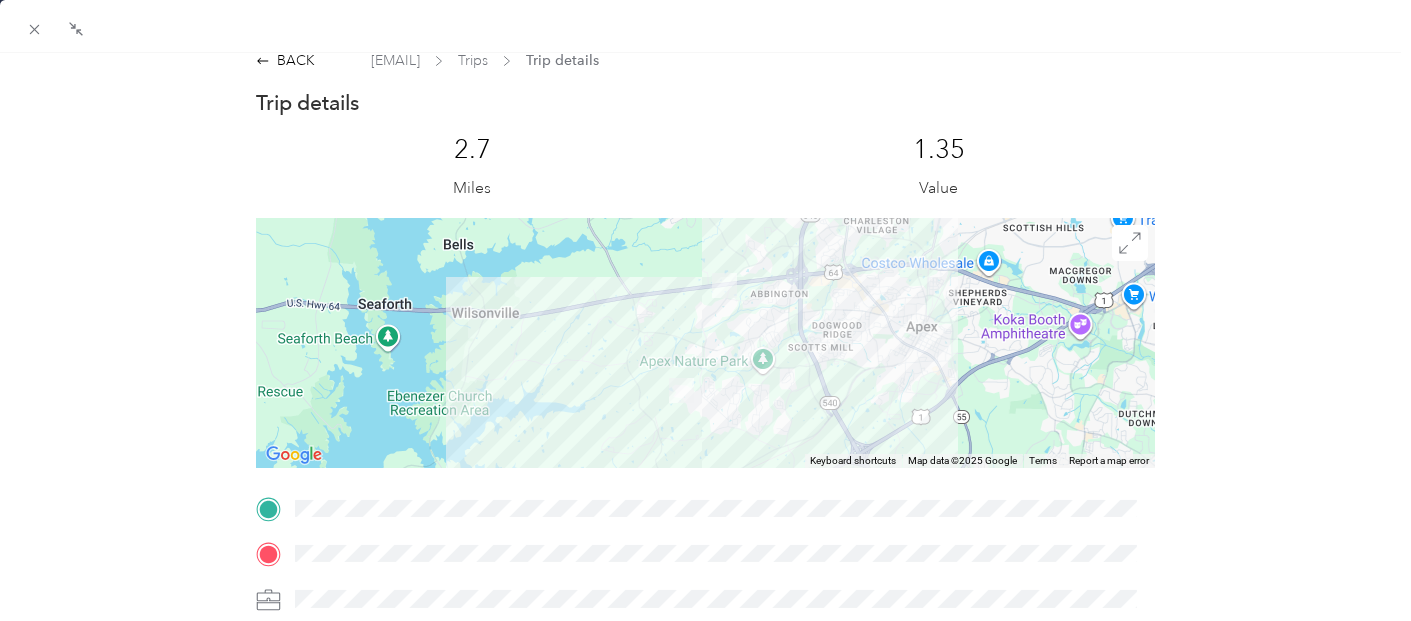 scroll, scrollTop: 12, scrollLeft: 0, axis: vertical 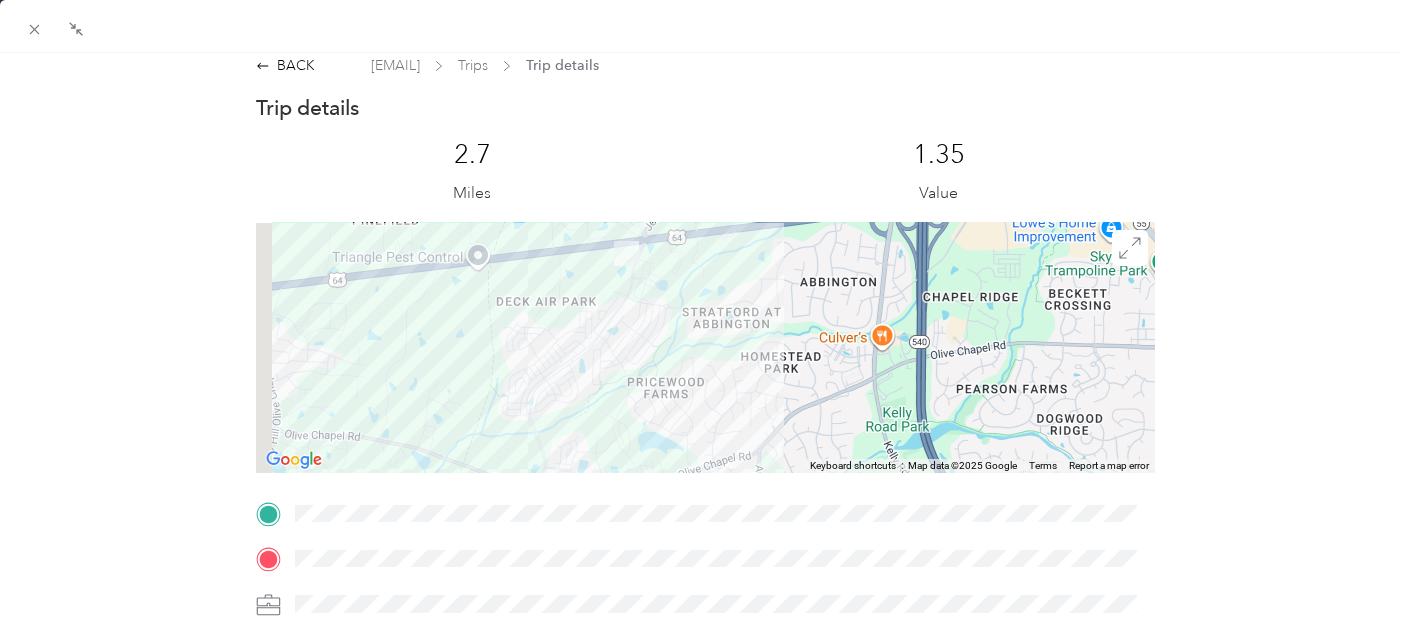 drag, startPoint x: 648, startPoint y: 276, endPoint x: 696, endPoint y: 444, distance: 174.72264 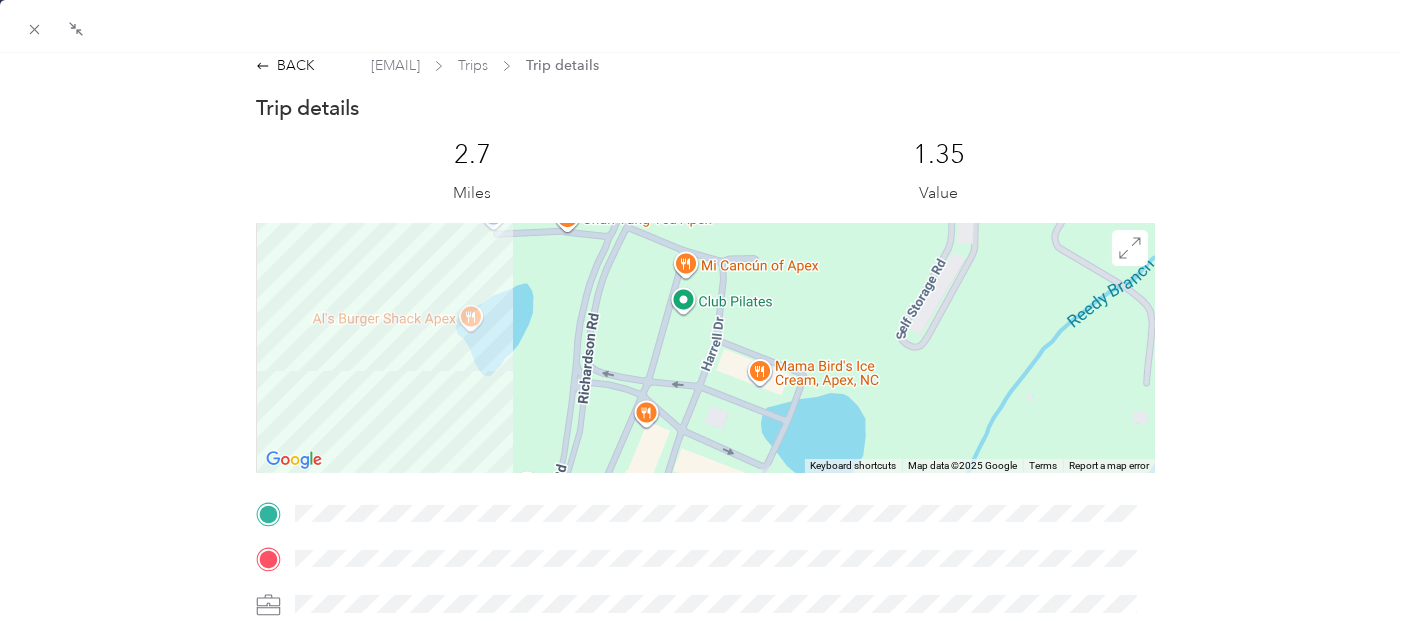 drag, startPoint x: 633, startPoint y: 415, endPoint x: 672, endPoint y: 233, distance: 186.13167 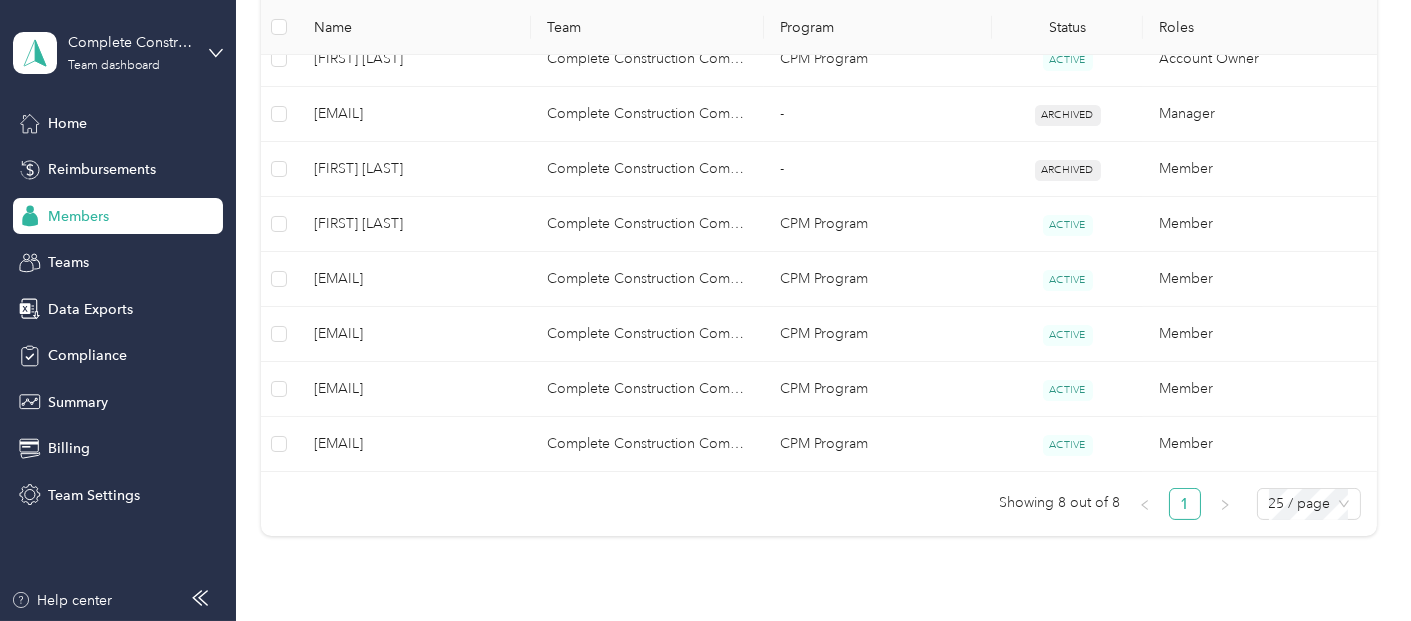 drag, startPoint x: 512, startPoint y: 347, endPoint x: 573, endPoint y: 282, distance: 89.140335 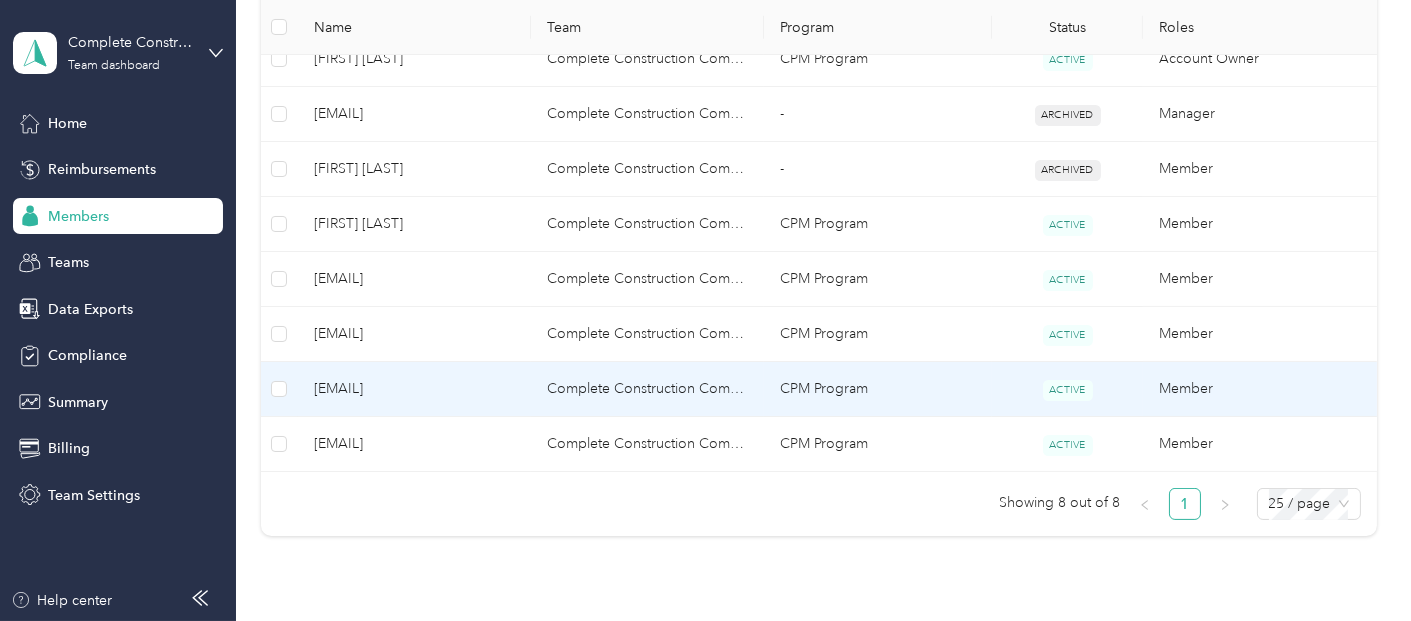 click on "Complete Construction Company" at bounding box center [647, 389] 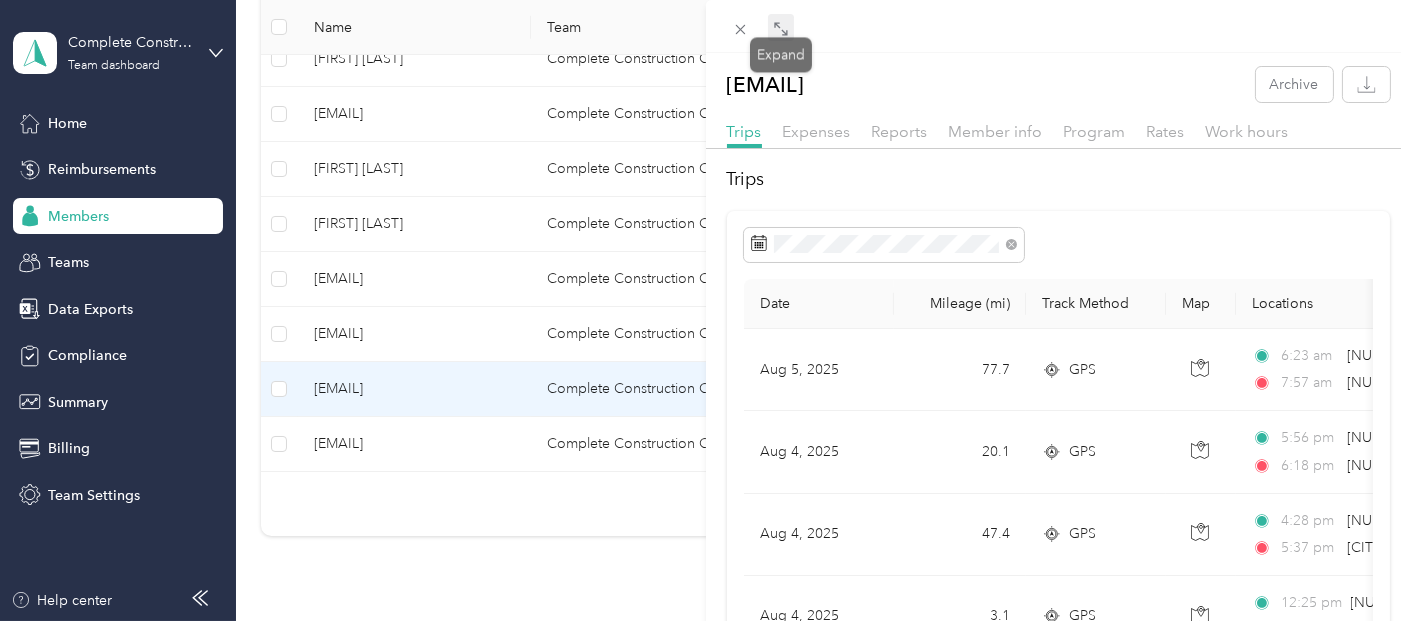 click at bounding box center [781, 28] 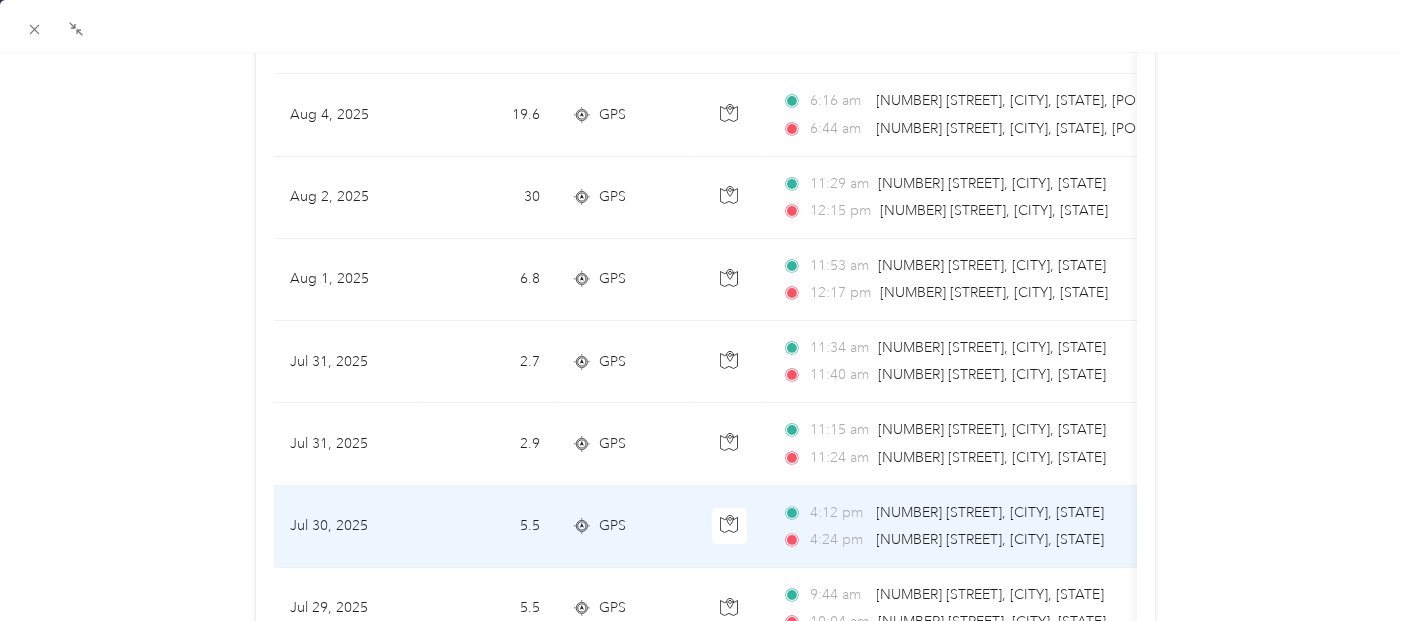 scroll, scrollTop: 777, scrollLeft: 0, axis: vertical 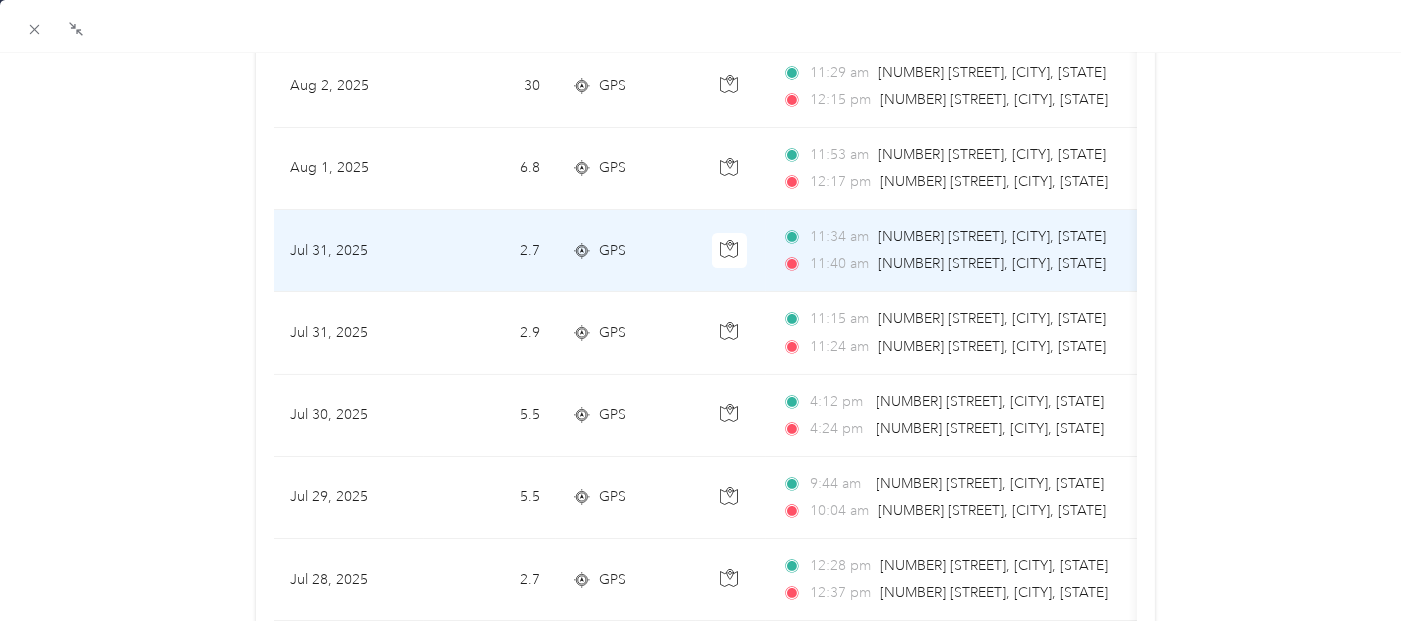 click on "GPS" at bounding box center (626, 251) 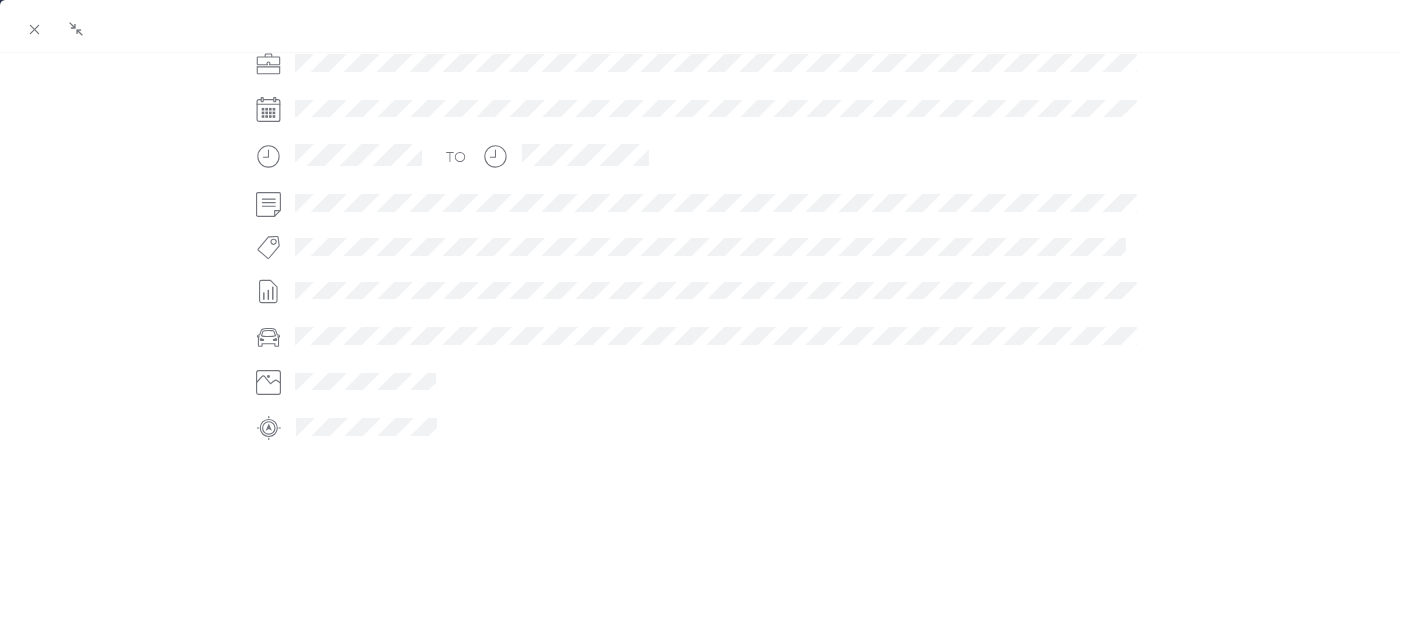 scroll, scrollTop: 12, scrollLeft: 0, axis: vertical 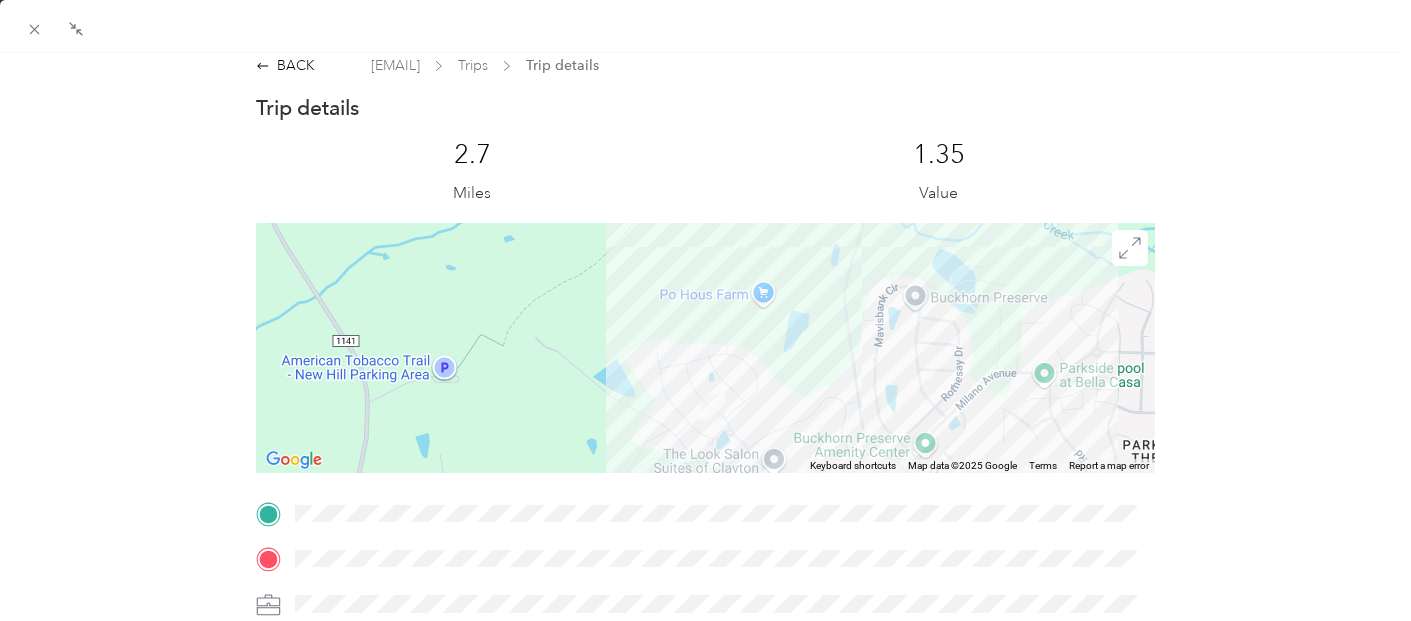 drag, startPoint x: 711, startPoint y: 404, endPoint x: 694, endPoint y: 317, distance: 88.64536 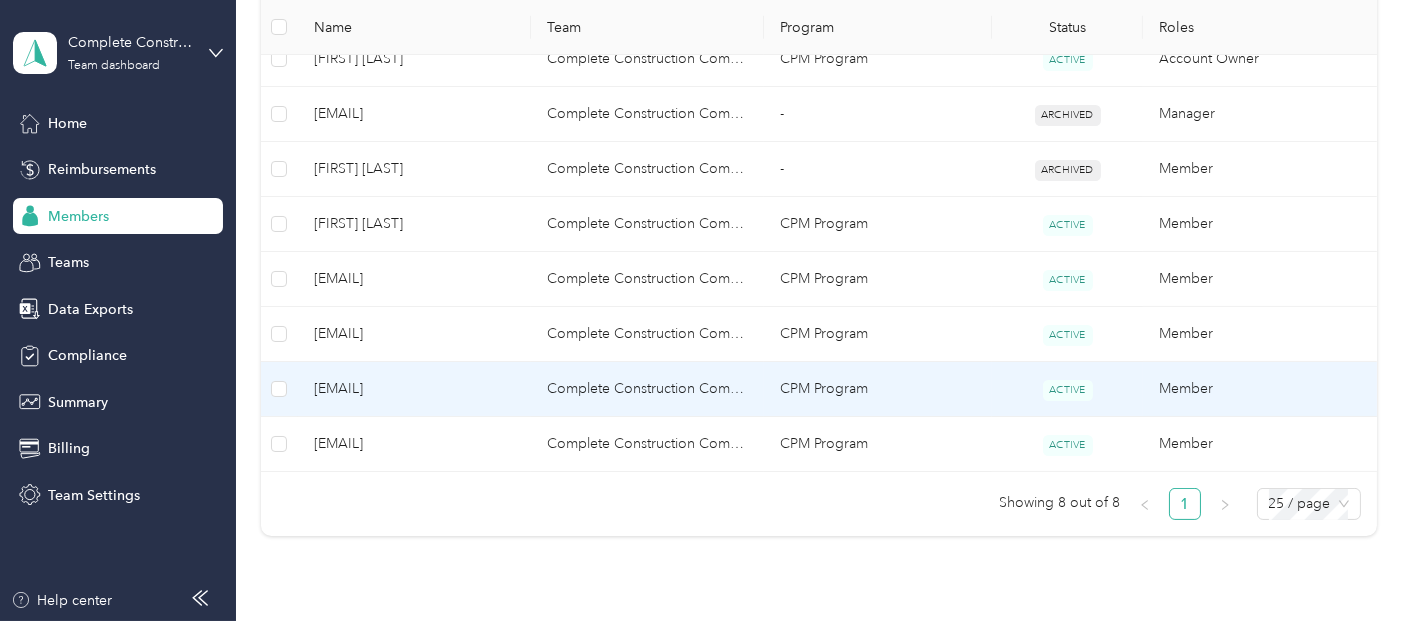 click on "[EMAIL]" at bounding box center [414, 389] 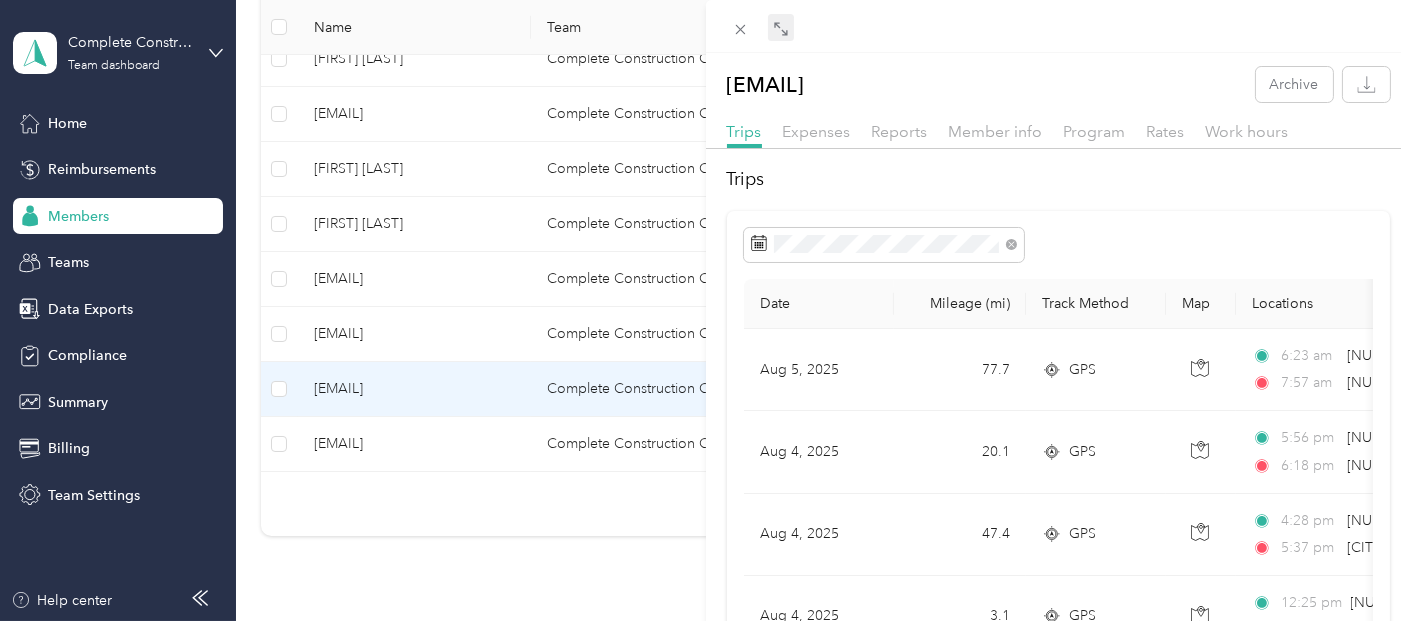 click at bounding box center (781, 28) 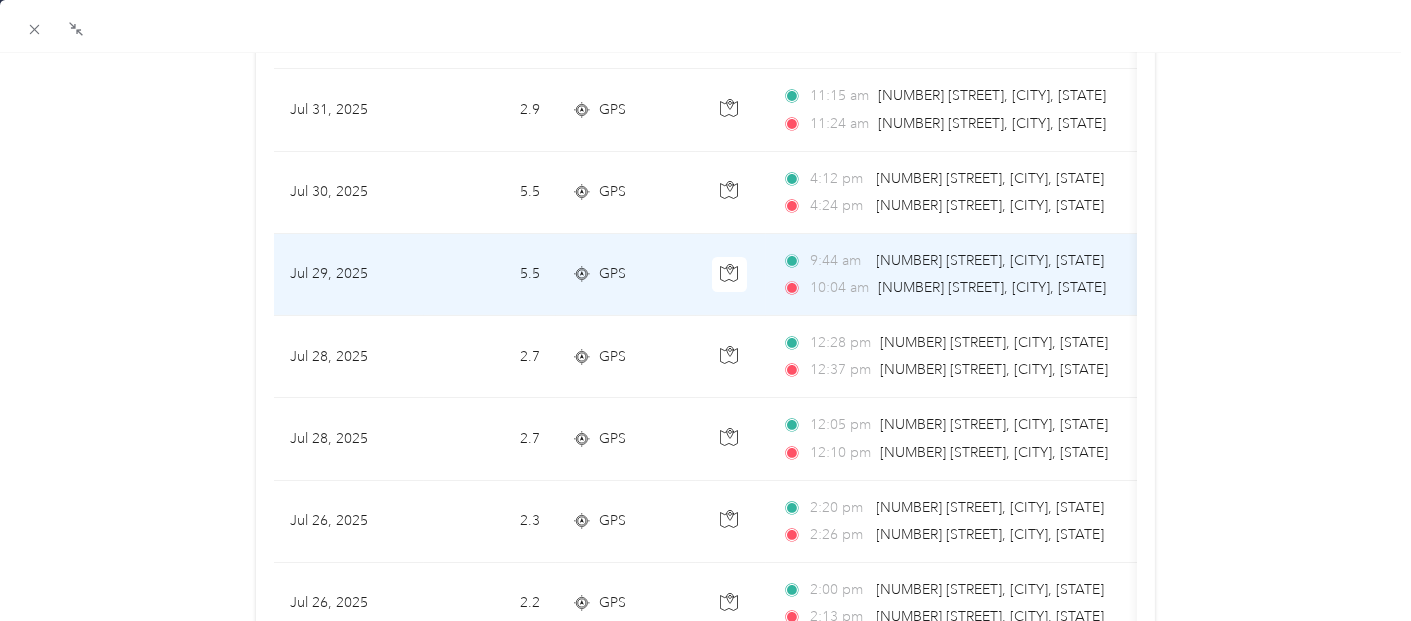 scroll, scrollTop: 777, scrollLeft: 0, axis: vertical 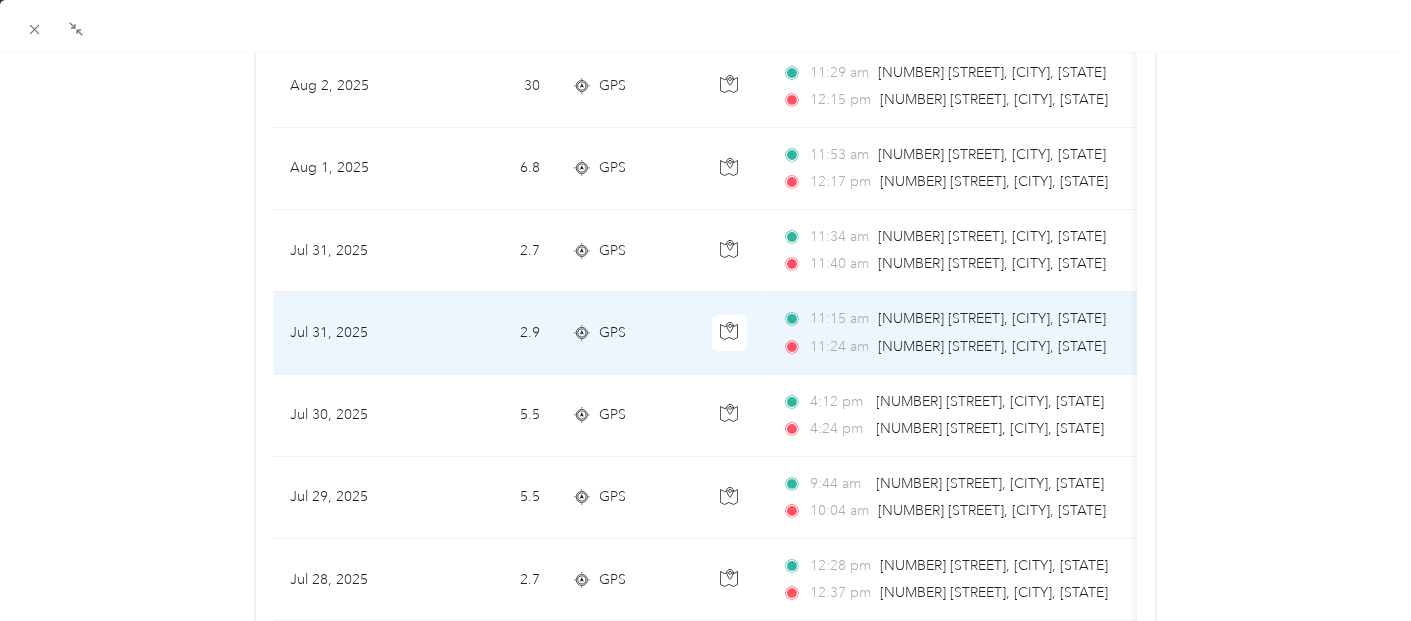 click on "GPS" at bounding box center [612, 333] 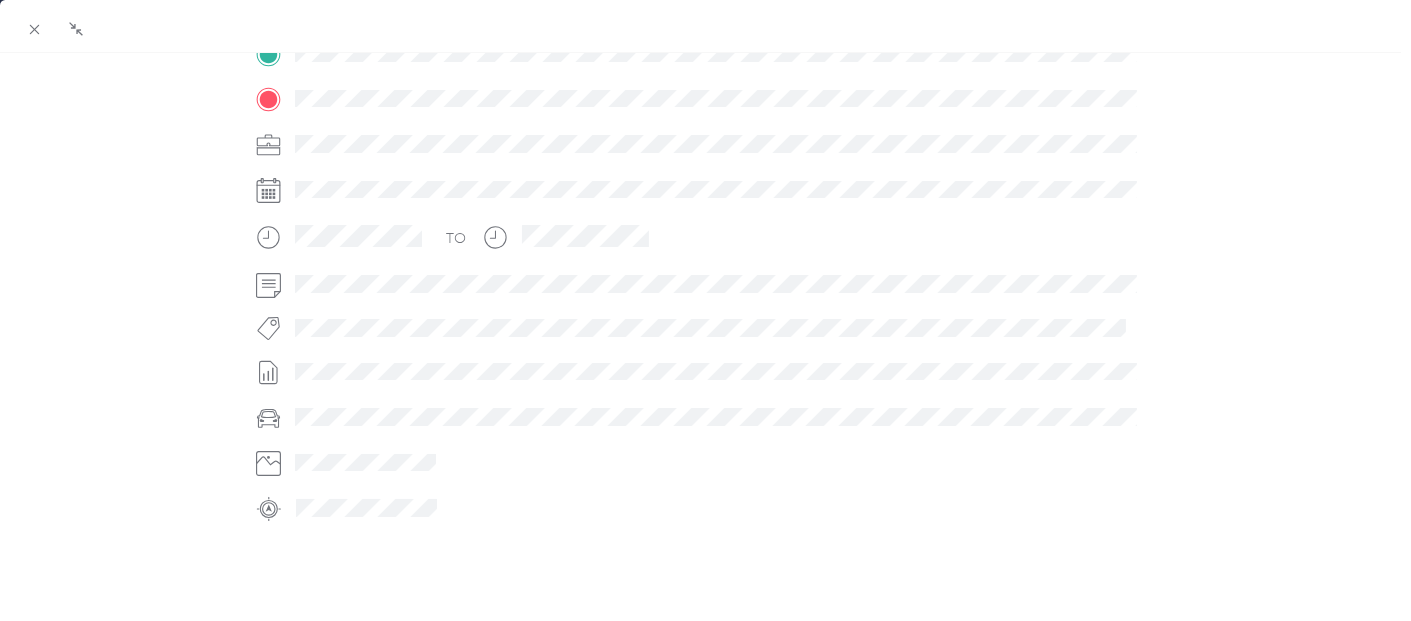 scroll, scrollTop: 123, scrollLeft: 0, axis: vertical 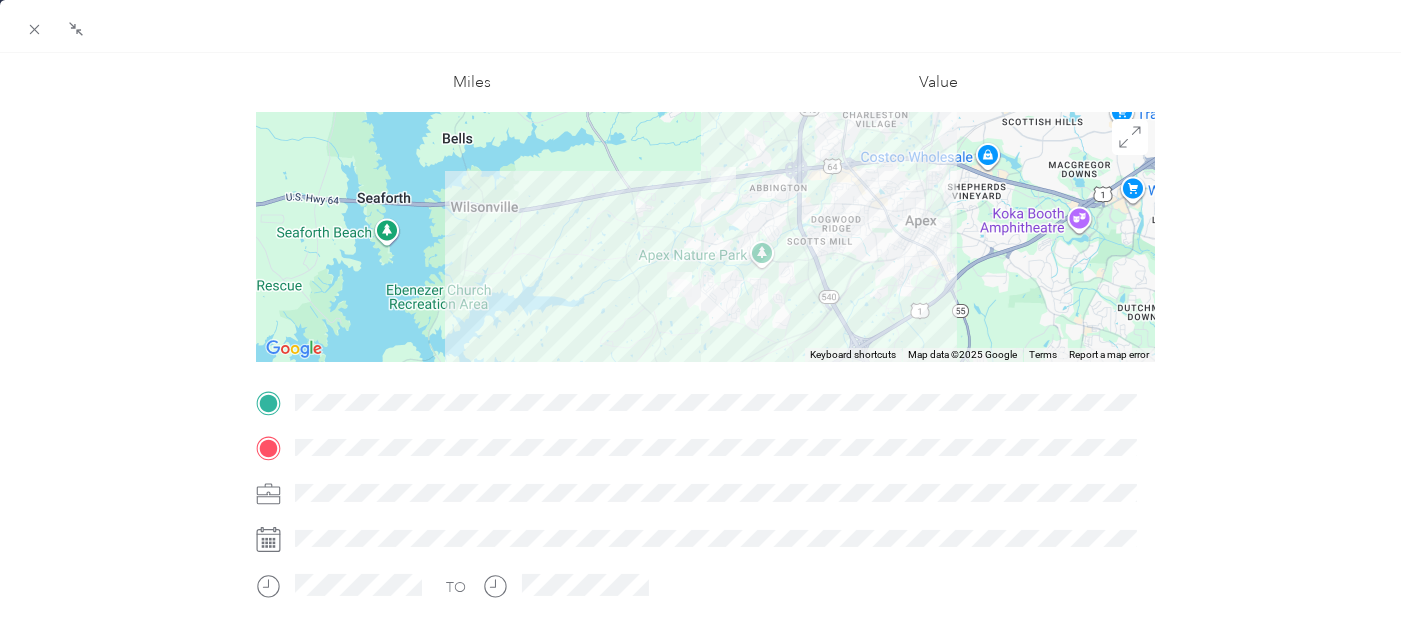 click at bounding box center [705, 237] 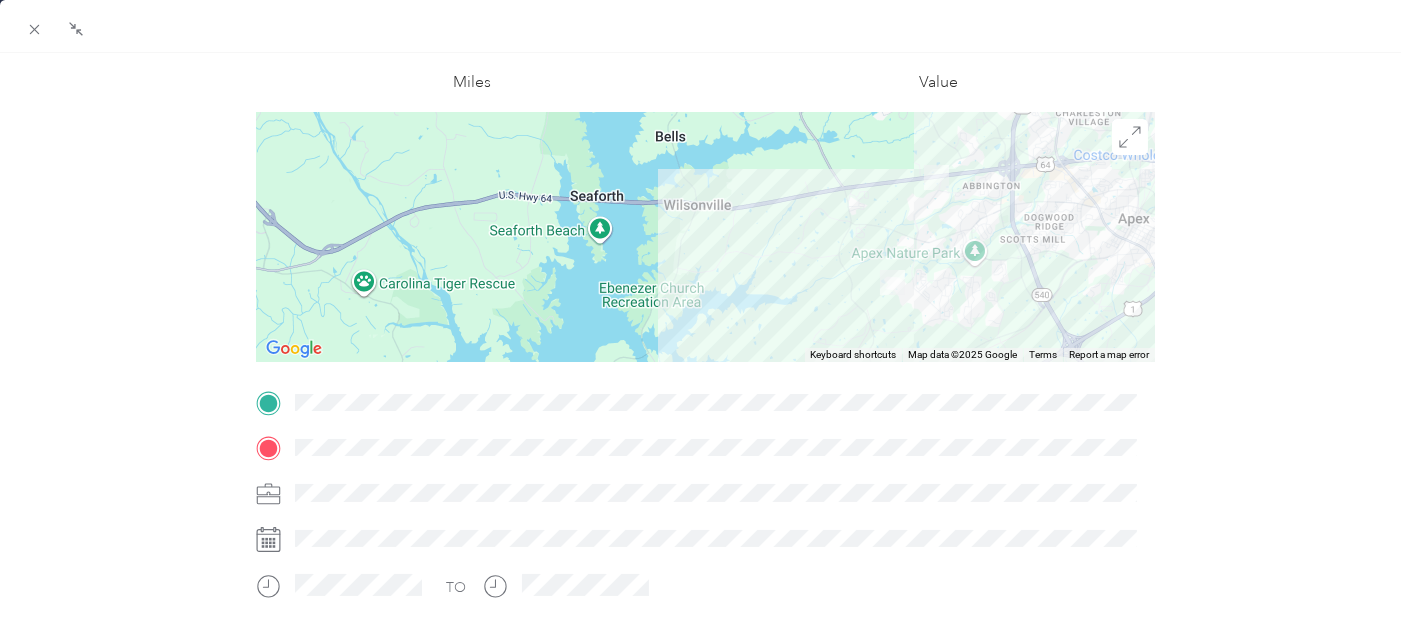drag, startPoint x: 943, startPoint y: 155, endPoint x: 911, endPoint y: 239, distance: 89.88882 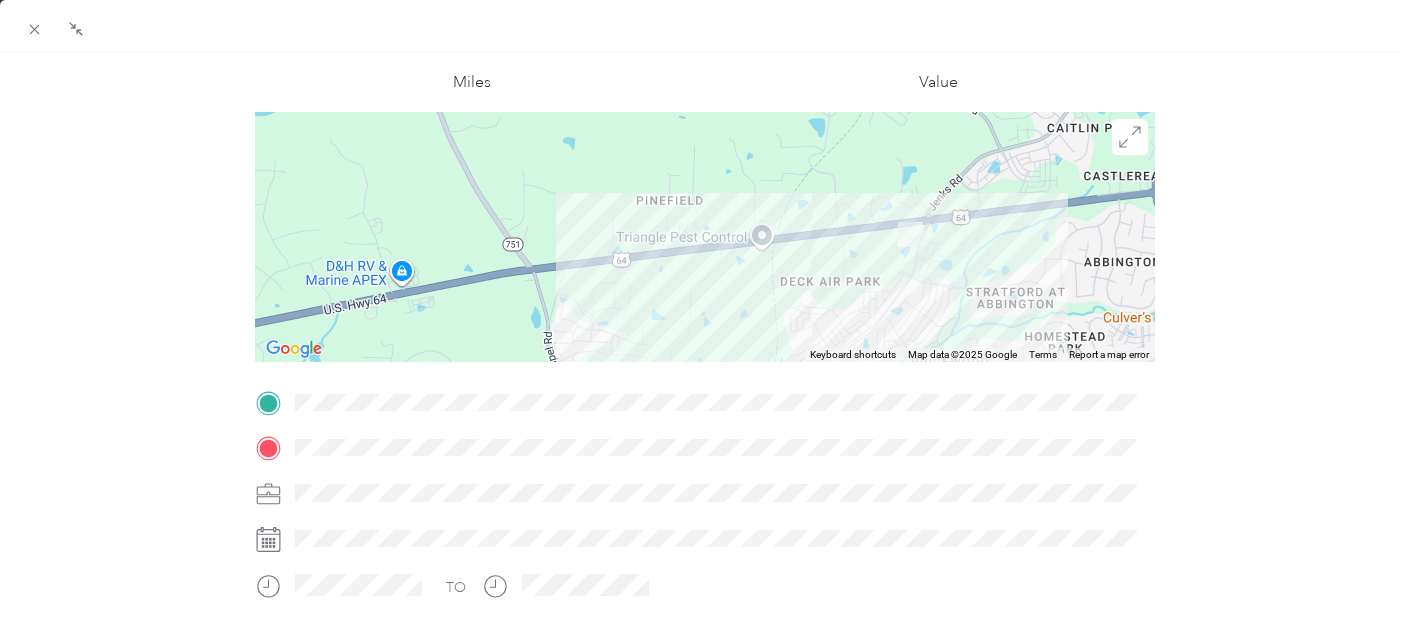 drag, startPoint x: 920, startPoint y: 169, endPoint x: 902, endPoint y: 295, distance: 127.27922 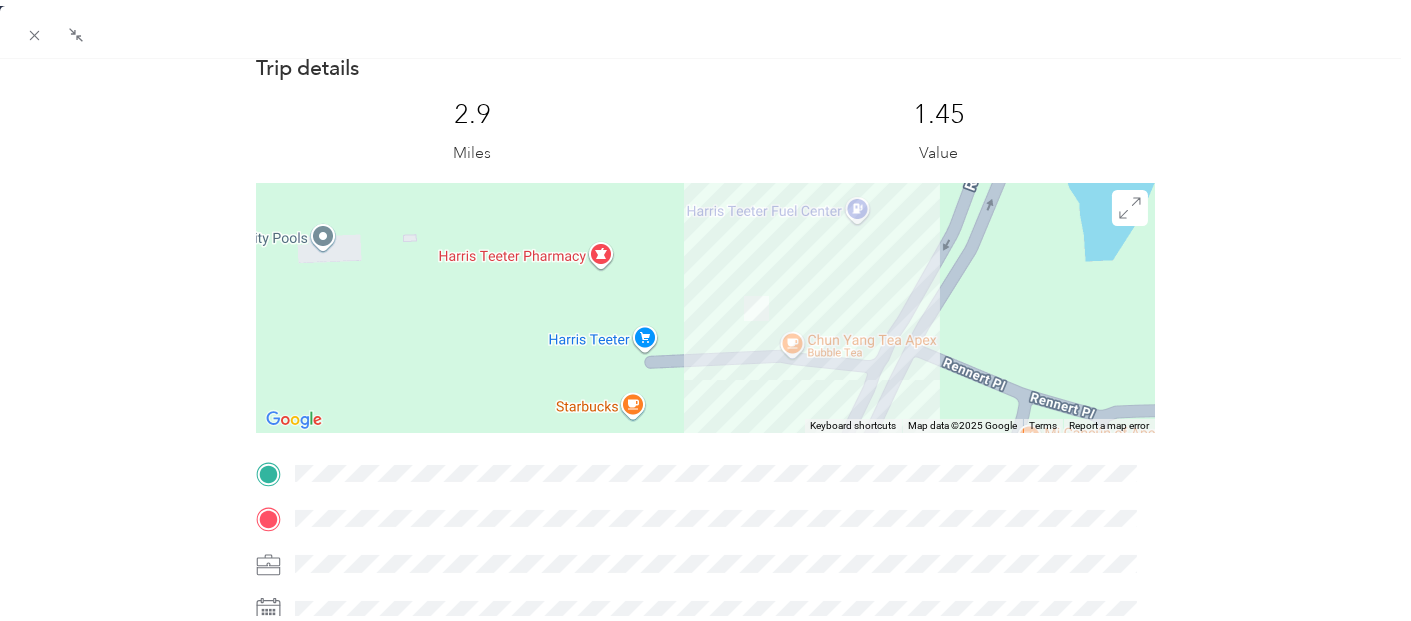 scroll, scrollTop: 12, scrollLeft: 0, axis: vertical 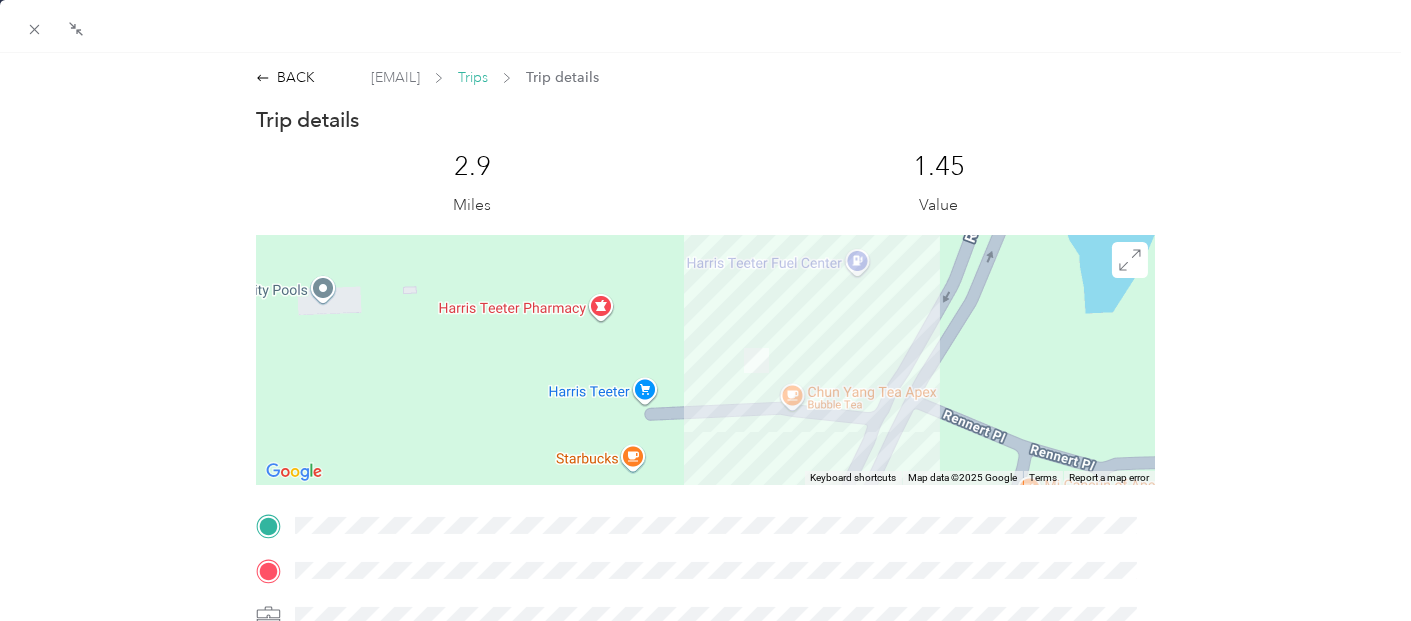 click on "Trips" at bounding box center [473, 77] 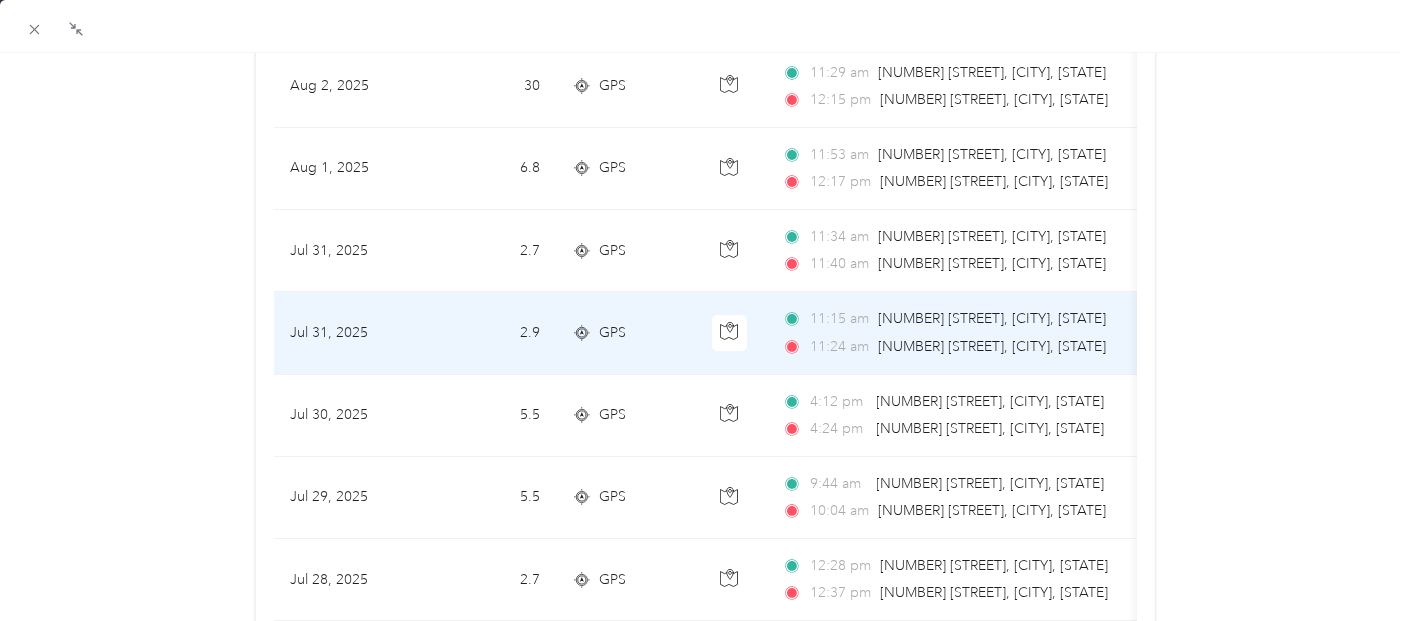 scroll, scrollTop: 888, scrollLeft: 0, axis: vertical 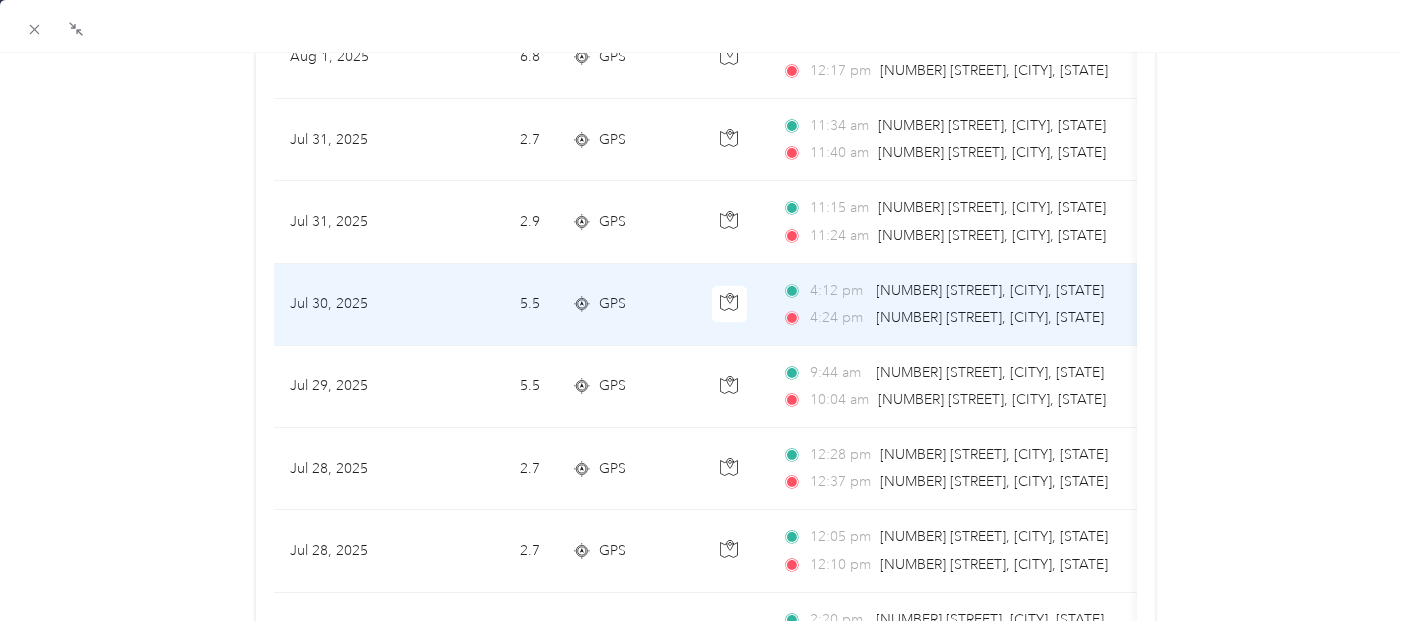 click on "5.5" at bounding box center (490, 305) 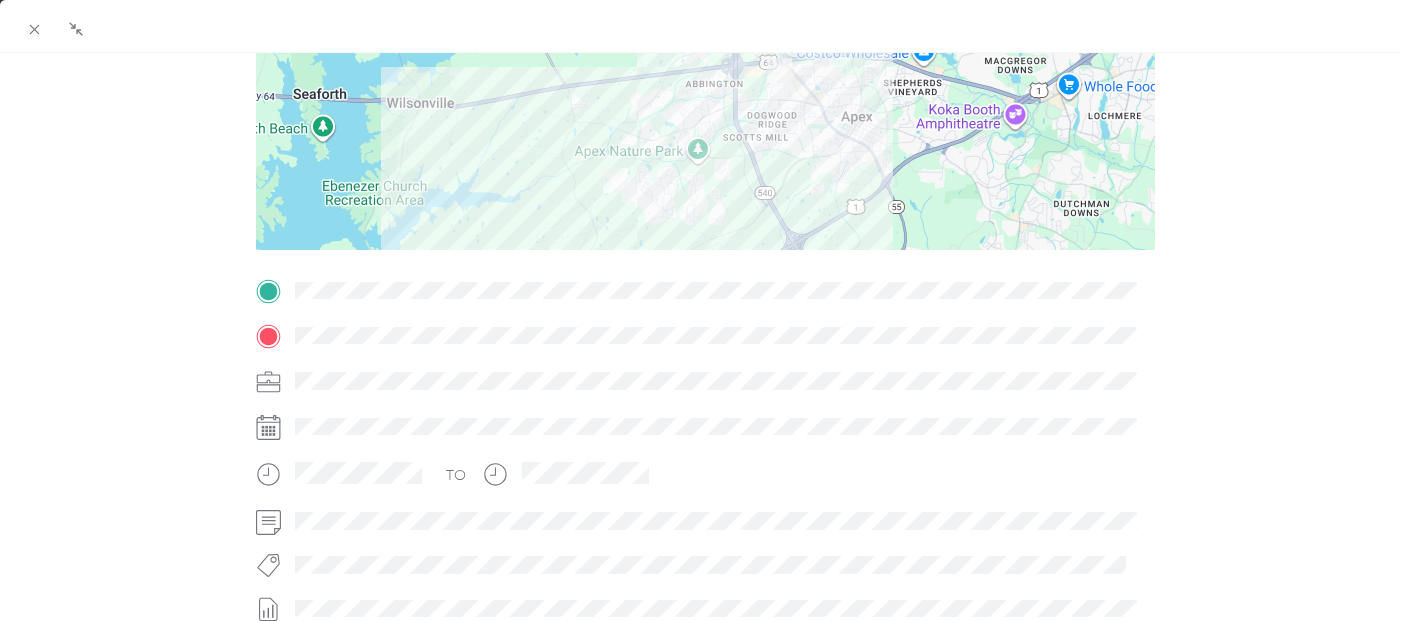 scroll, scrollTop: 123, scrollLeft: 0, axis: vertical 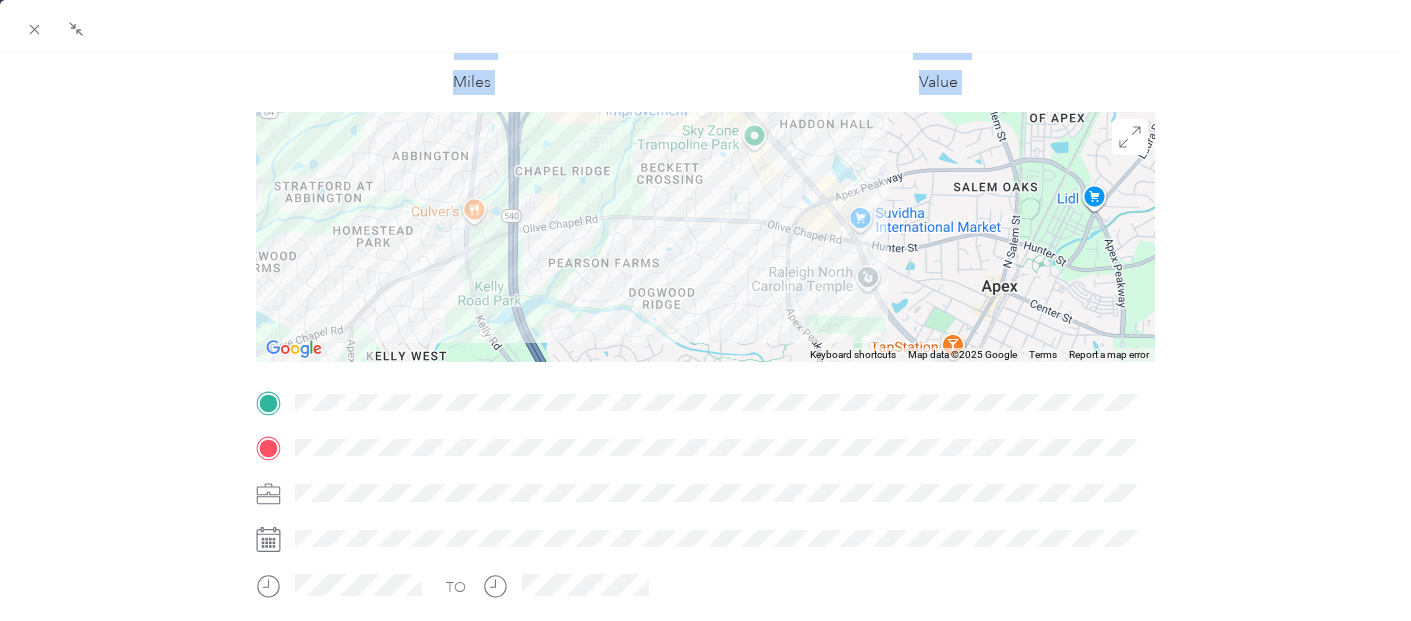drag, startPoint x: 697, startPoint y: 172, endPoint x: 946, endPoint y: 507, distance: 417.40387 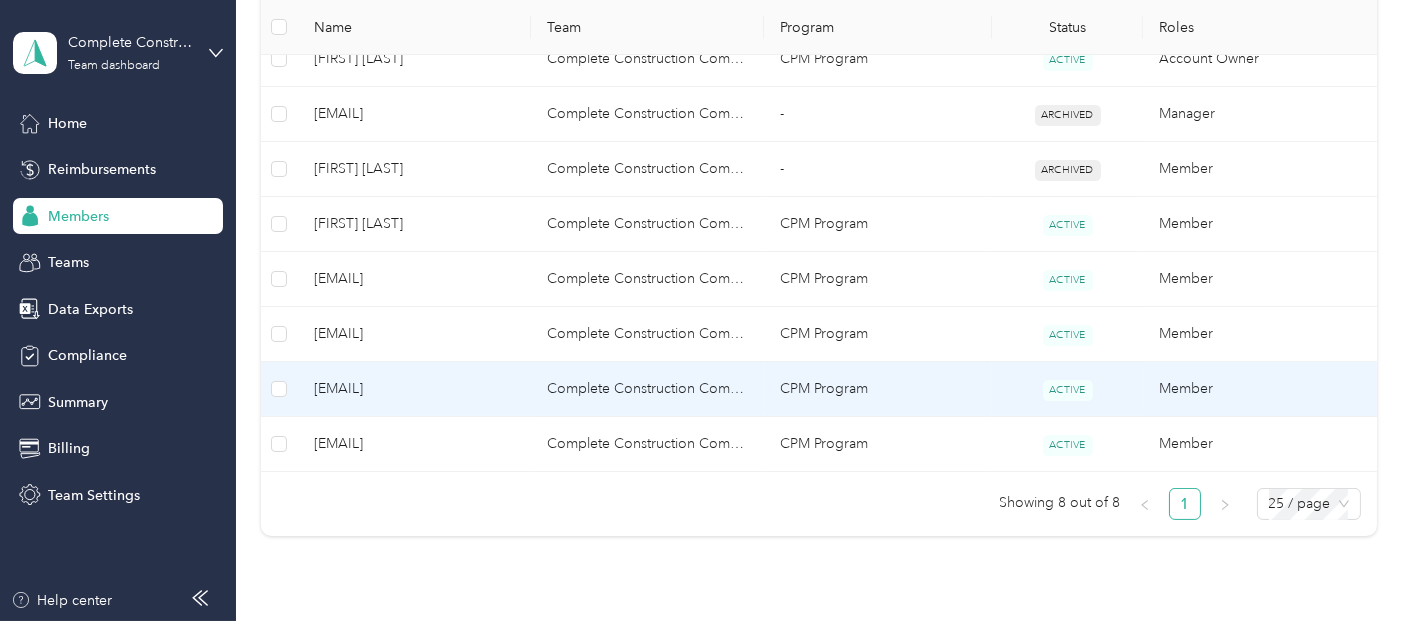 click on "[EMAIL]" at bounding box center [414, 389] 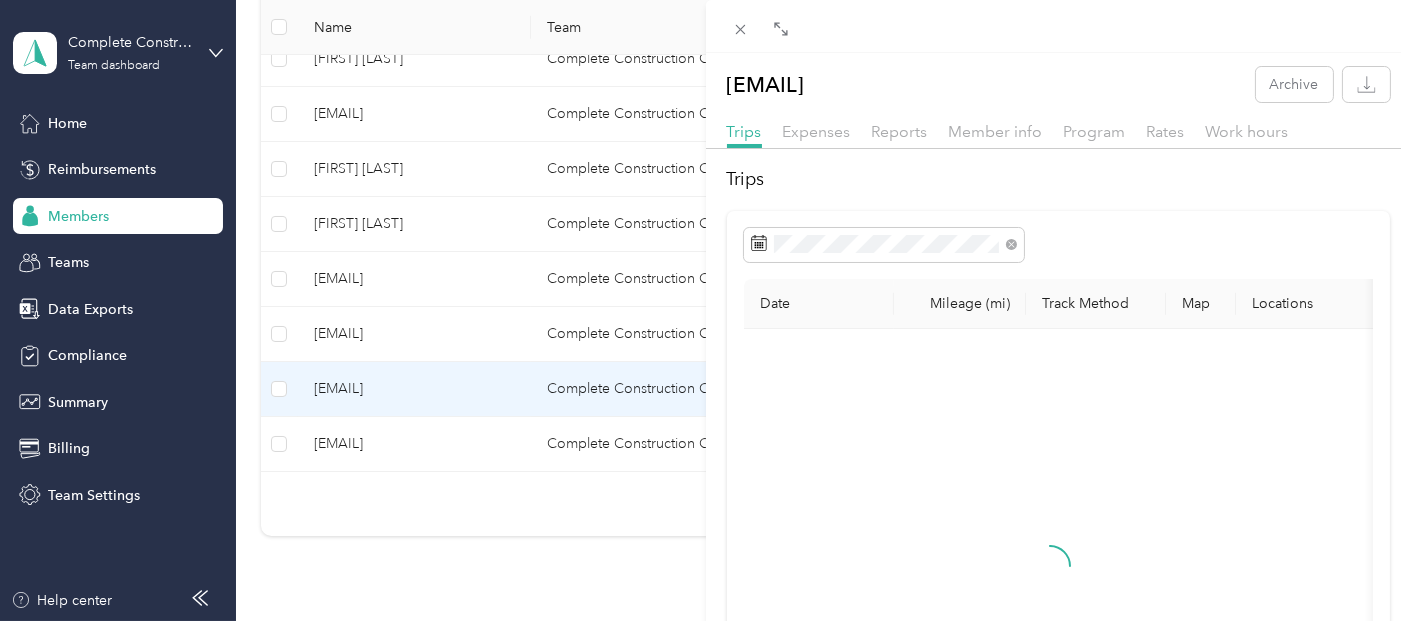 click on "Expenses" at bounding box center (817, 132) 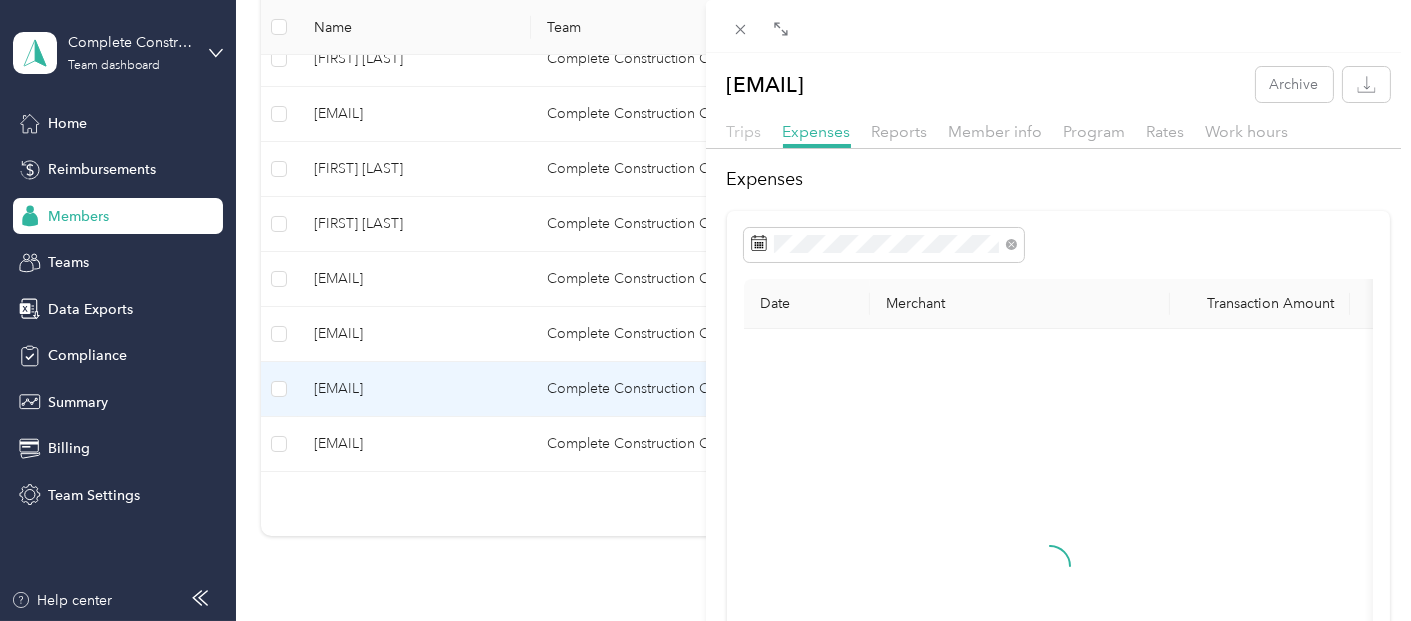 click on "Trips" at bounding box center (744, 131) 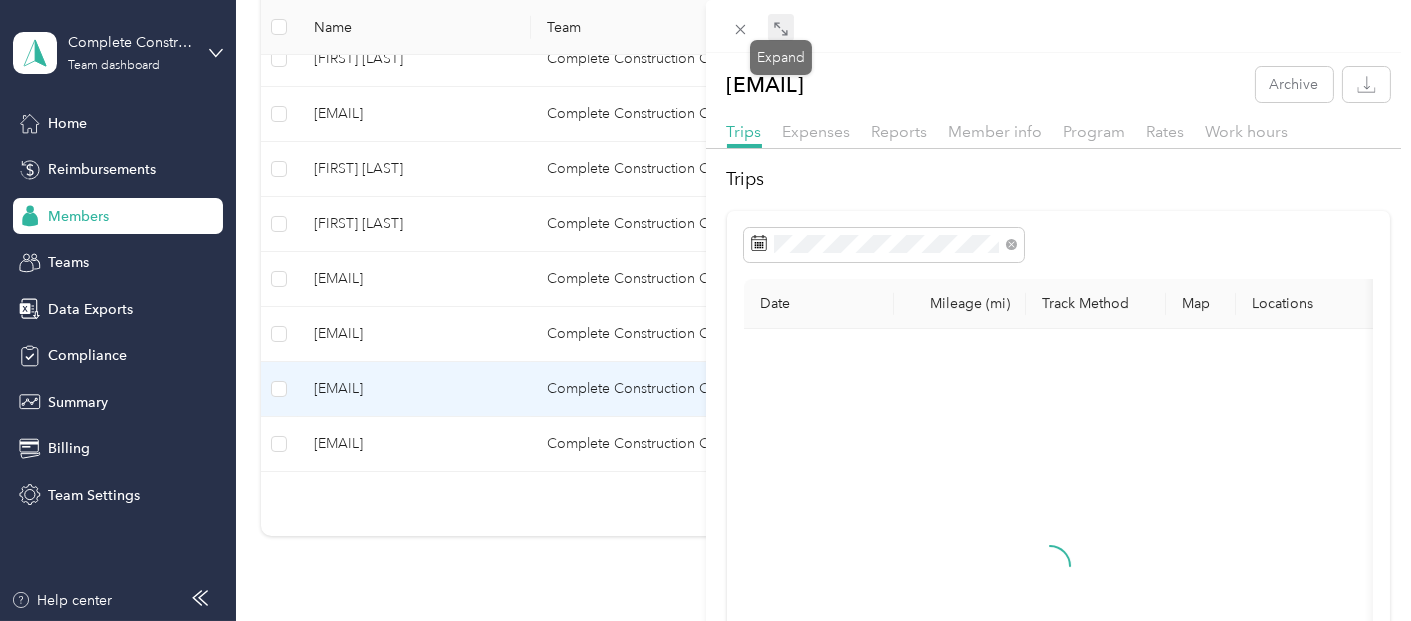 click 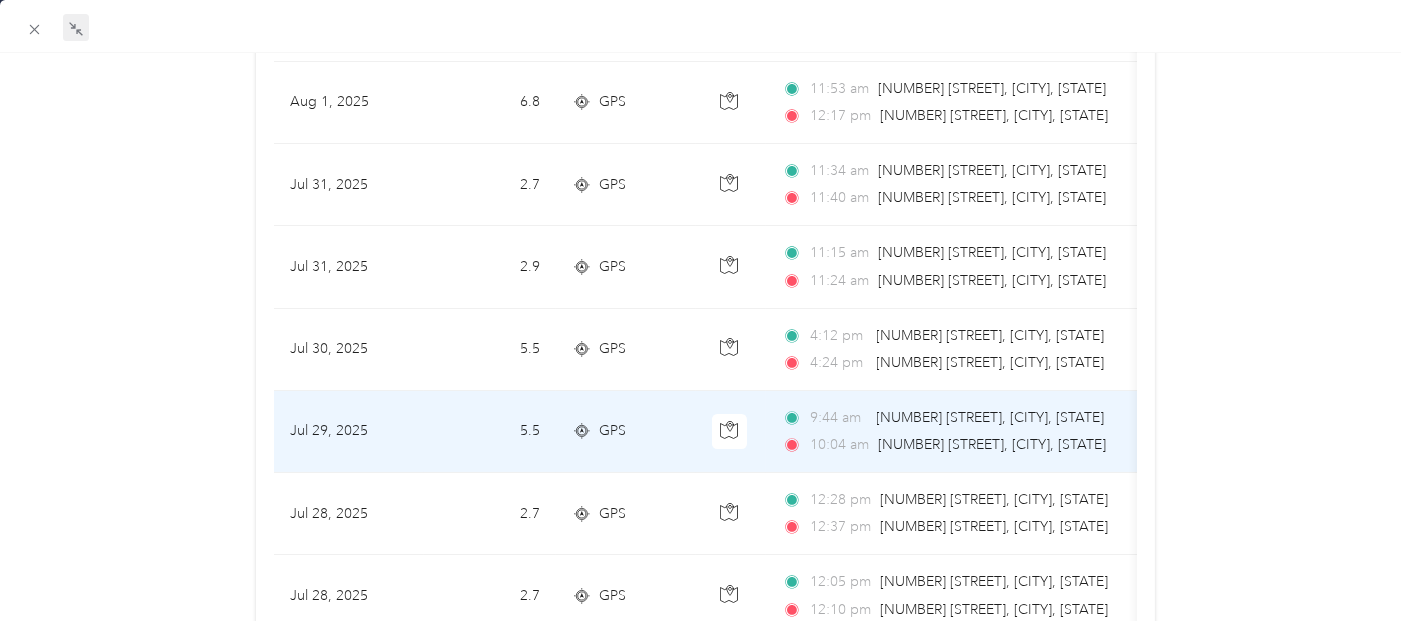 scroll, scrollTop: 888, scrollLeft: 0, axis: vertical 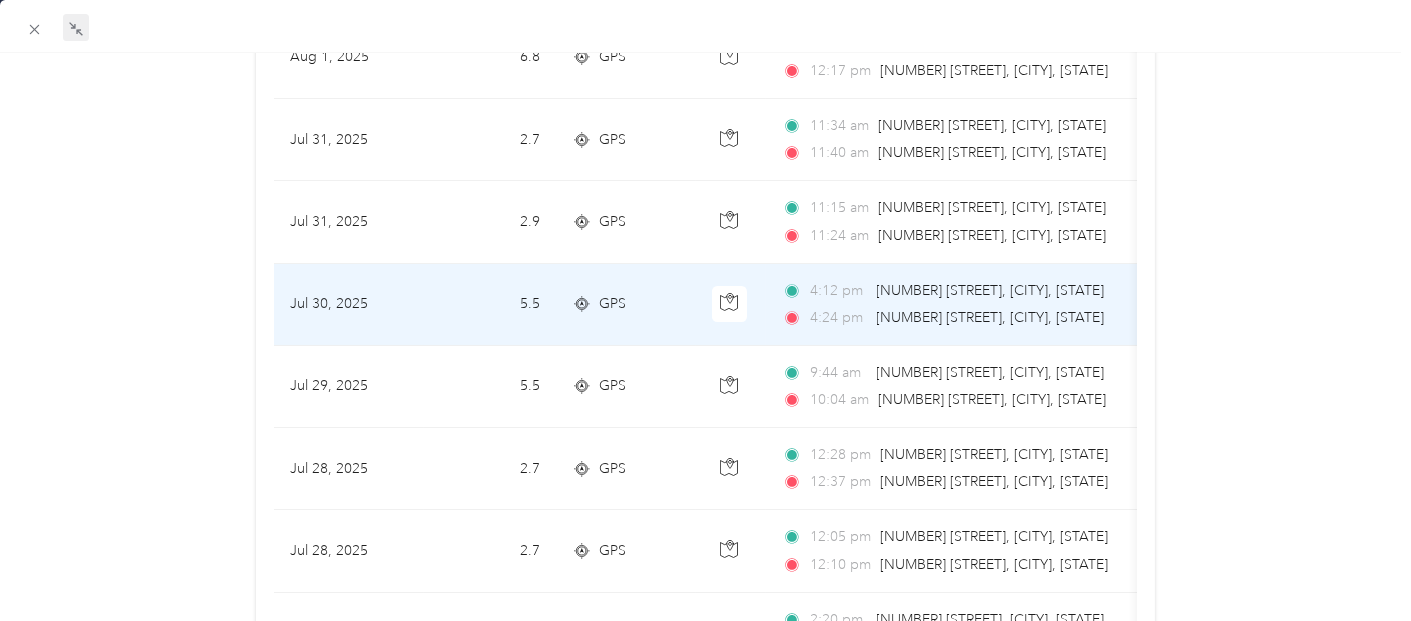 click on "5.5" at bounding box center [490, 305] 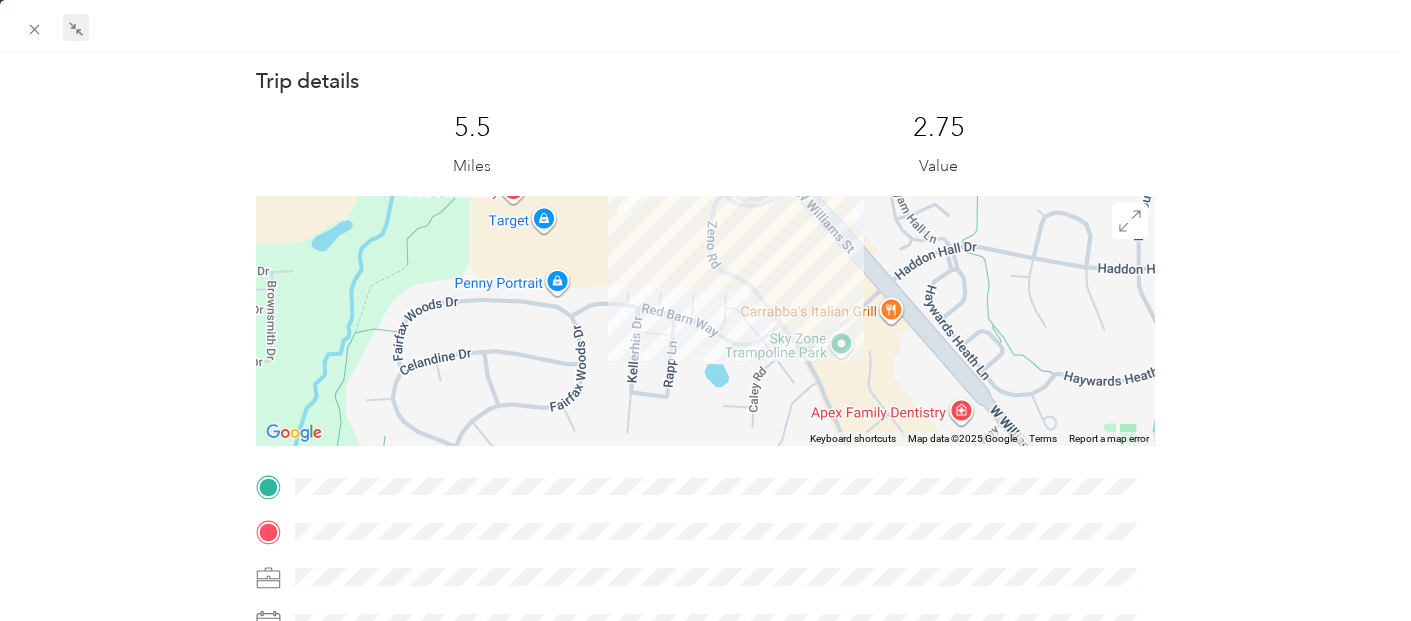 scroll, scrollTop: 12, scrollLeft: 0, axis: vertical 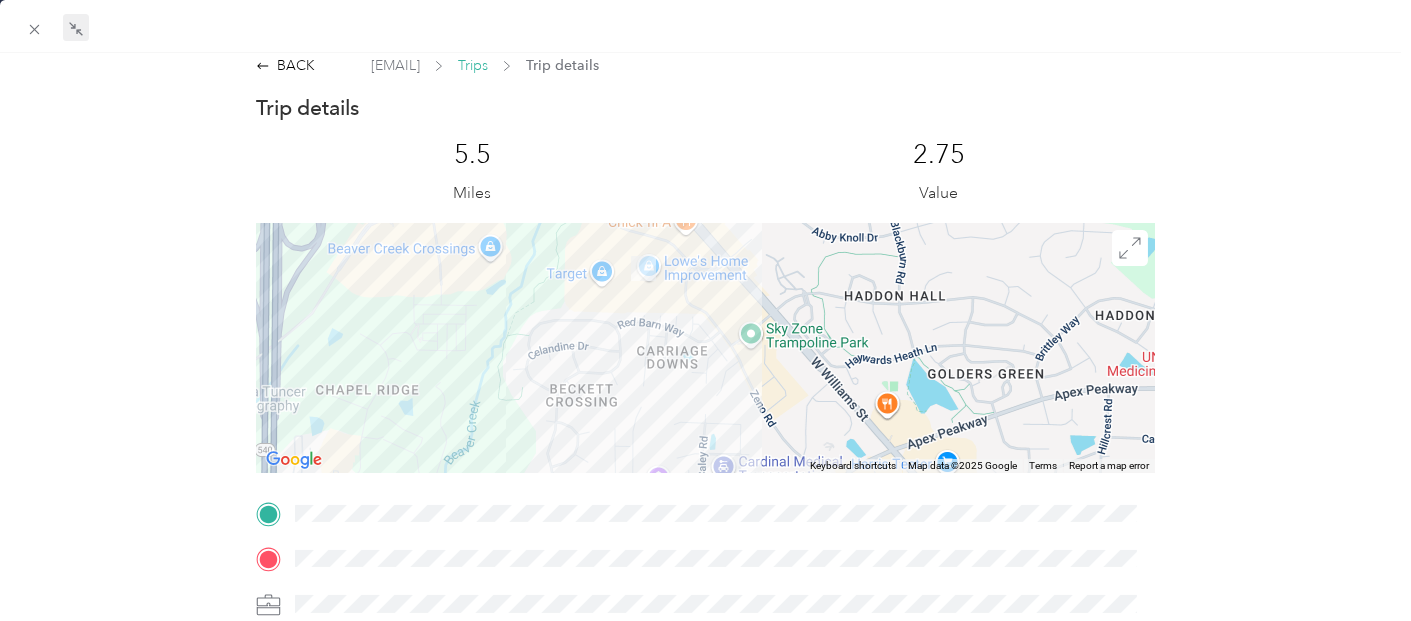 click on "Trips" at bounding box center (473, 65) 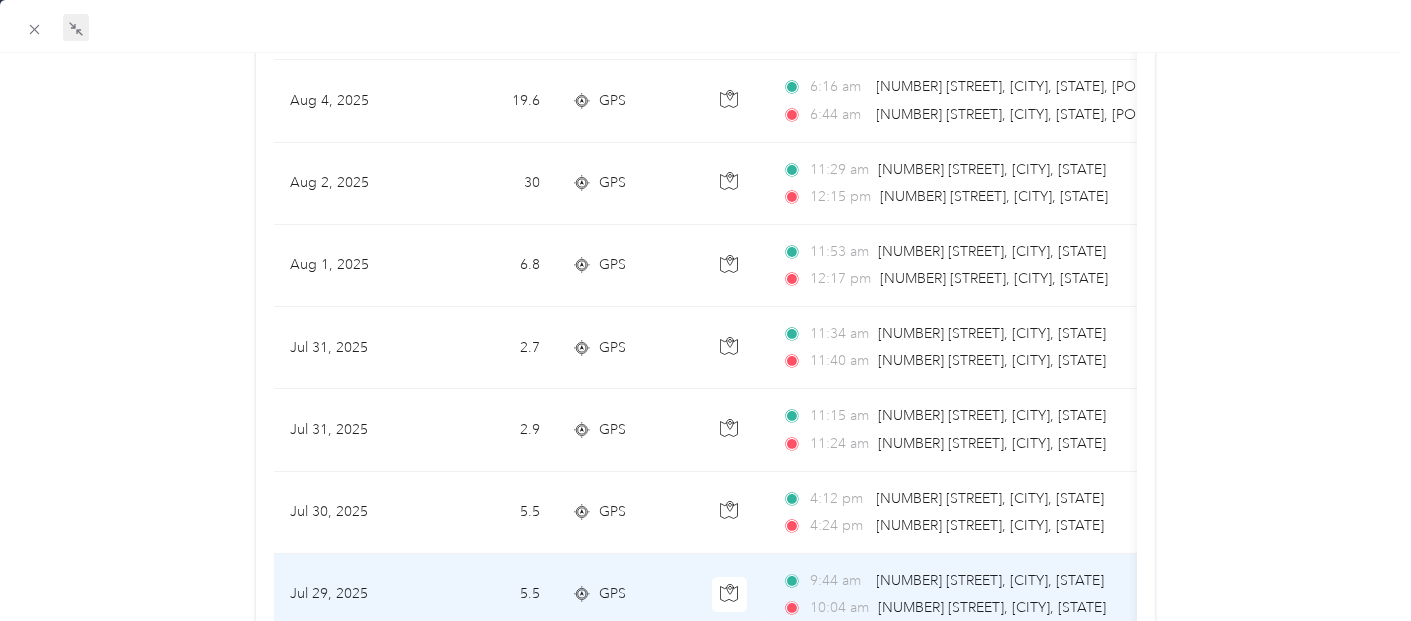 scroll, scrollTop: 679, scrollLeft: 0, axis: vertical 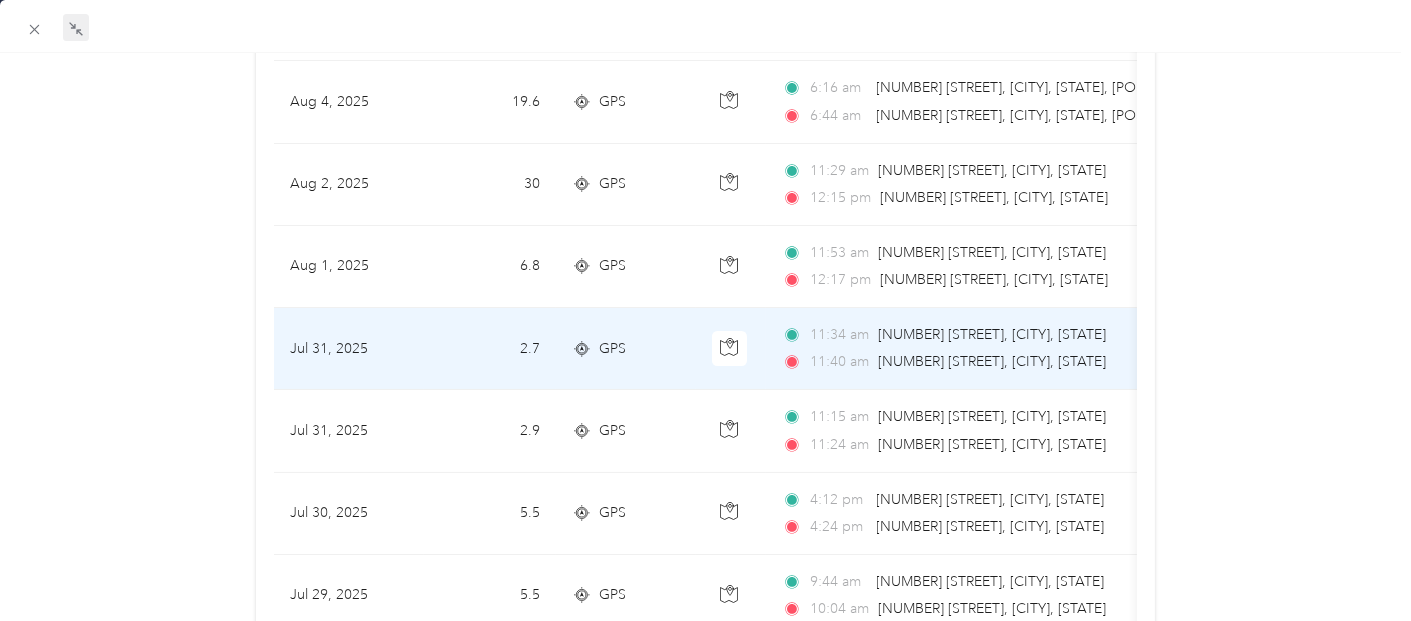 click on "GPS" at bounding box center (626, 349) 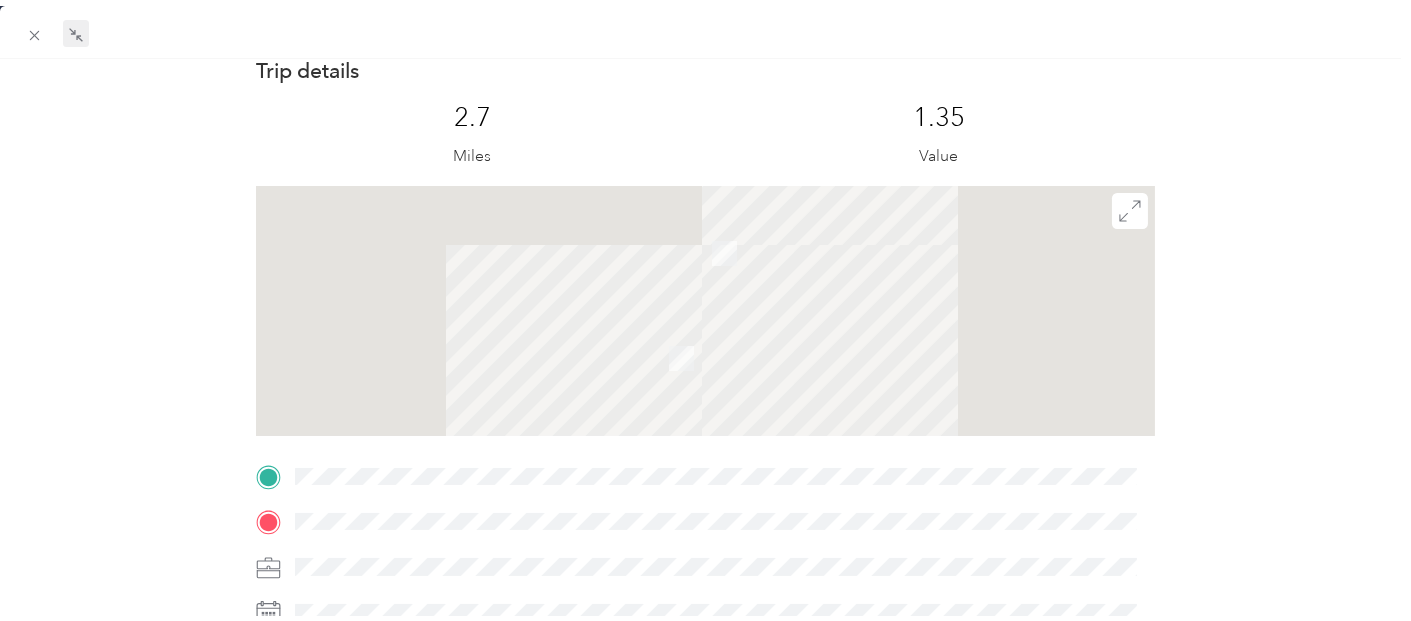 scroll, scrollTop: 12, scrollLeft: 0, axis: vertical 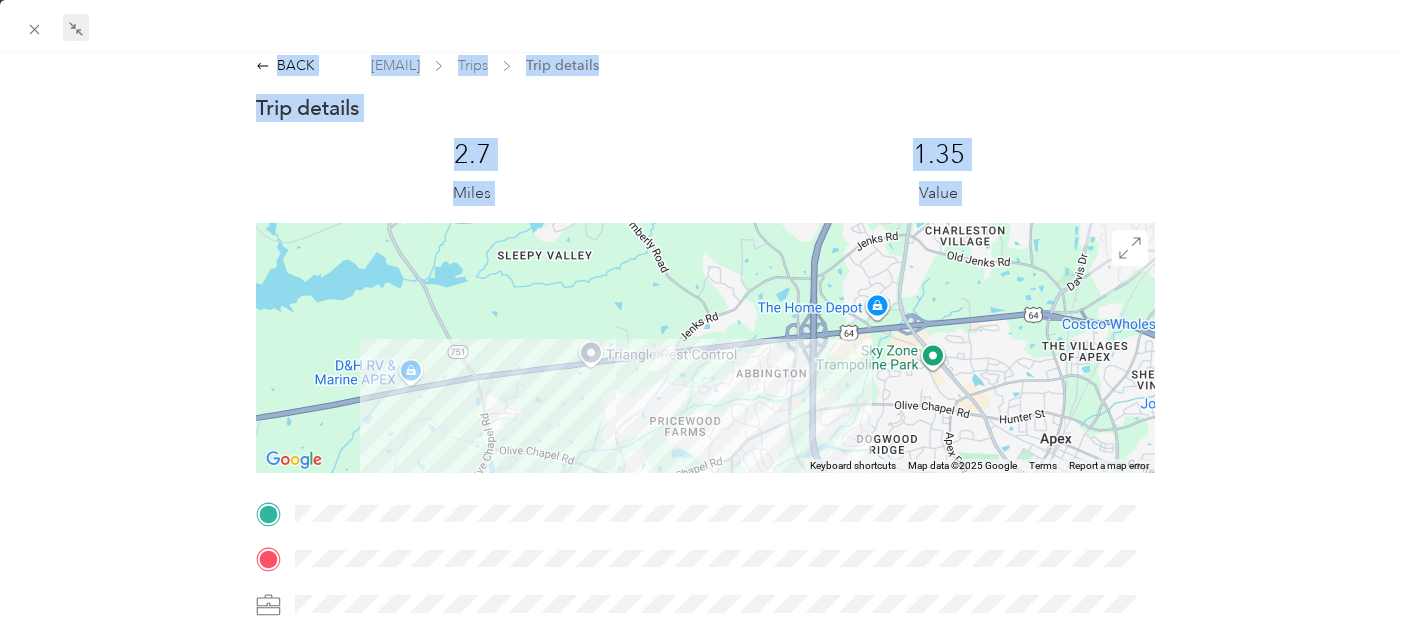 drag, startPoint x: 696, startPoint y: 407, endPoint x: 731, endPoint y: 395, distance: 37 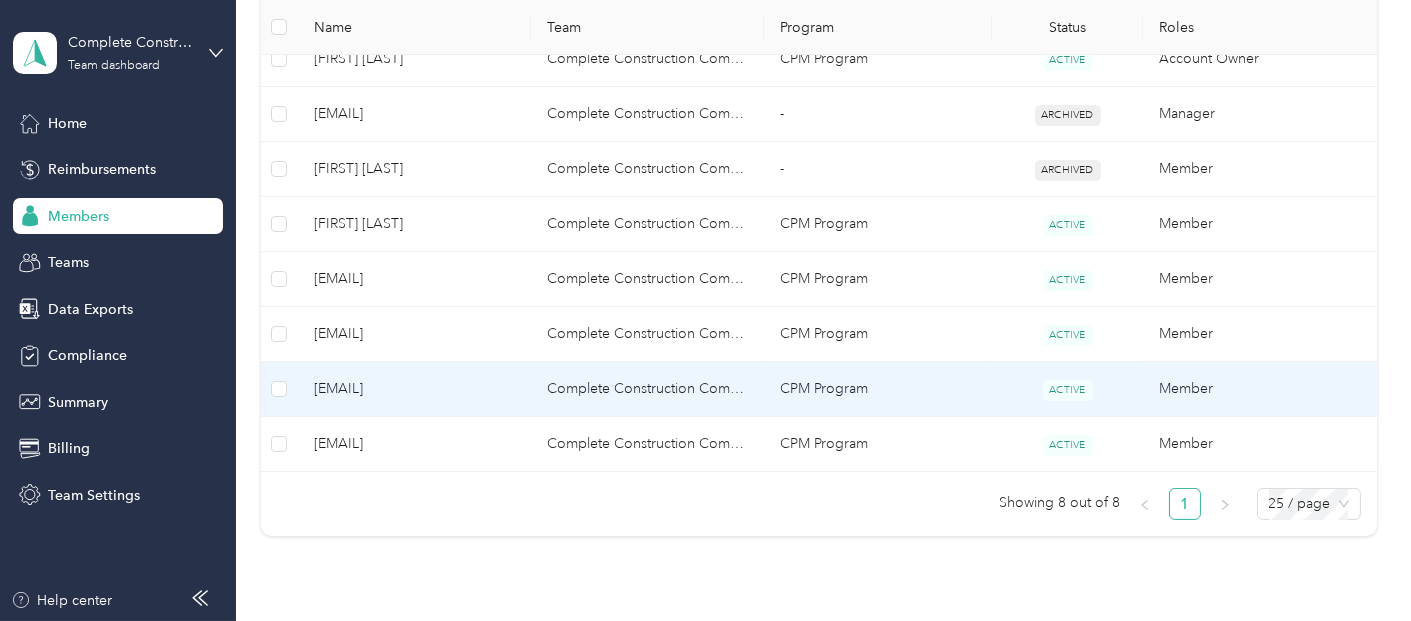 click on "Complete Construction Company" at bounding box center (647, 389) 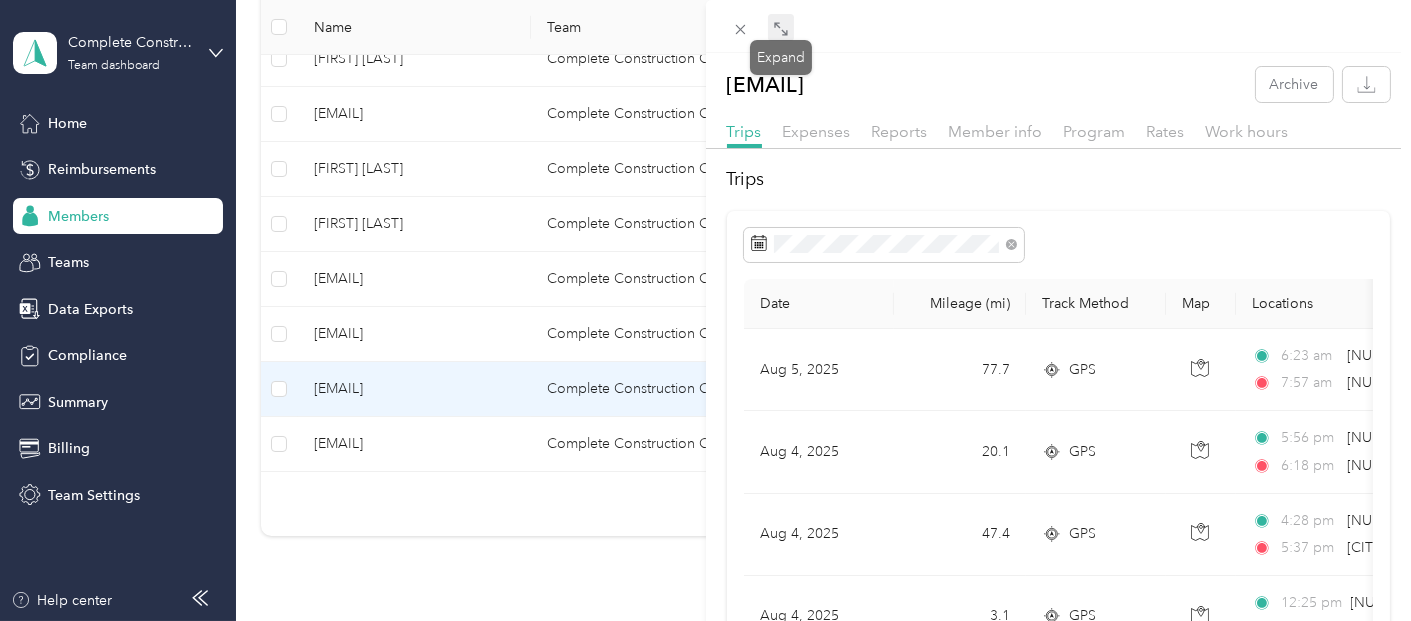 click 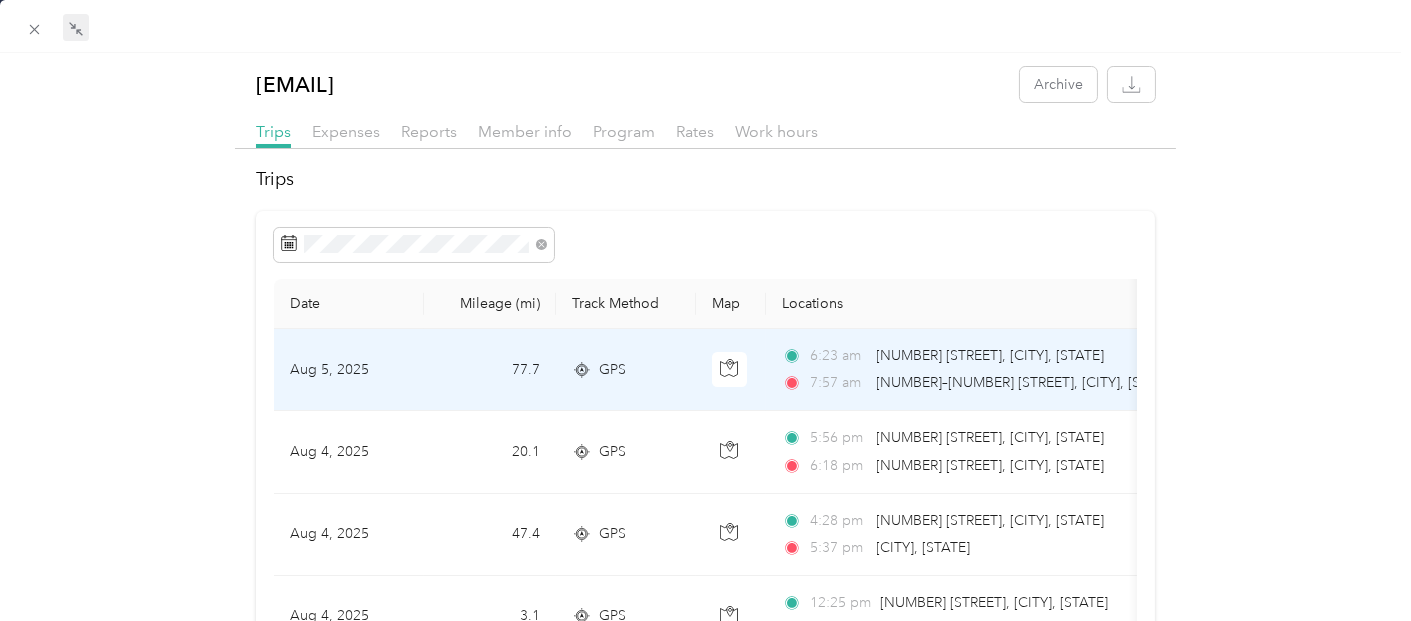 scroll, scrollTop: 666, scrollLeft: 0, axis: vertical 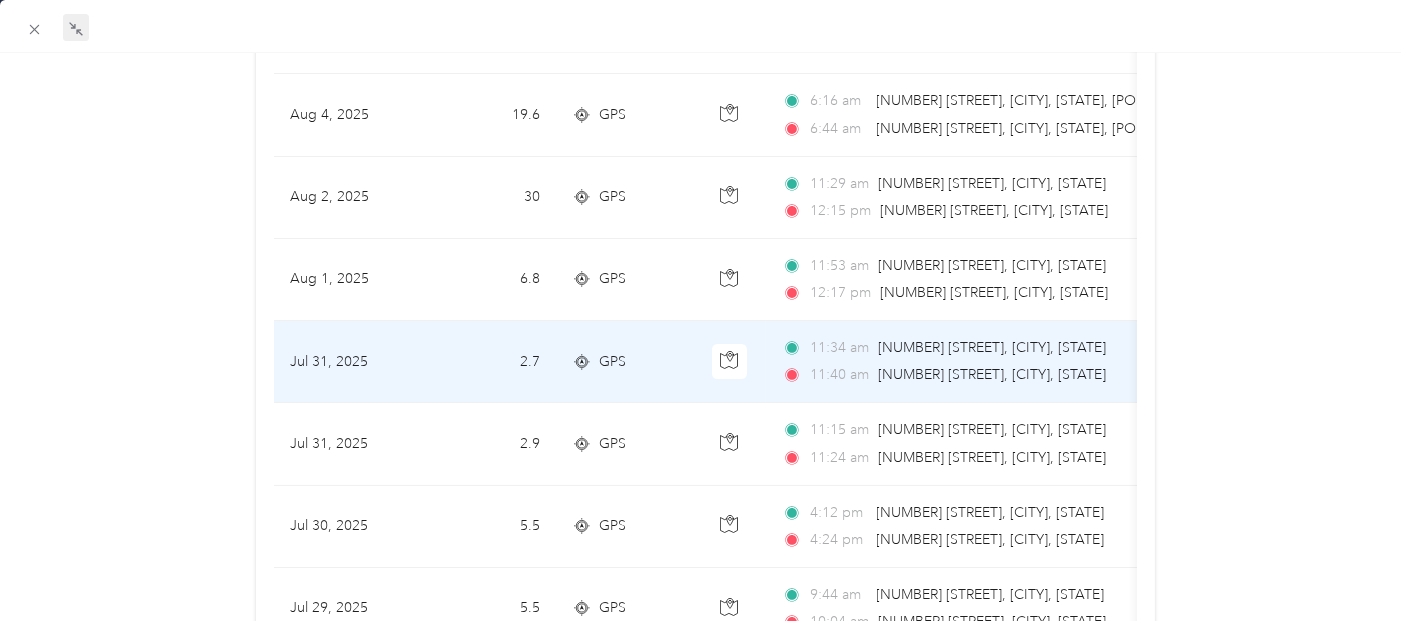 click on "GPS" at bounding box center (612, 362) 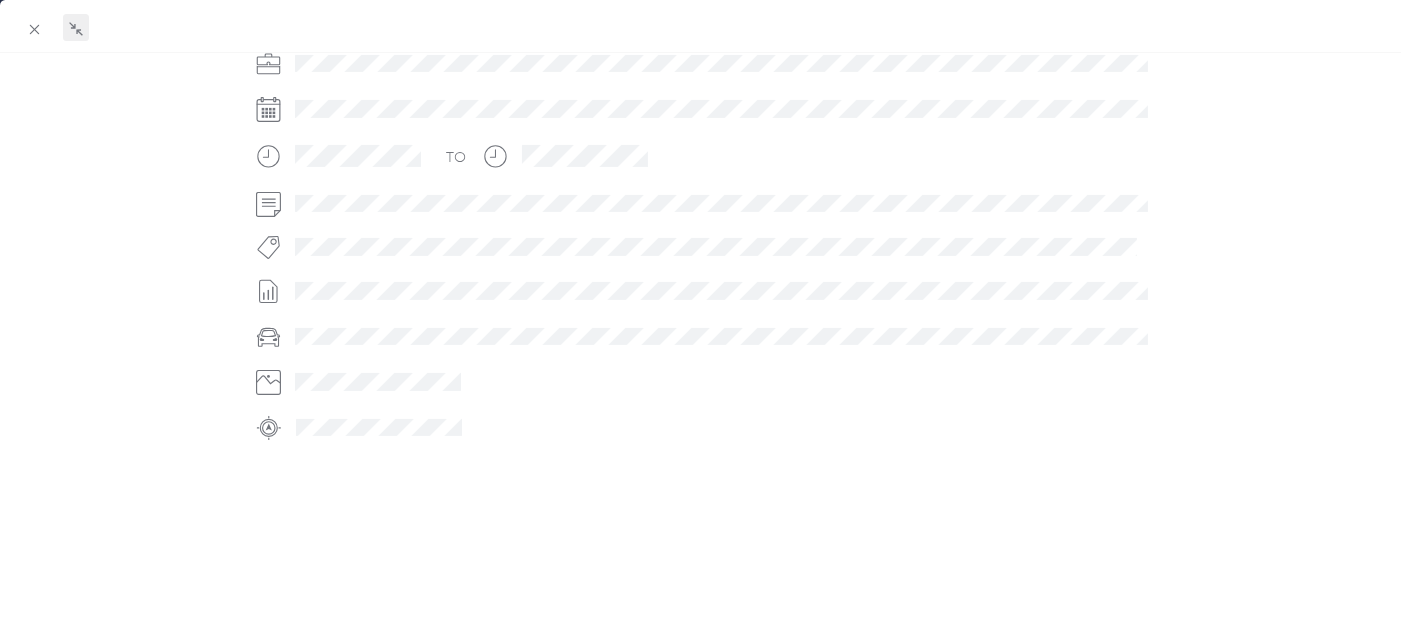 scroll, scrollTop: 568, scrollLeft: 0, axis: vertical 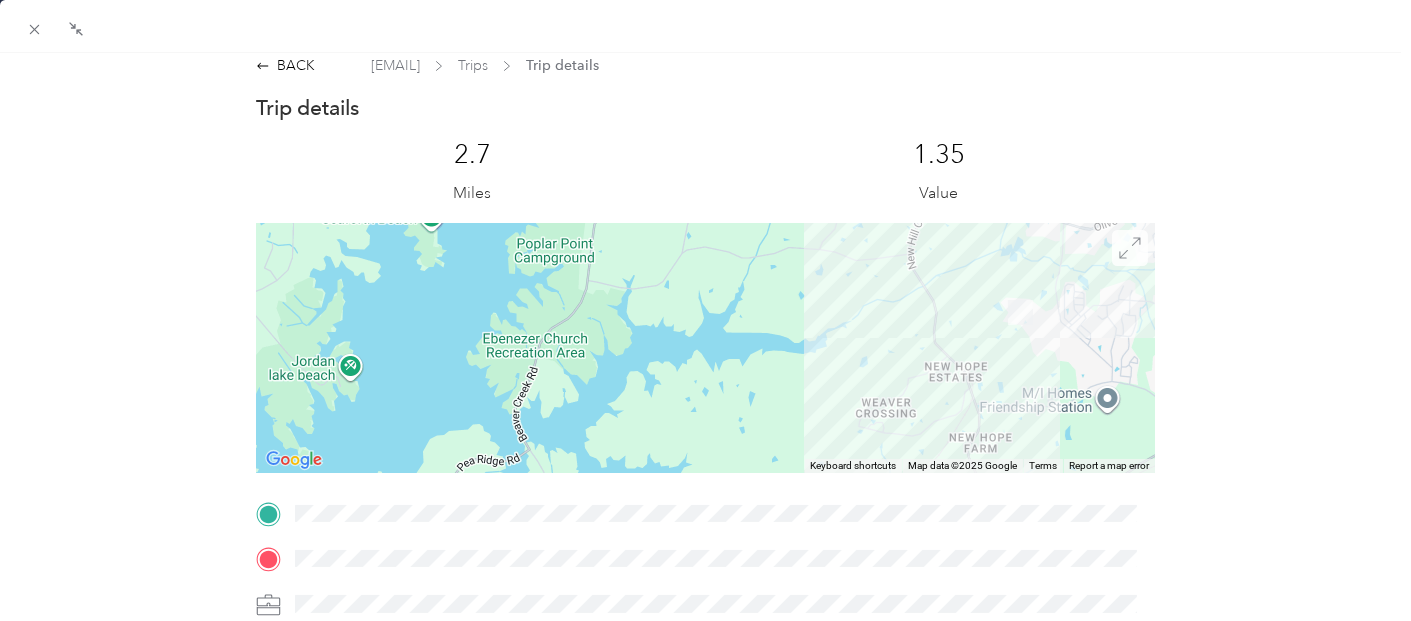 click at bounding box center (1130, 248) 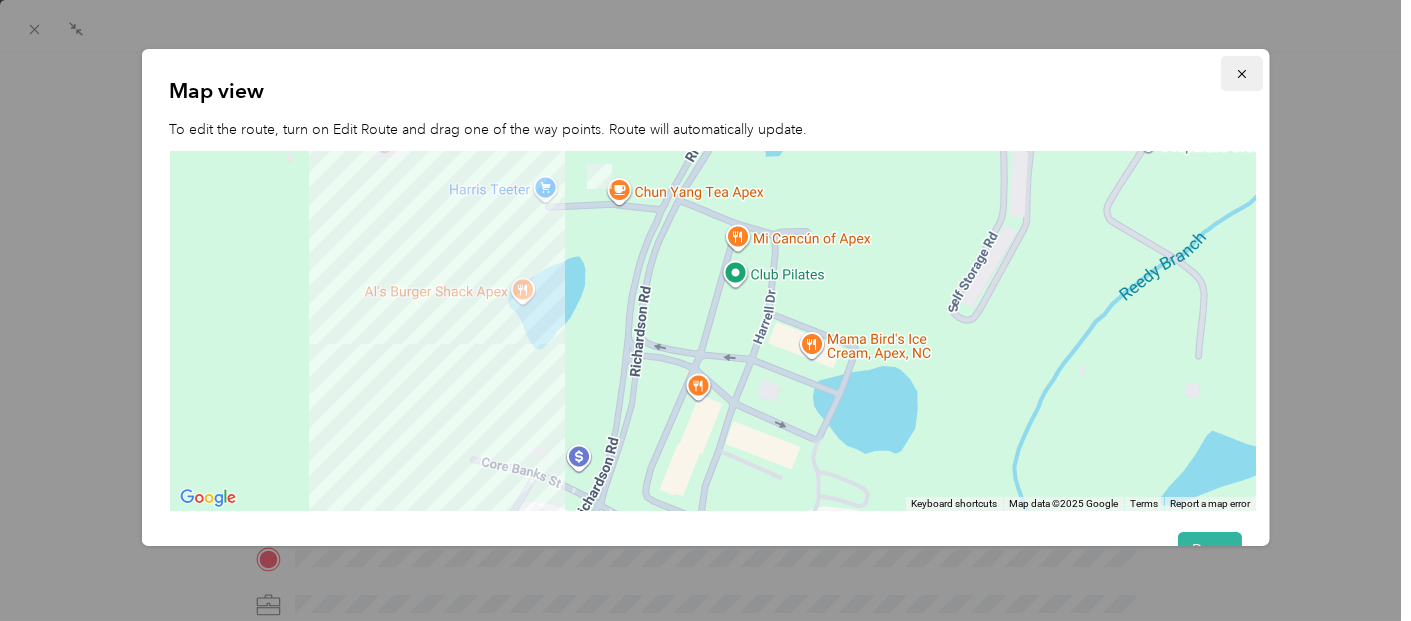 click at bounding box center [1242, 73] 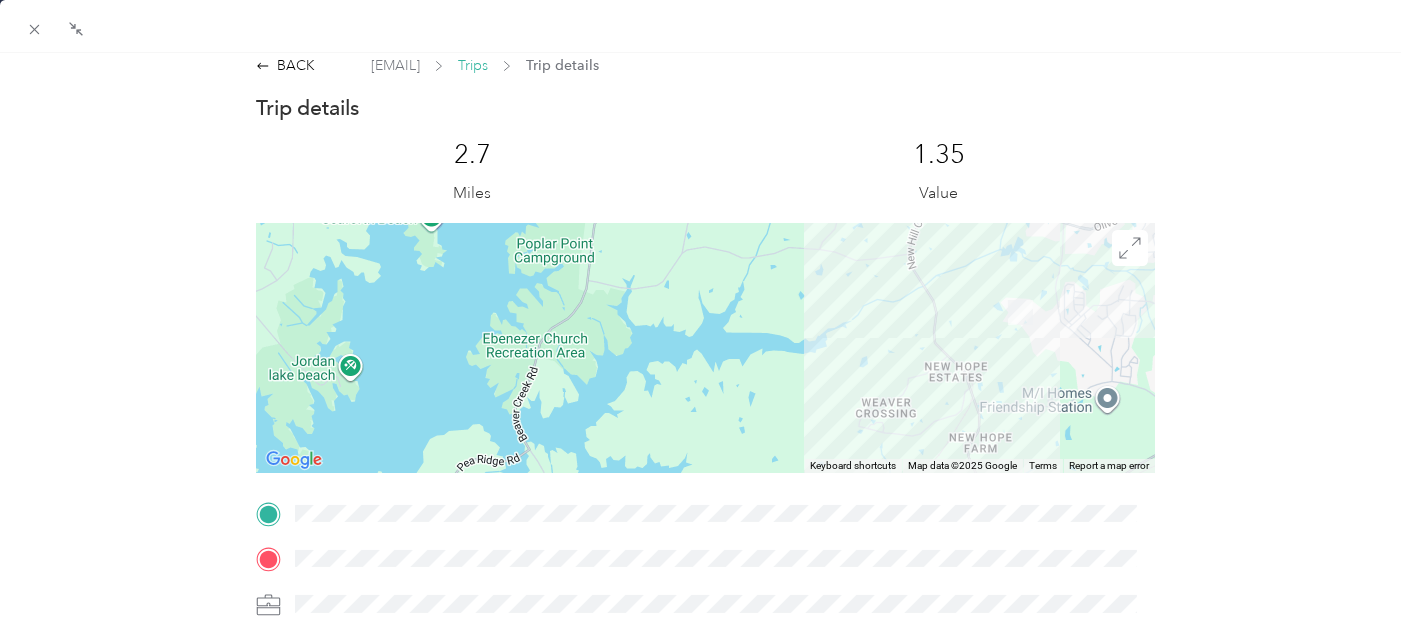 click on "Trips" at bounding box center (473, 65) 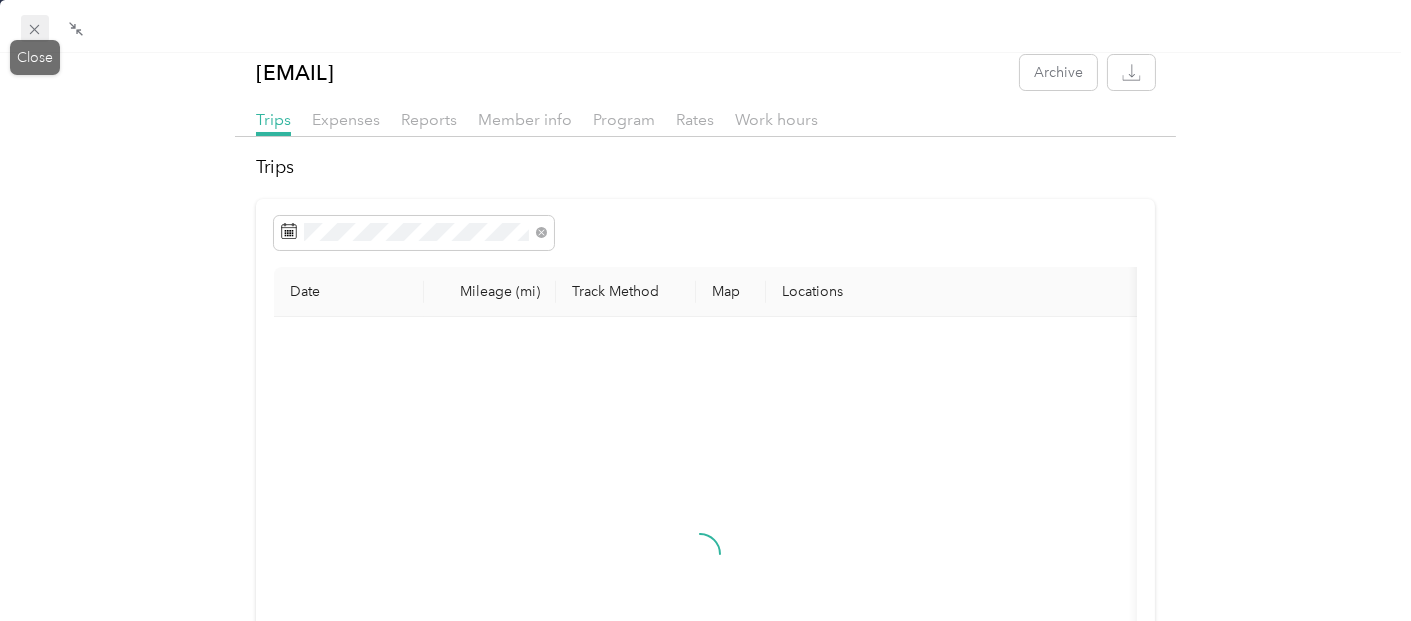 click at bounding box center (35, 29) 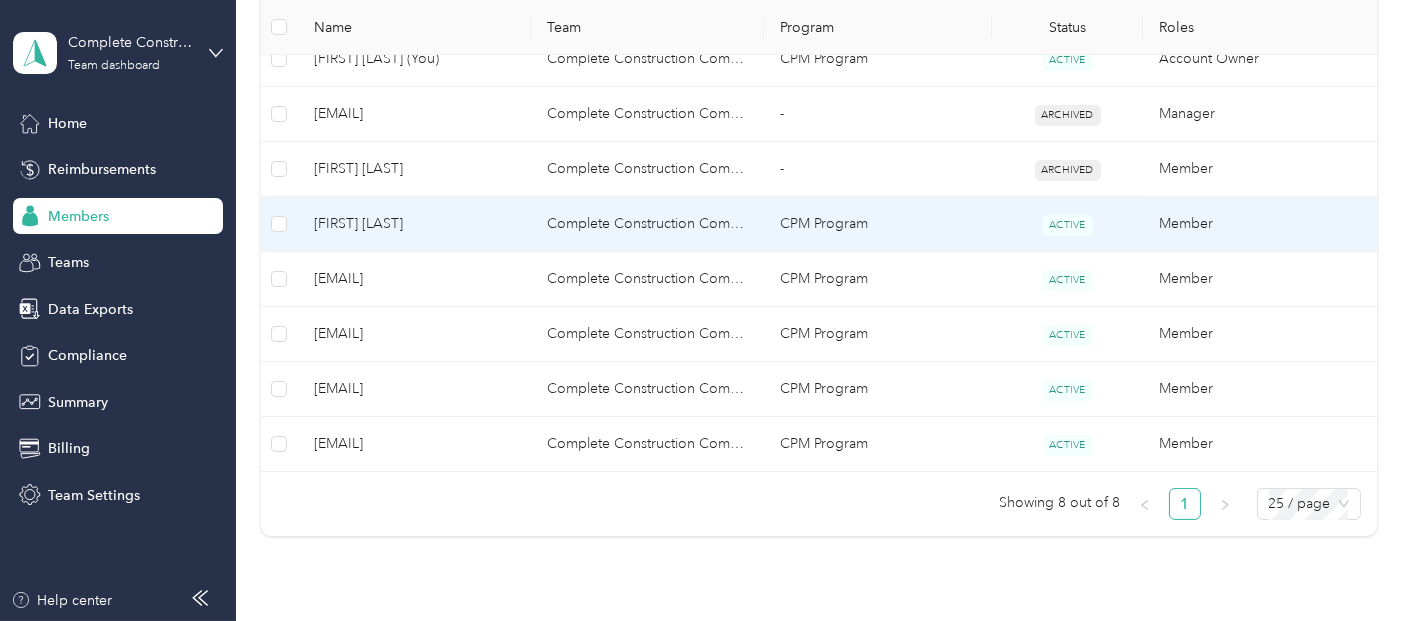 click on "[FIRST] [LAST]" at bounding box center [414, 224] 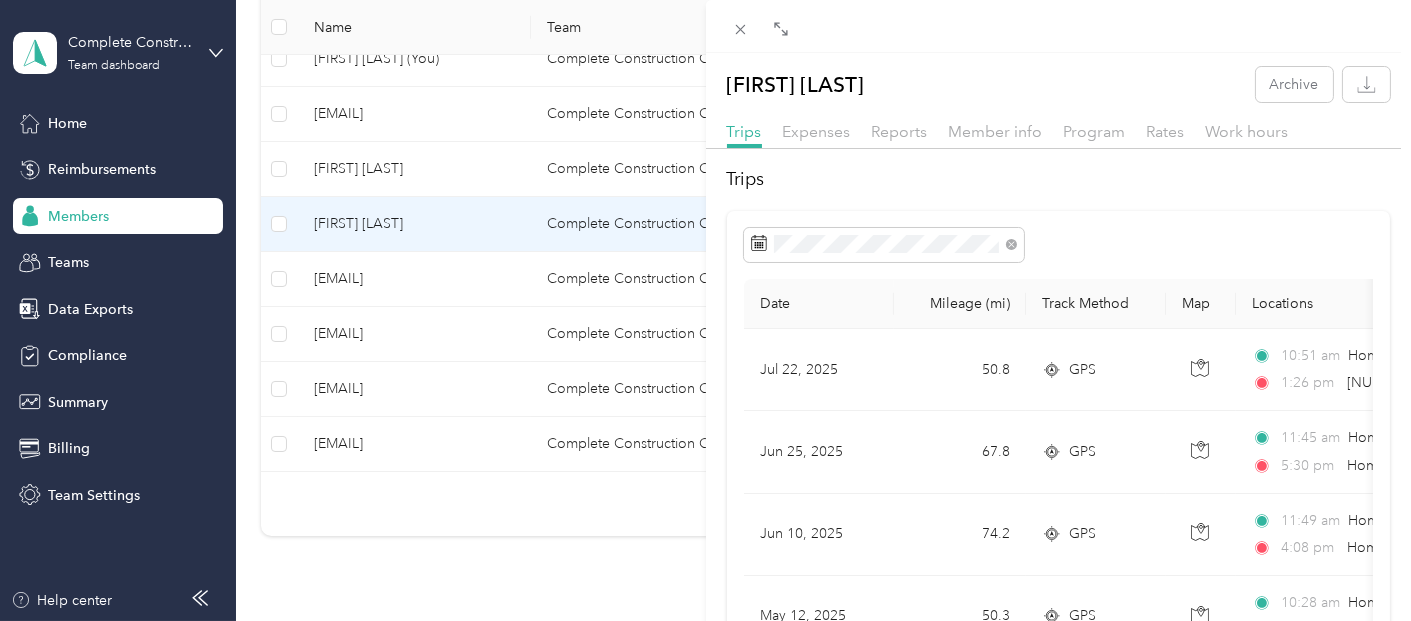 click on "Sheldon Daury Archive Trips Expenses Reports Member info Program Rates Work hours Trips Date Mileage (mi) Track Method Map Locations Mileage value Purpose               Jul 22, 2025 50.8 GPS 10:51 am Home (2053 Hayes Road, Creedmoor, North Carolina) 1:26 pm 2350 Walnut St, Cary, NC 27518, USA  $33.27 Complete Construction Project Management Jun 25, 2025 67.8 GPS 11:45 am Home (2053 Hayes Road, Creedmoor, North Carolina) 5:30 pm Home (2053 Hayes Road, Creedmoor, North Carolina) $44.41 Complete Construction Project Management Jun 10, 2025 74.2 GPS 11:49 am Home (2053 Hayes Road, Creedmoor, North Carolina) 4:08 pm Home (2053 Hayes Road, Creedmoor, North Carolina) $48.60 Complete Construction Project Management May 12, 2025 50.3 GPS 10:28 am Home (2053 Hayes Road, Creedmoor, North Carolina) 2:19 pm 8811 Brier Creek Pkwy, Raleigh, NC 27617, USA  $32.95 Complete Construction Project Management Apr 14, 2025 50.3 GPS 8:00 am Home (2053 Hayes Road, Creedmoor, North Carolina) 11:34 am $32.95 Apr 11, 2025 36.6" at bounding box center (705, 310) 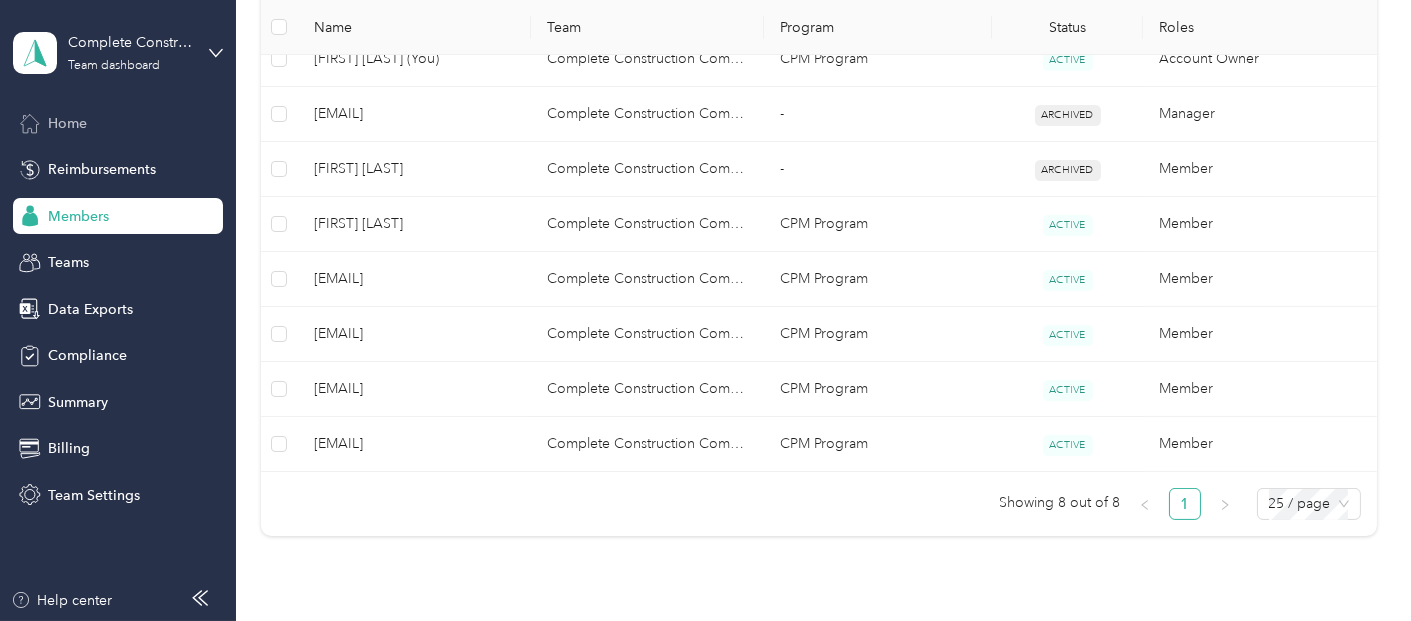 click on "Home" at bounding box center [67, 123] 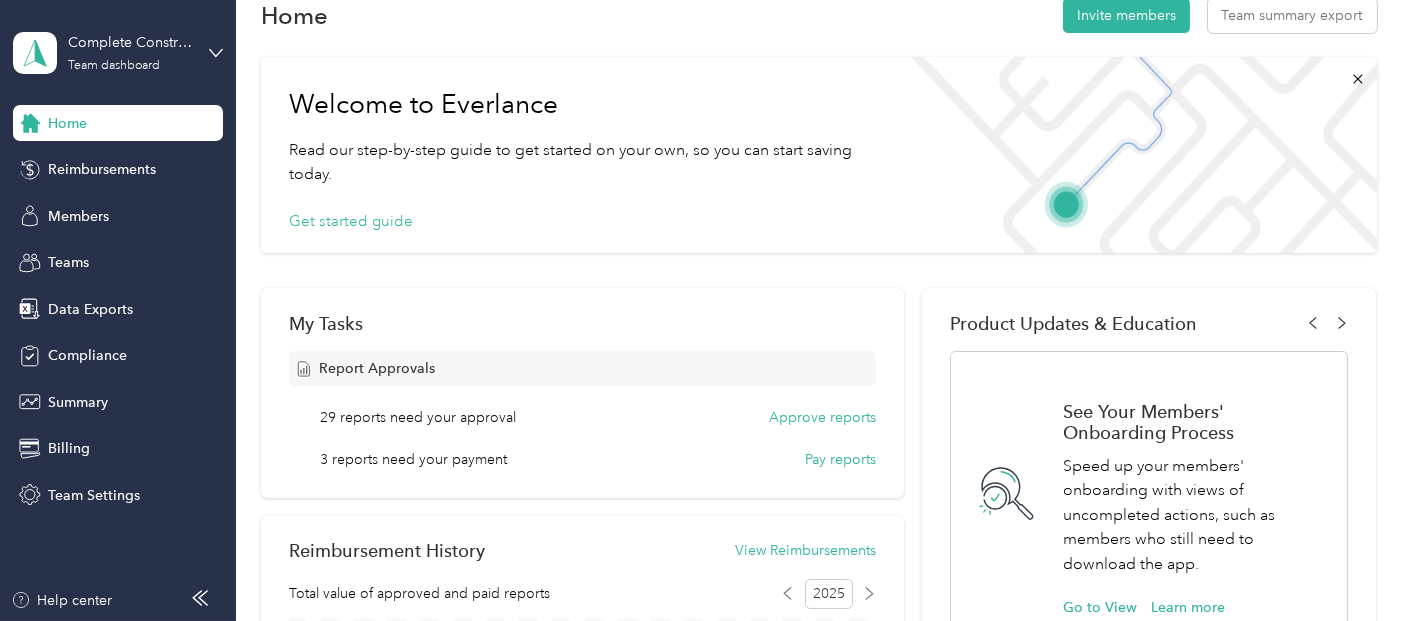 scroll, scrollTop: 0, scrollLeft: 0, axis: both 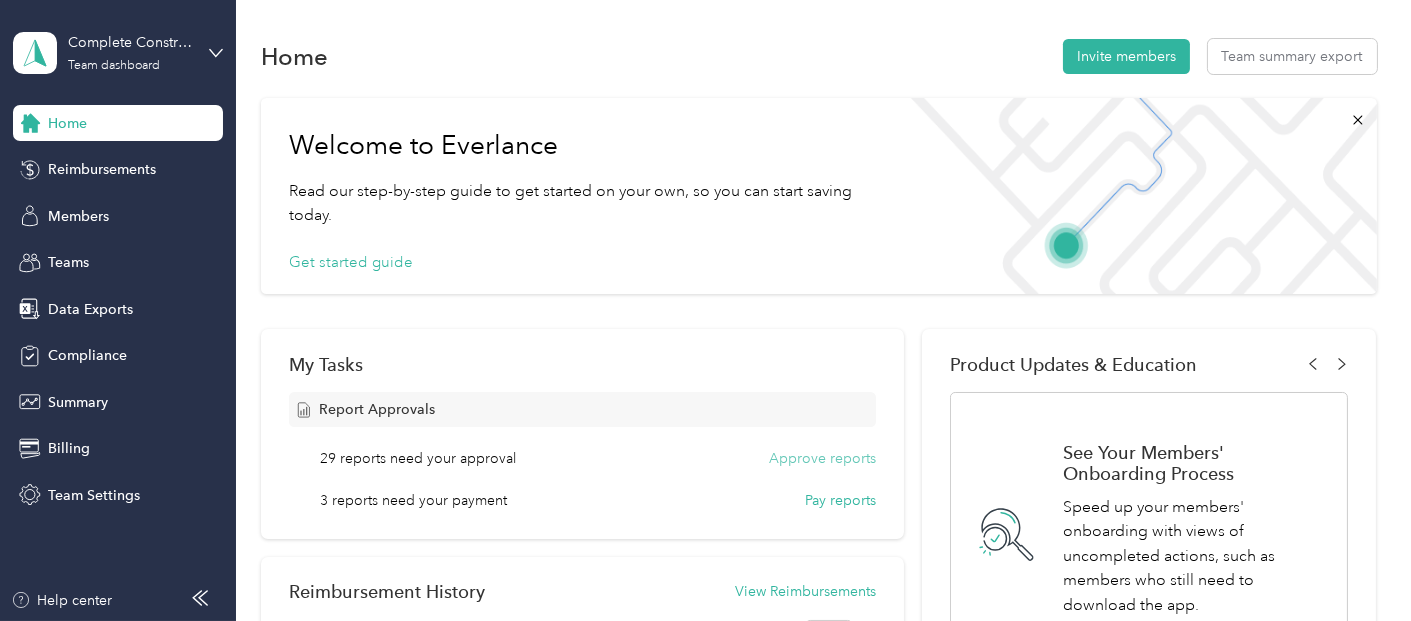 click on "Approve reports" at bounding box center (822, 458) 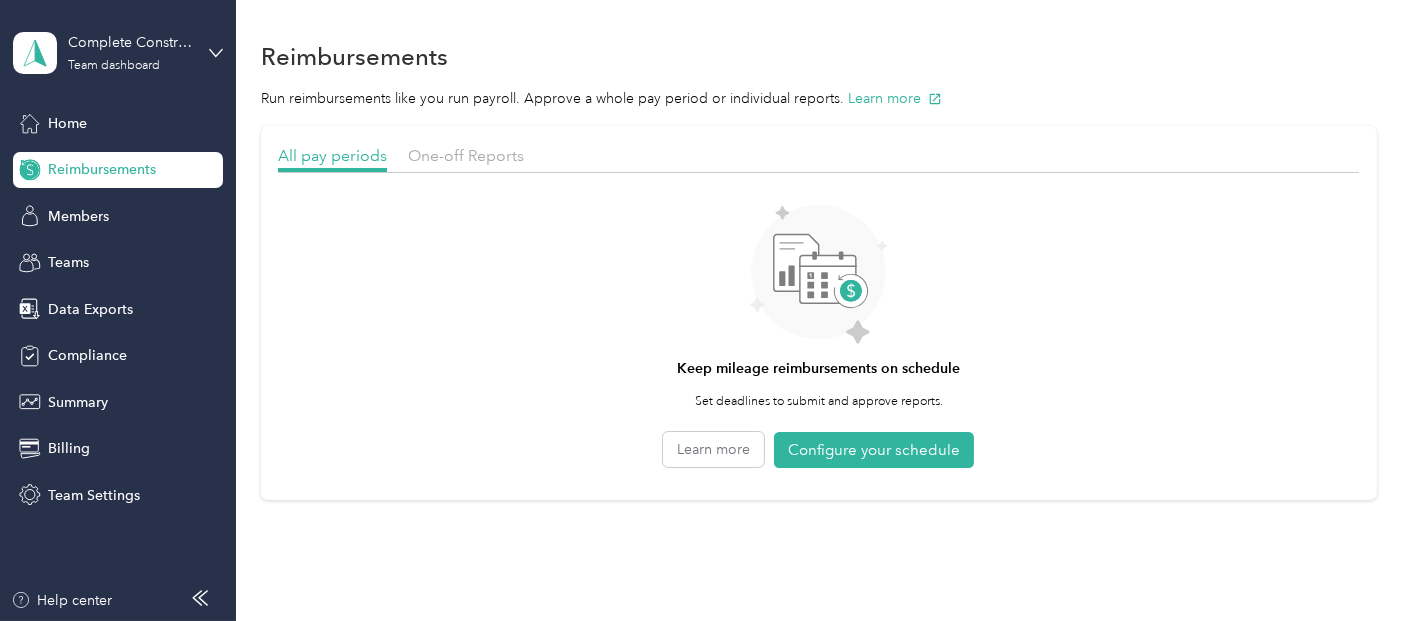 click on "All pay periods One-off Reports Keep mileage reimbursements on schedule Set deadlines to submit and approve reports. Learn more Configure your schedule" at bounding box center [819, 313] 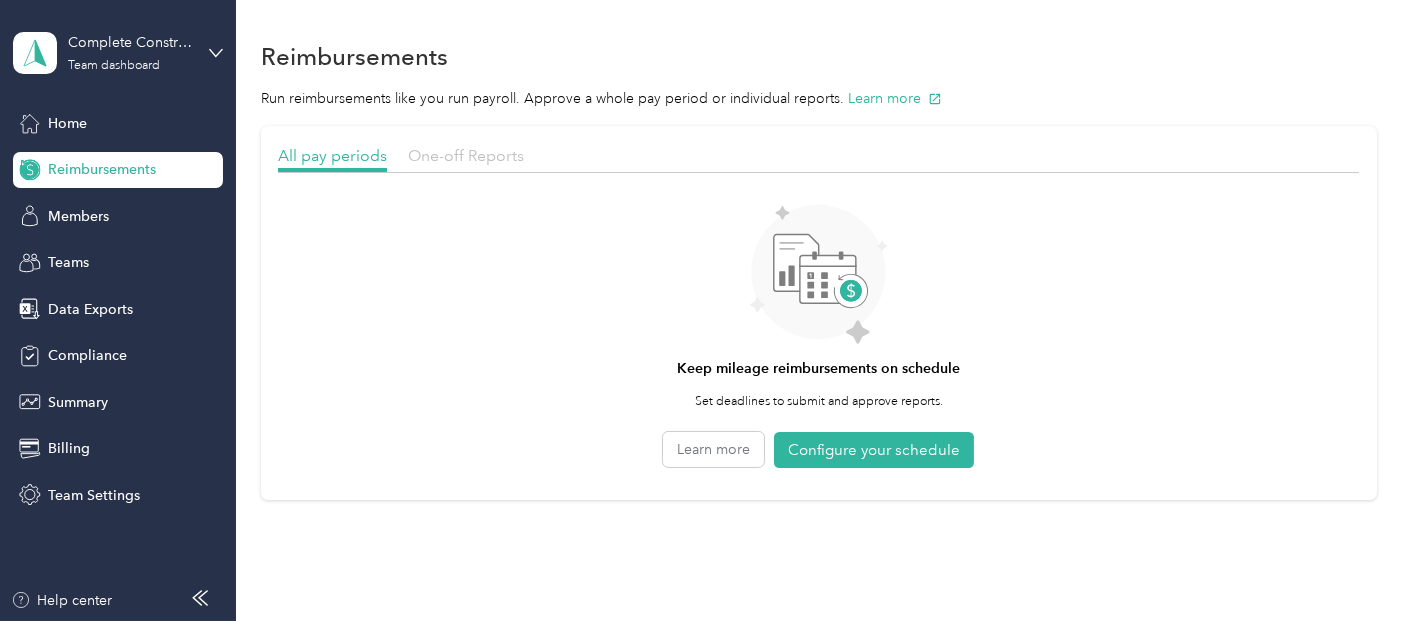 click on "One-off Reports" at bounding box center [466, 155] 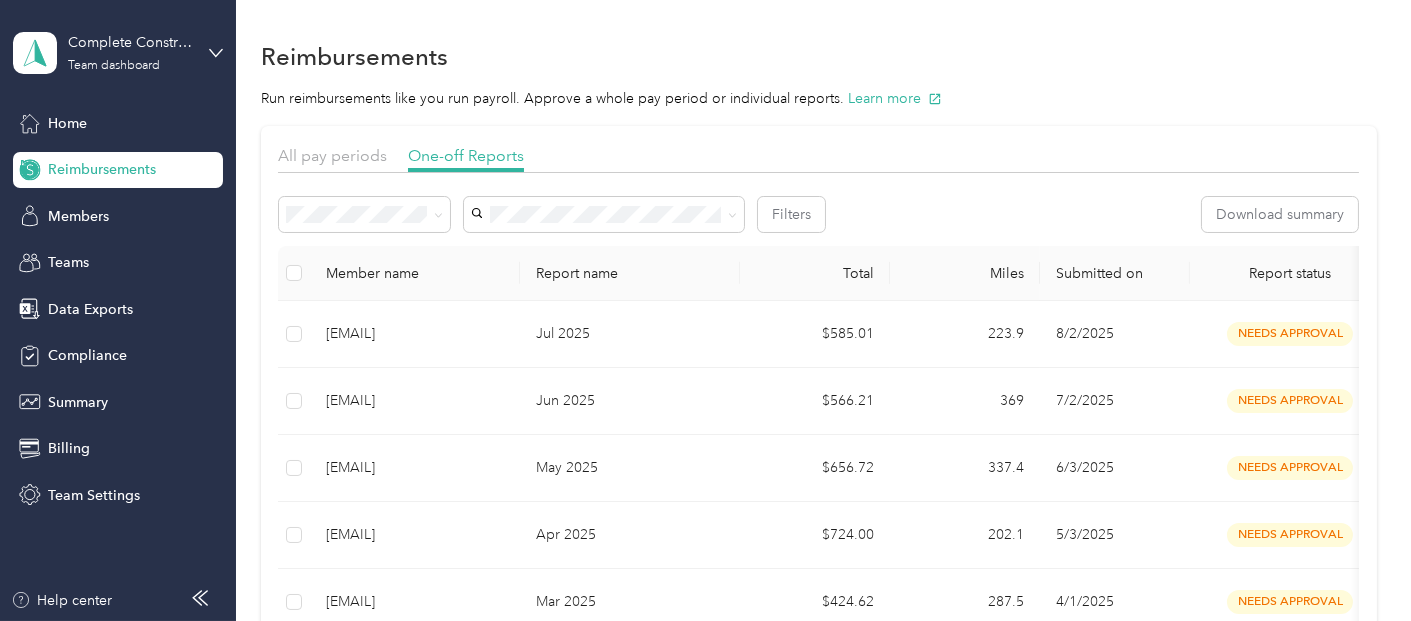 scroll, scrollTop: 0, scrollLeft: 0, axis: both 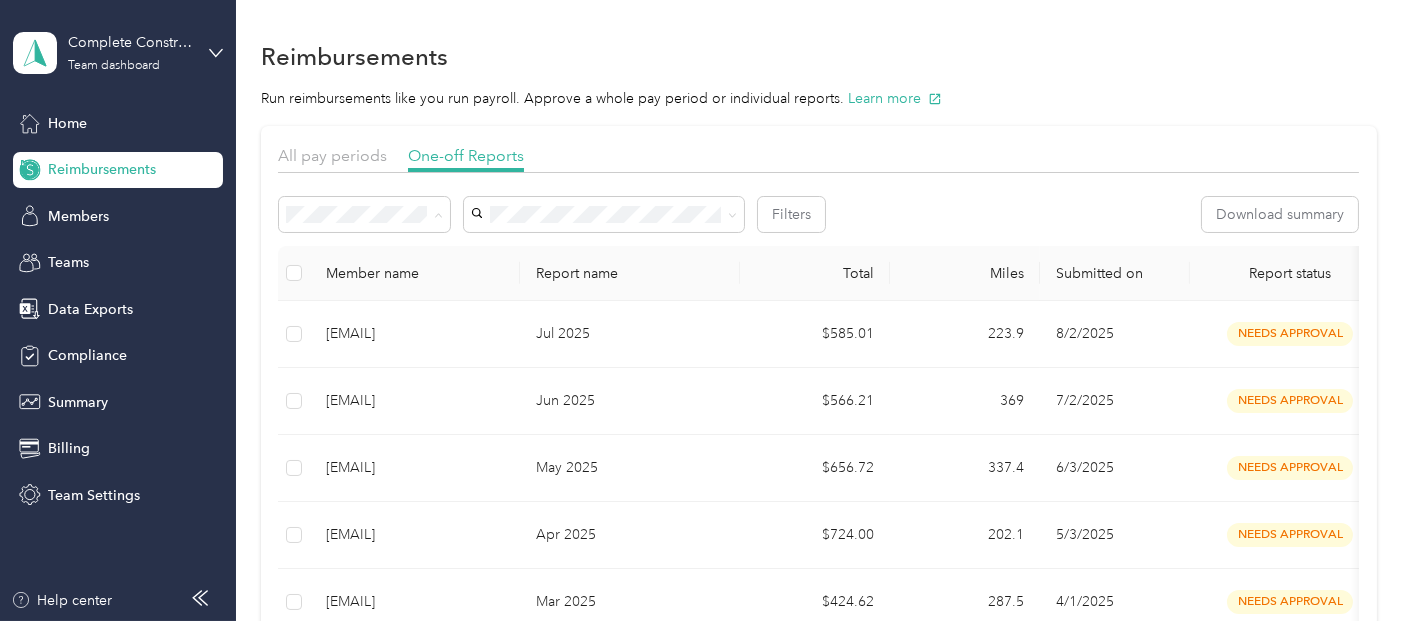 click on "All" at bounding box center (365, 250) 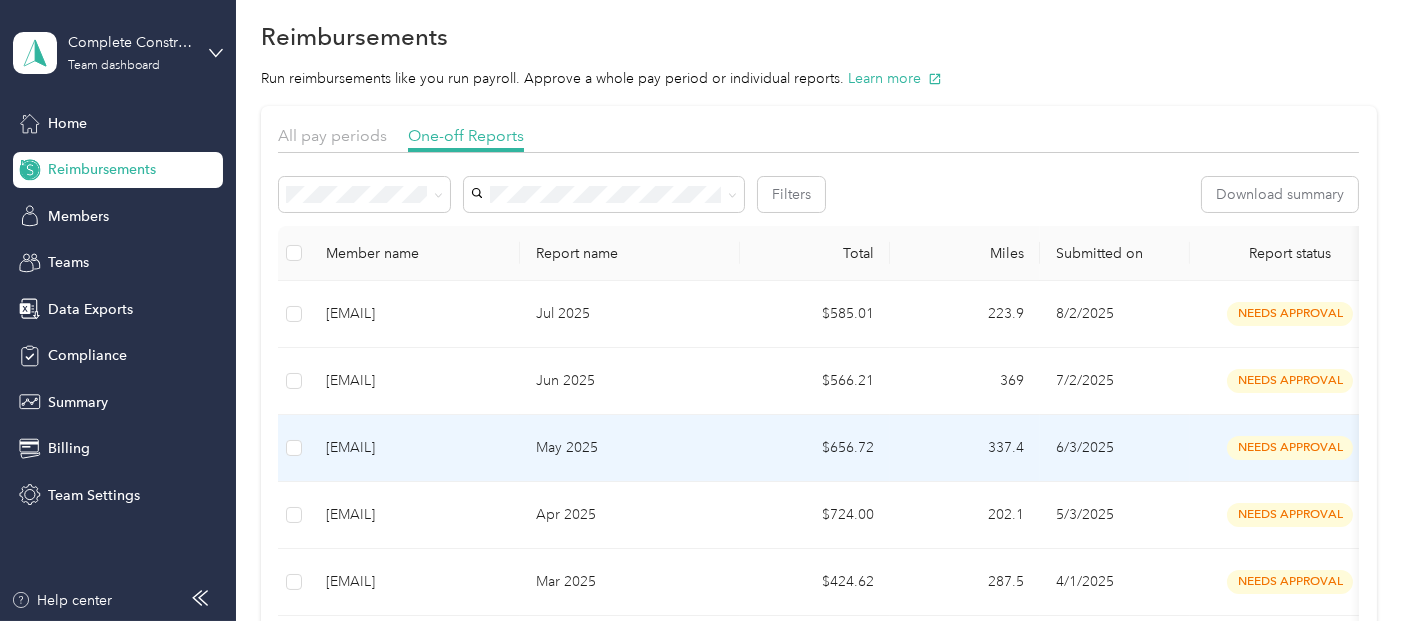 scroll, scrollTop: 0, scrollLeft: 0, axis: both 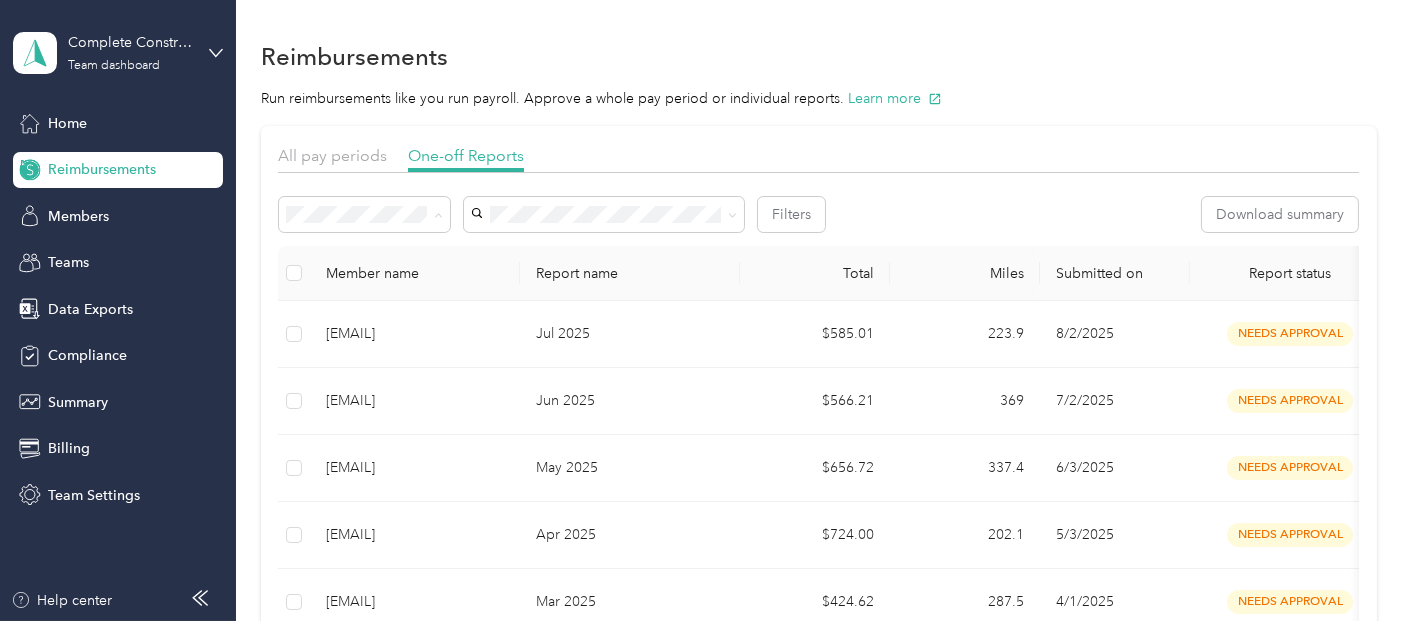 click on "Needs payment" at bounding box center (365, 320) 